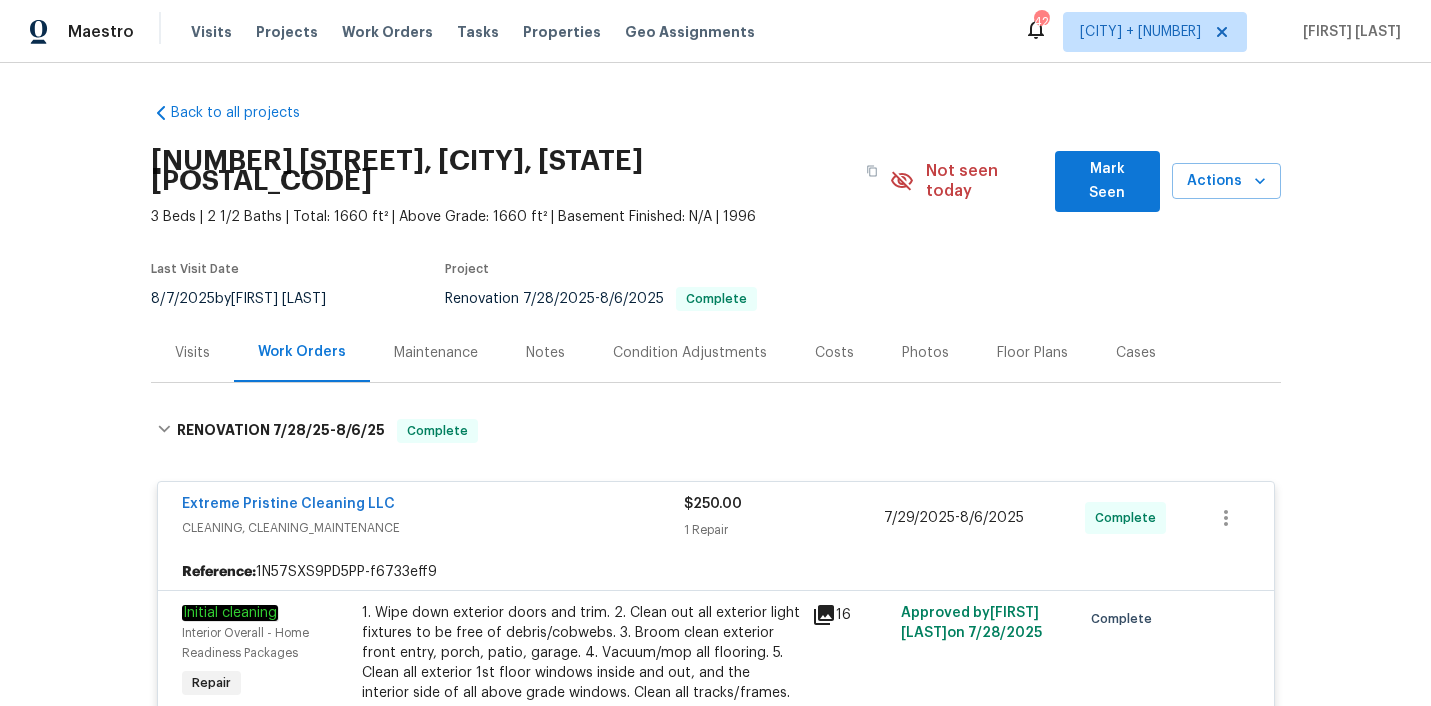 scroll, scrollTop: 0, scrollLeft: 0, axis: both 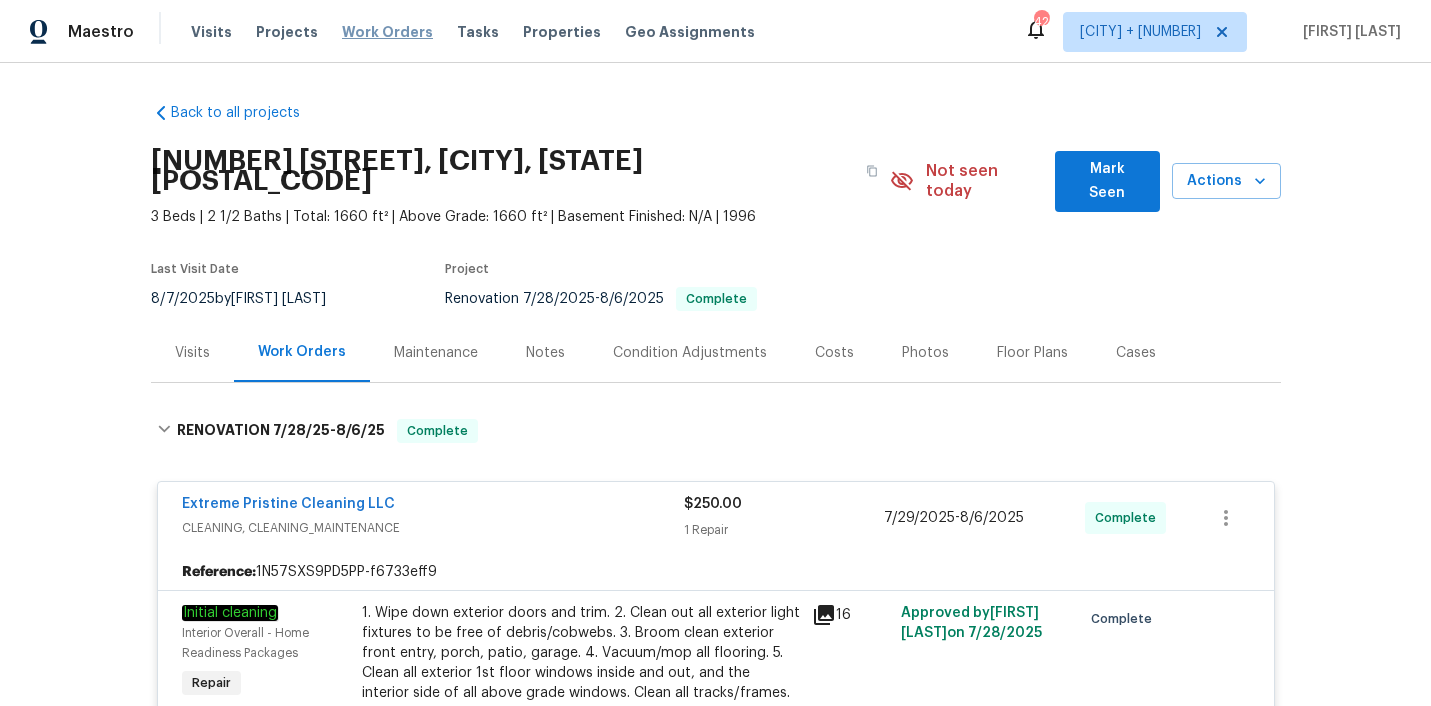 click on "Work Orders" at bounding box center [387, 32] 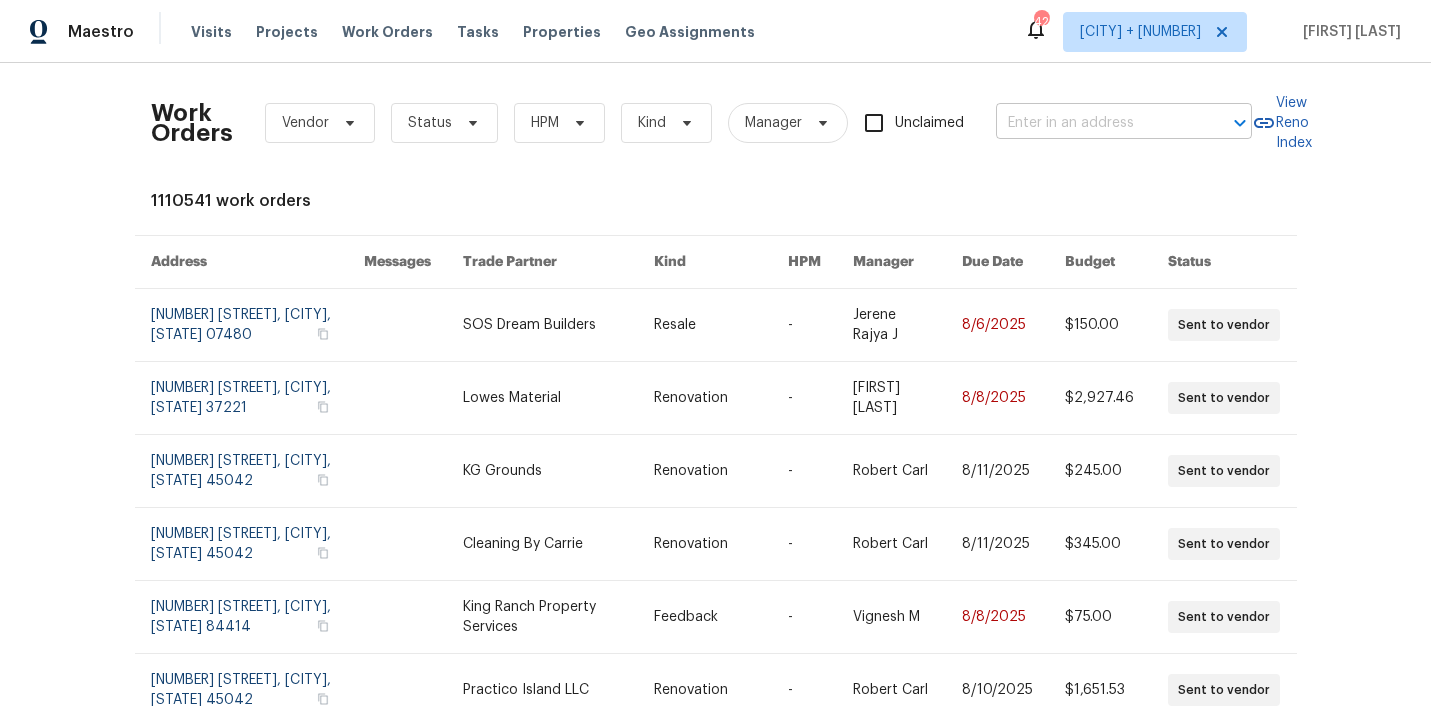 click at bounding box center (1096, 123) 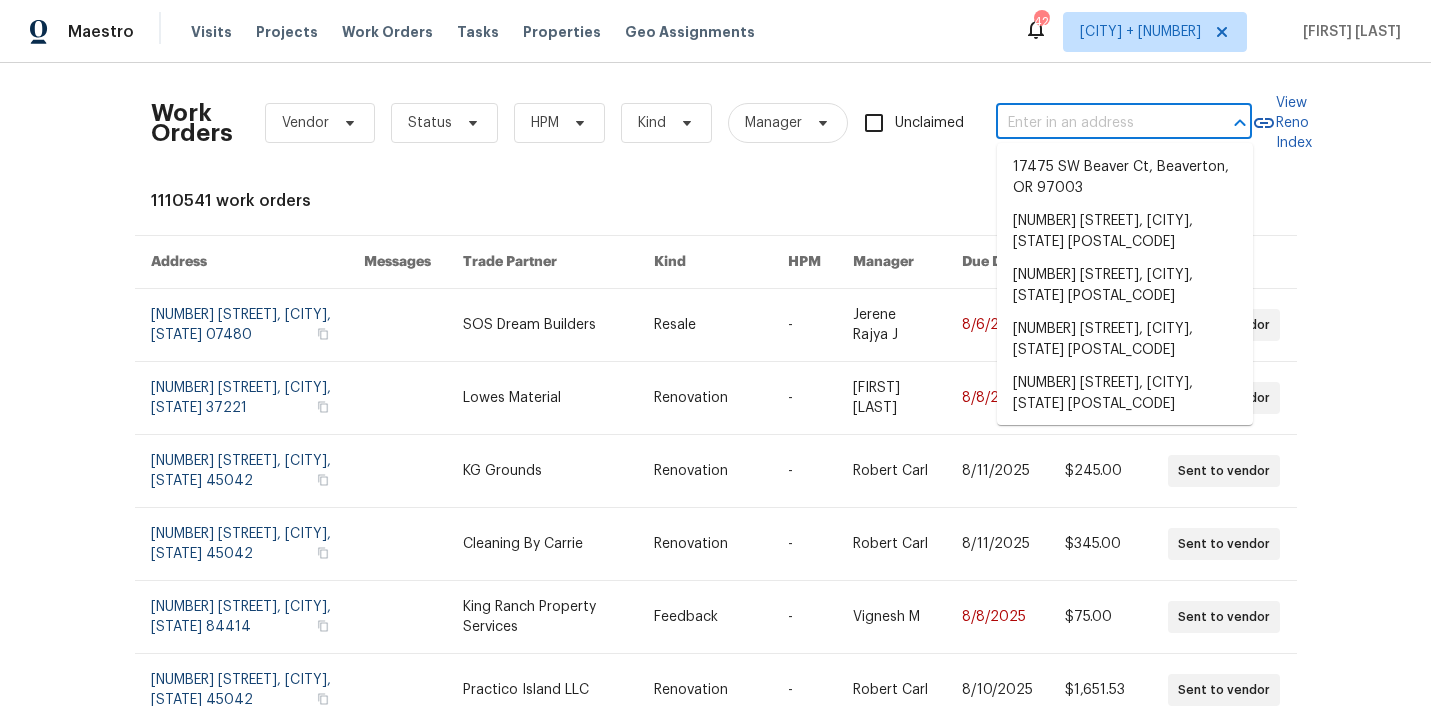 paste on "6154 Tybalt Cir, Indianapolis, IN 46254" 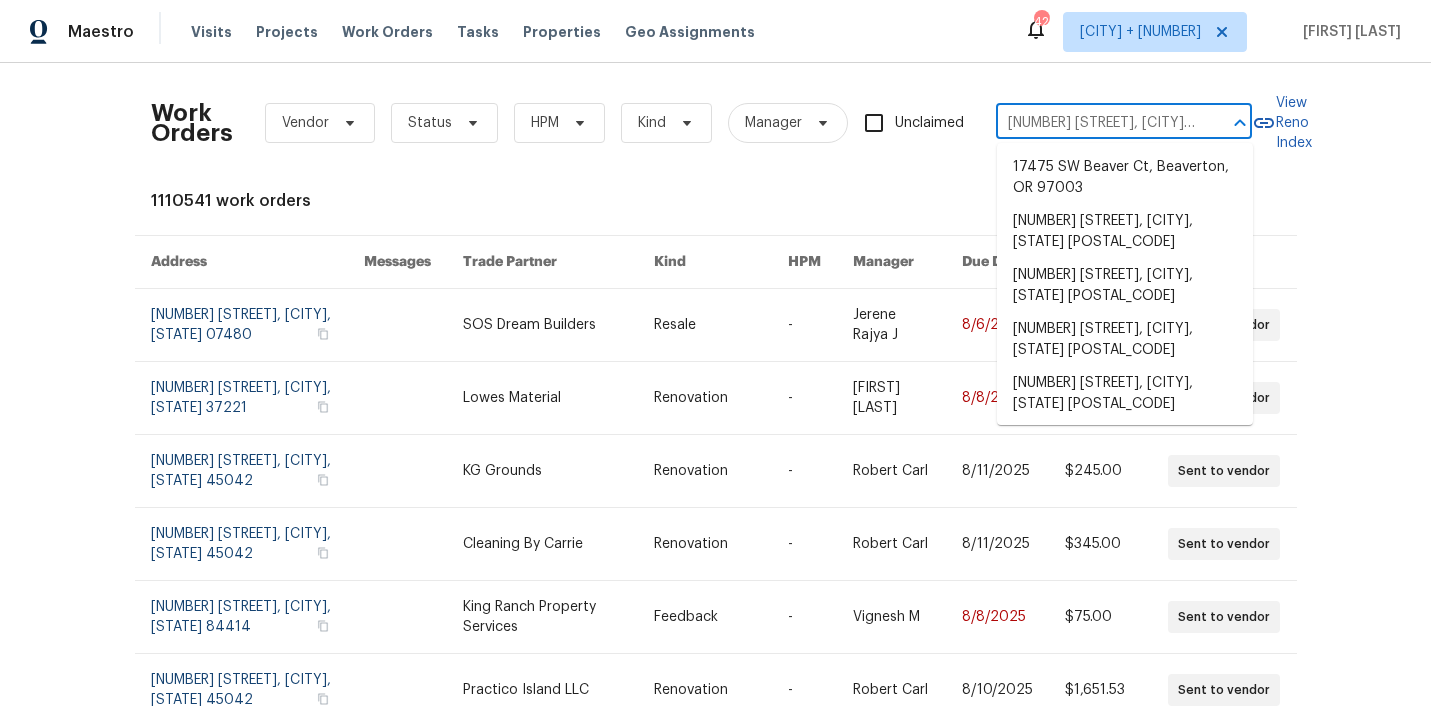 scroll, scrollTop: 0, scrollLeft: 61, axis: horizontal 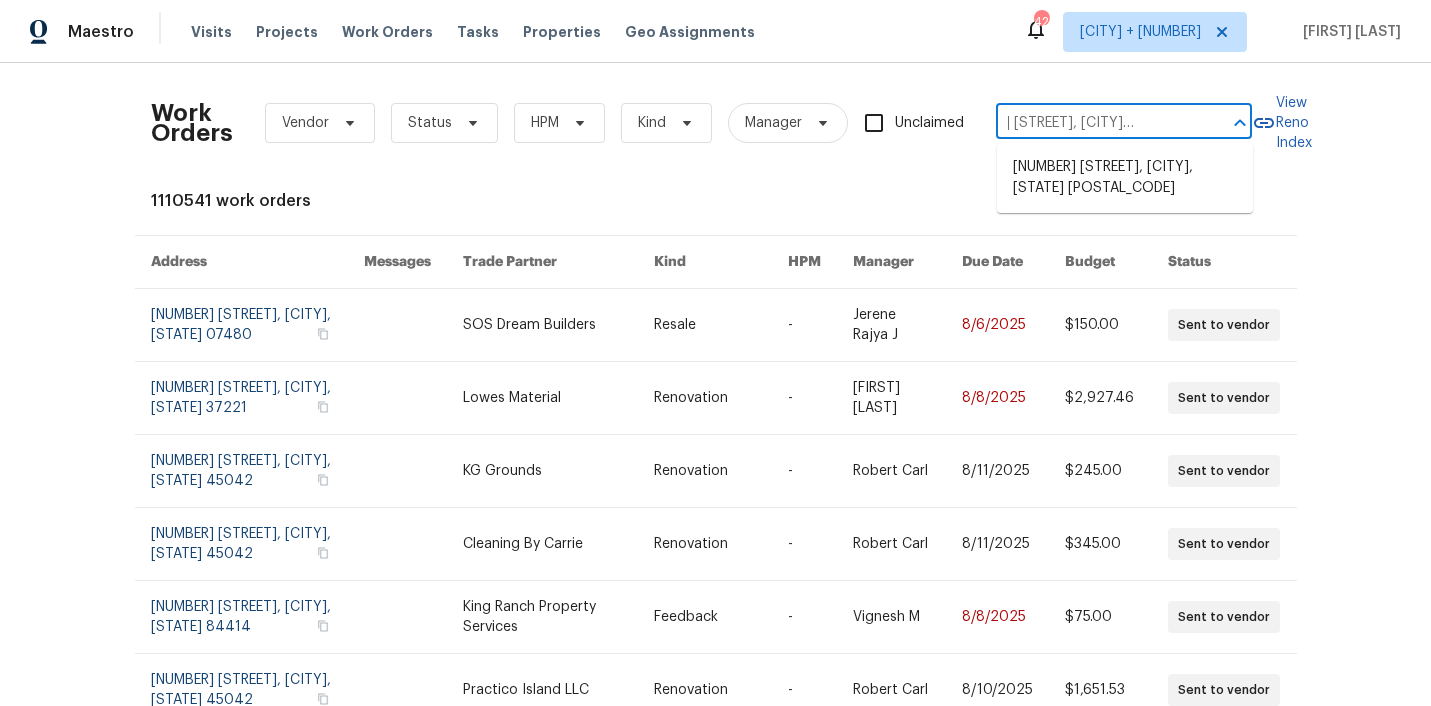 type on "6154 Tybalt Cir, Indianapolis, IN 46254" 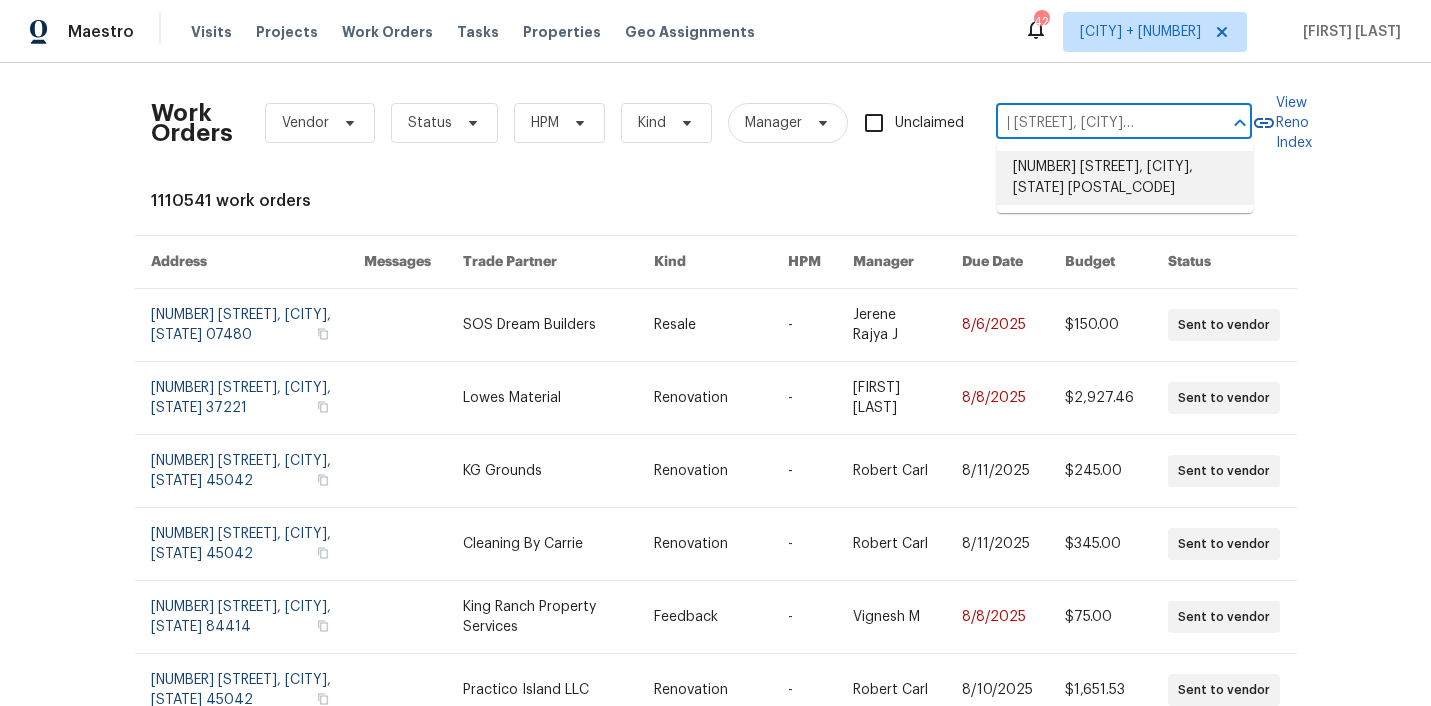 click on "6154 Tybalt Cir, Indianapolis, IN 46254" at bounding box center (1125, 178) 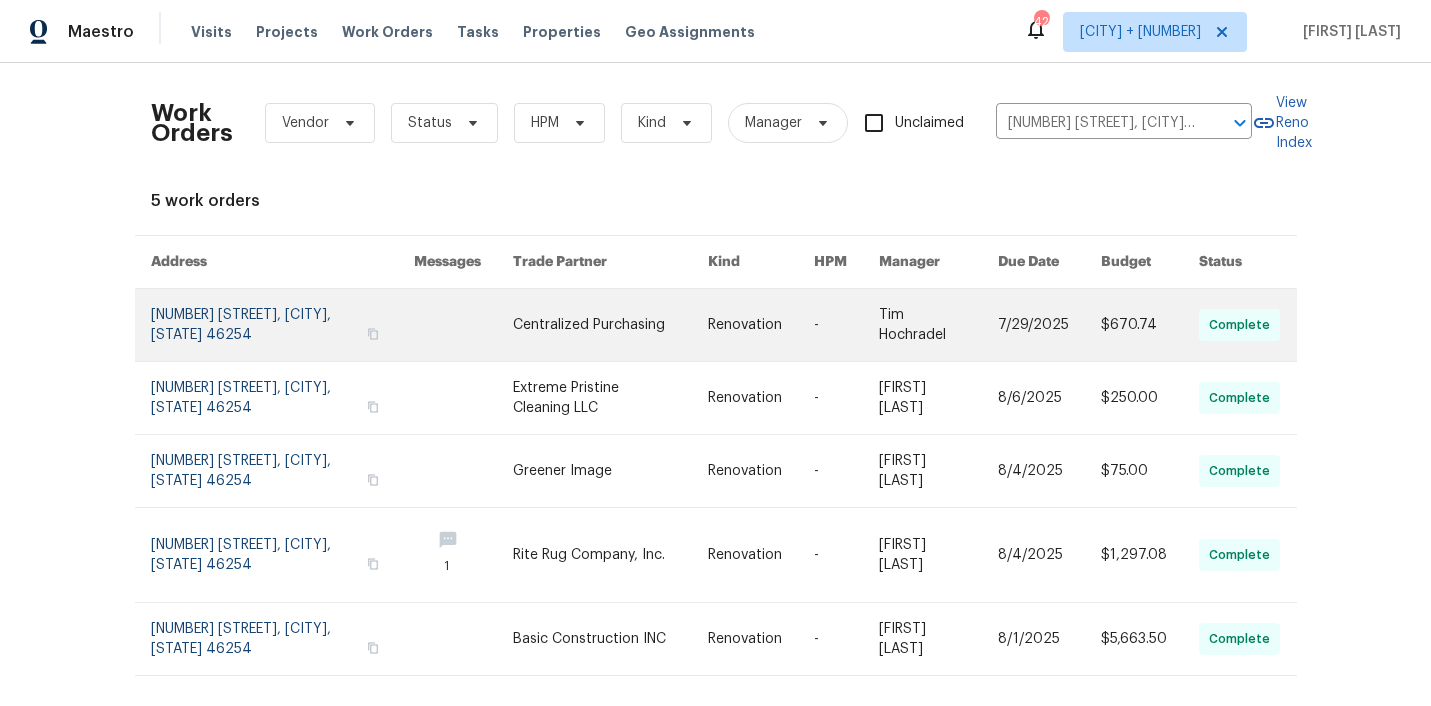 click at bounding box center (463, 325) 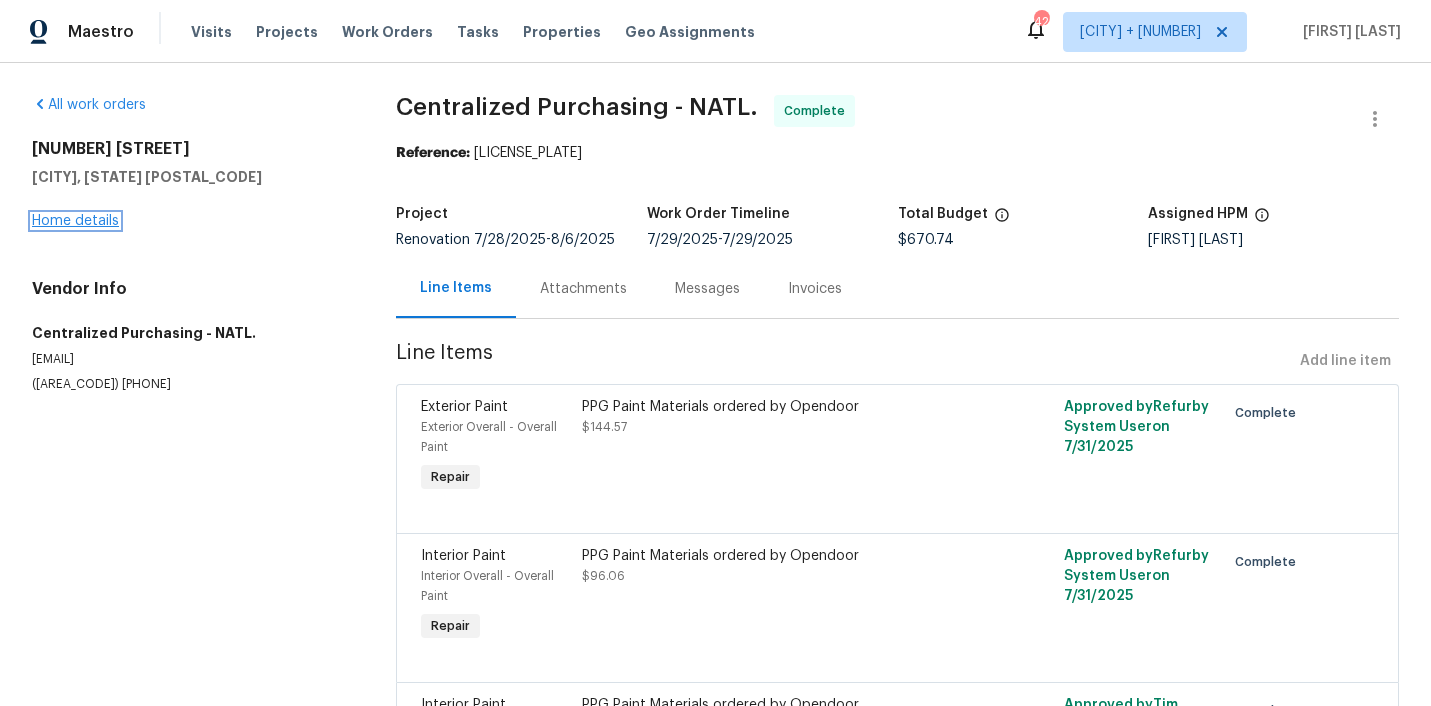 click on "Home details" at bounding box center (75, 221) 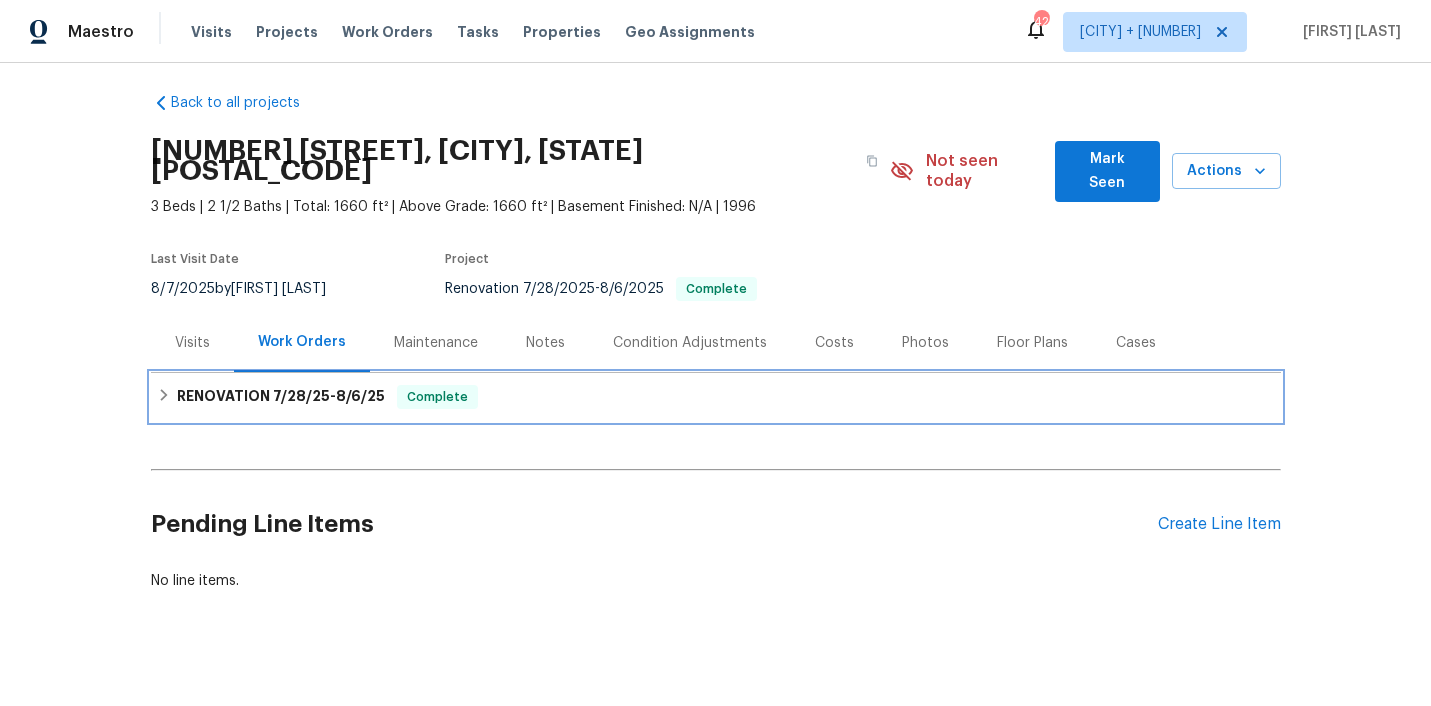 click on "RENOVATION   7/28/25  -  8/6/25 Complete" at bounding box center (716, 397) 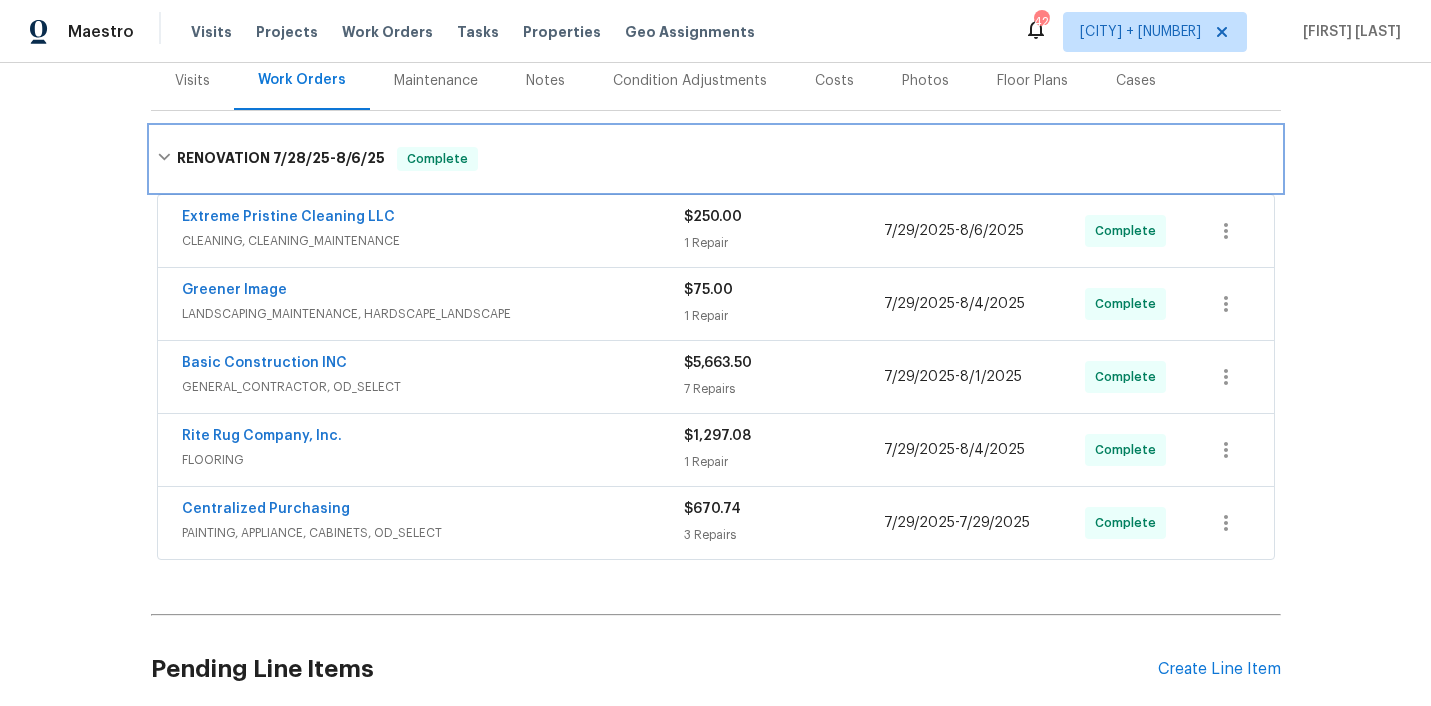 scroll, scrollTop: 289, scrollLeft: 0, axis: vertical 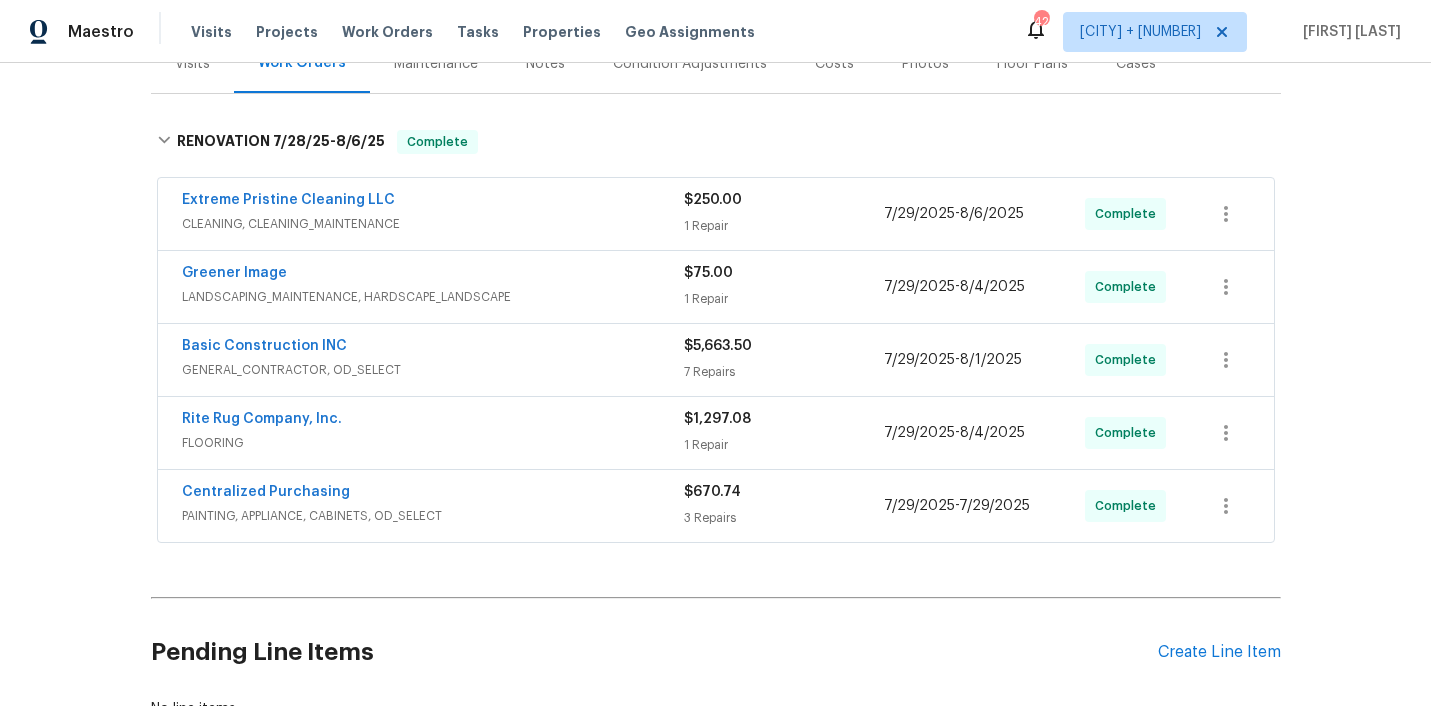 click on "PAINTING, APPLIANCE, CABINETS, OD_SELECT" at bounding box center (433, 516) 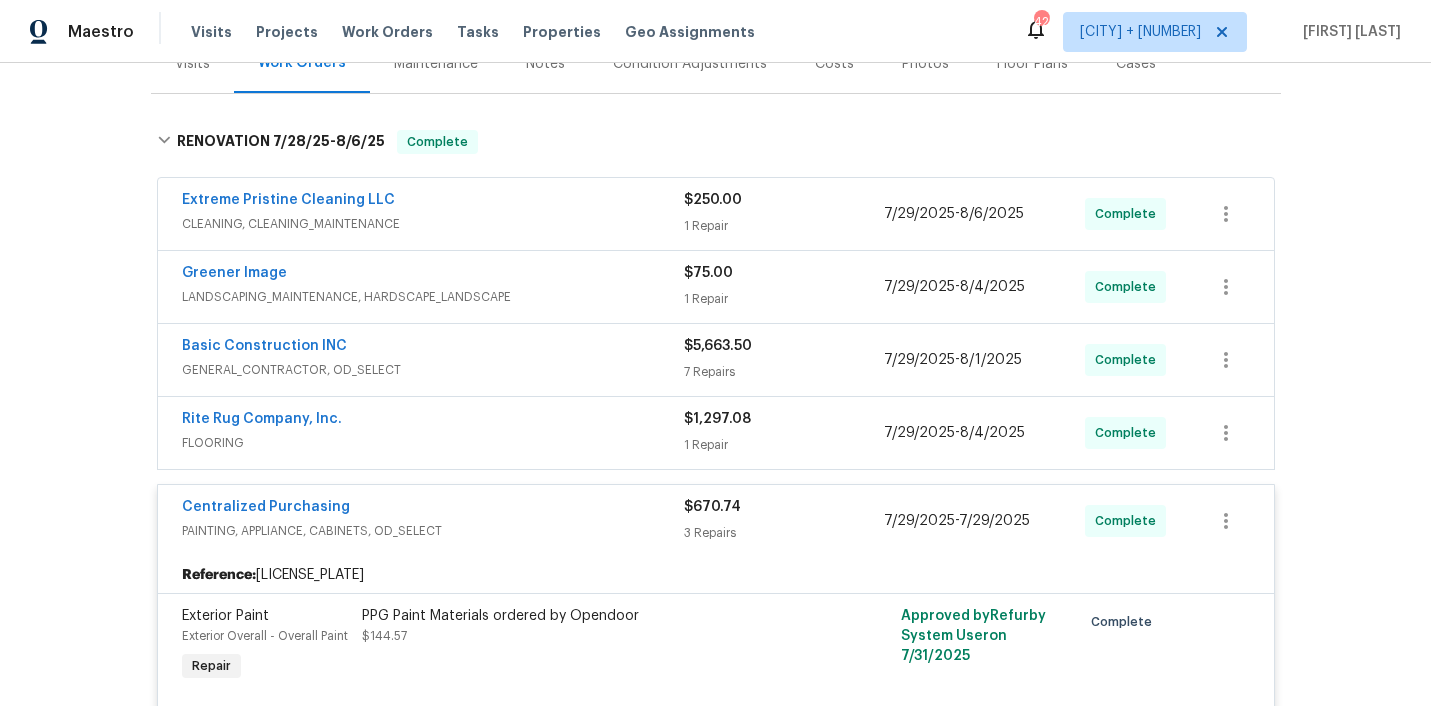 click on "Rite Rug Company, Inc." at bounding box center (433, 421) 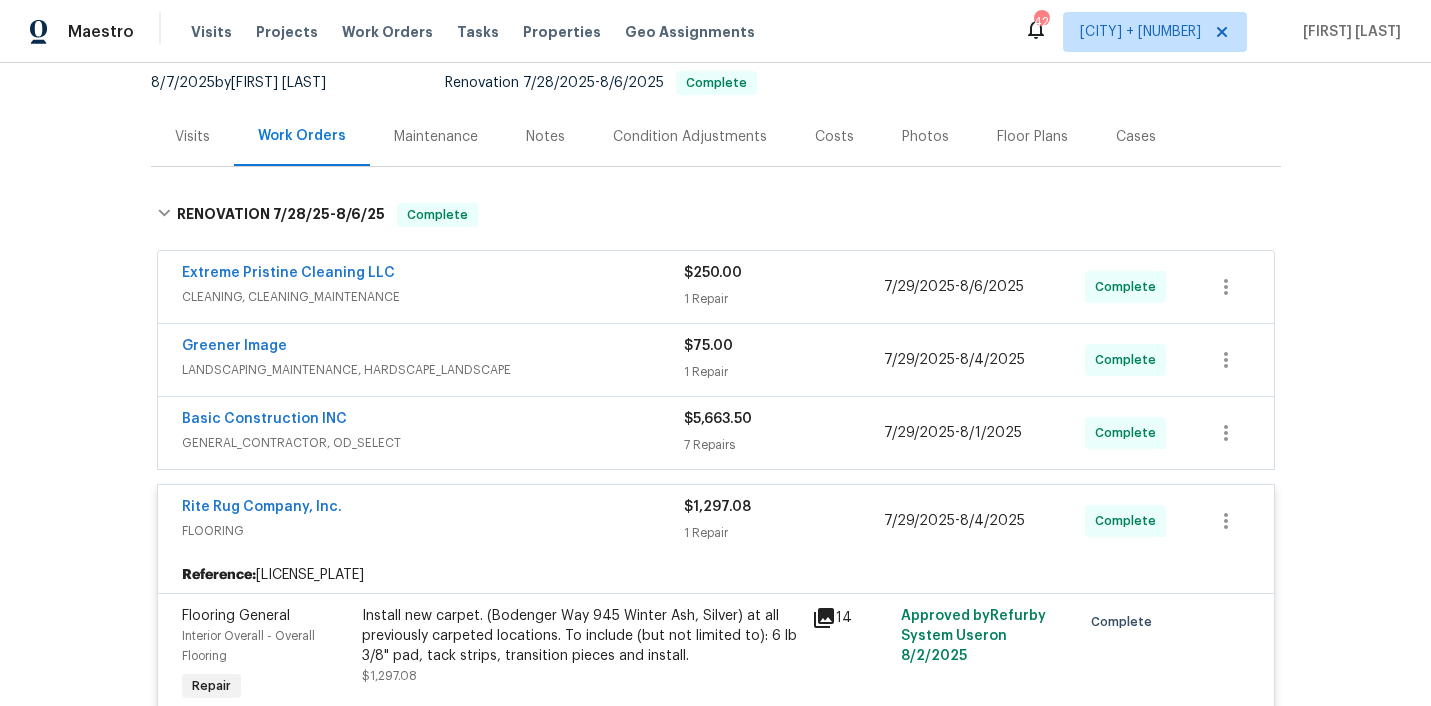 click on "Basic Construction INC" at bounding box center (433, 421) 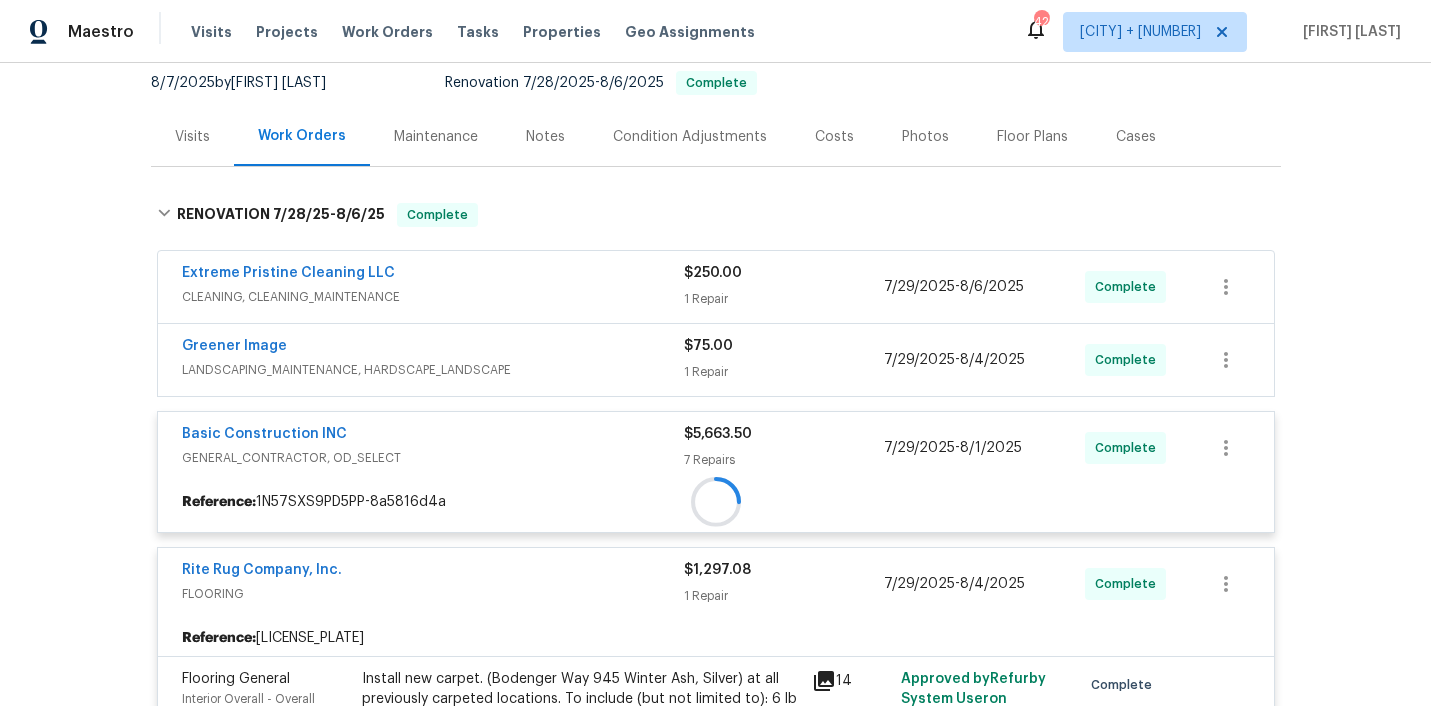 scroll, scrollTop: 134, scrollLeft: 0, axis: vertical 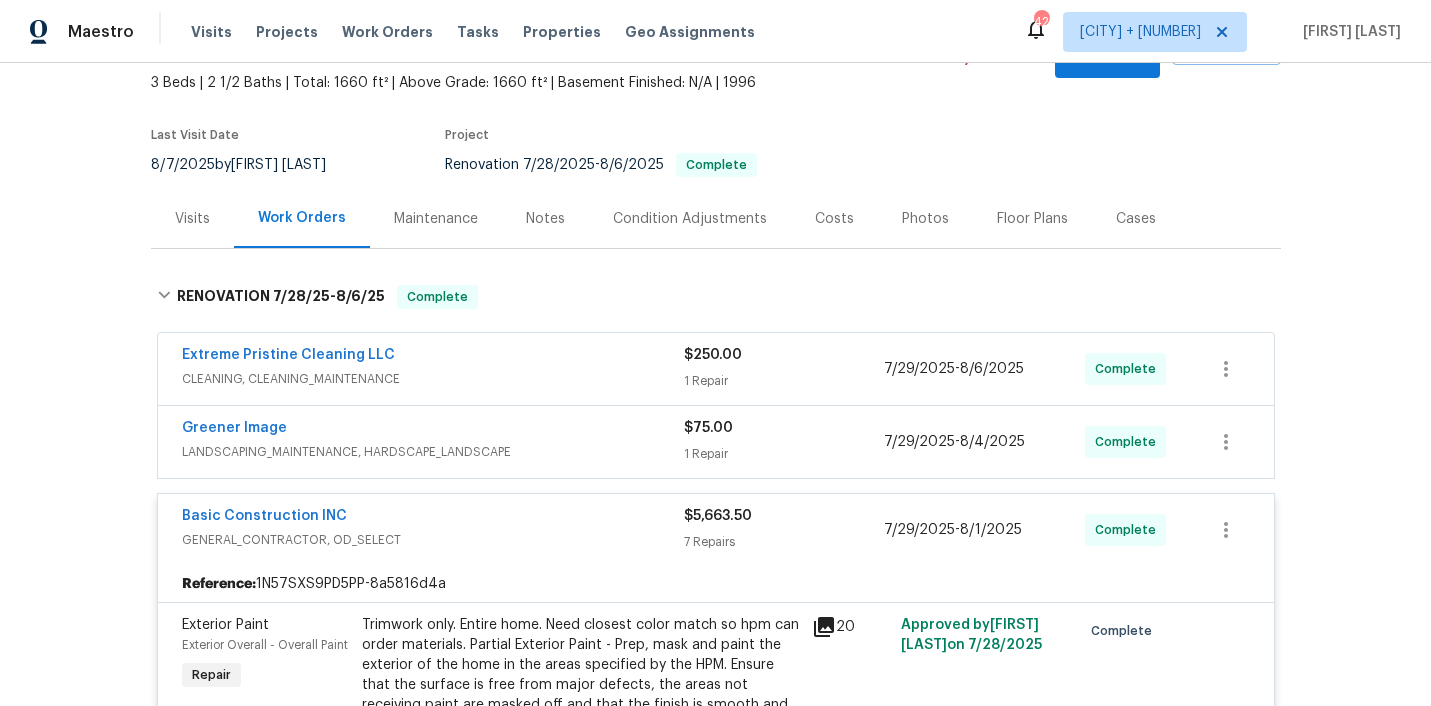 click on "Greener Image" at bounding box center [433, 430] 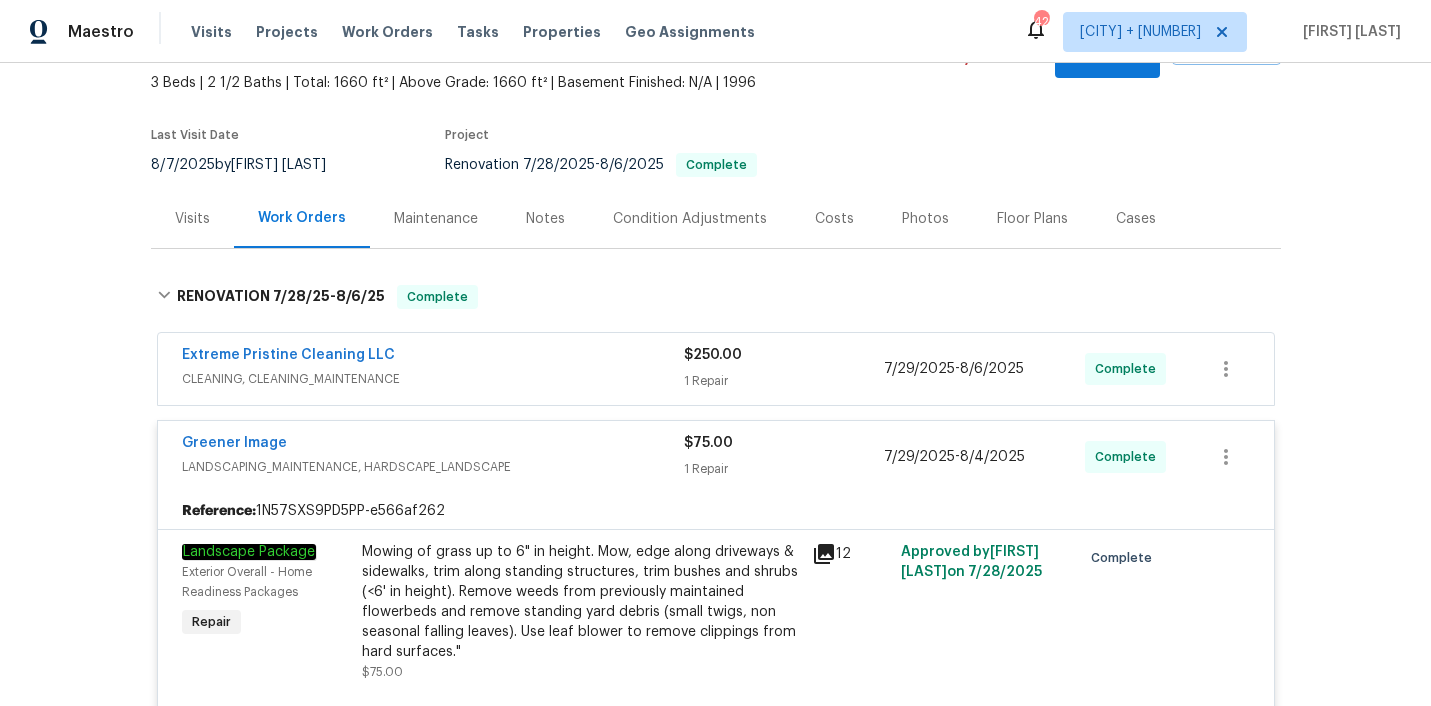 click on "Extreme Pristine Cleaning LLC" at bounding box center [433, 357] 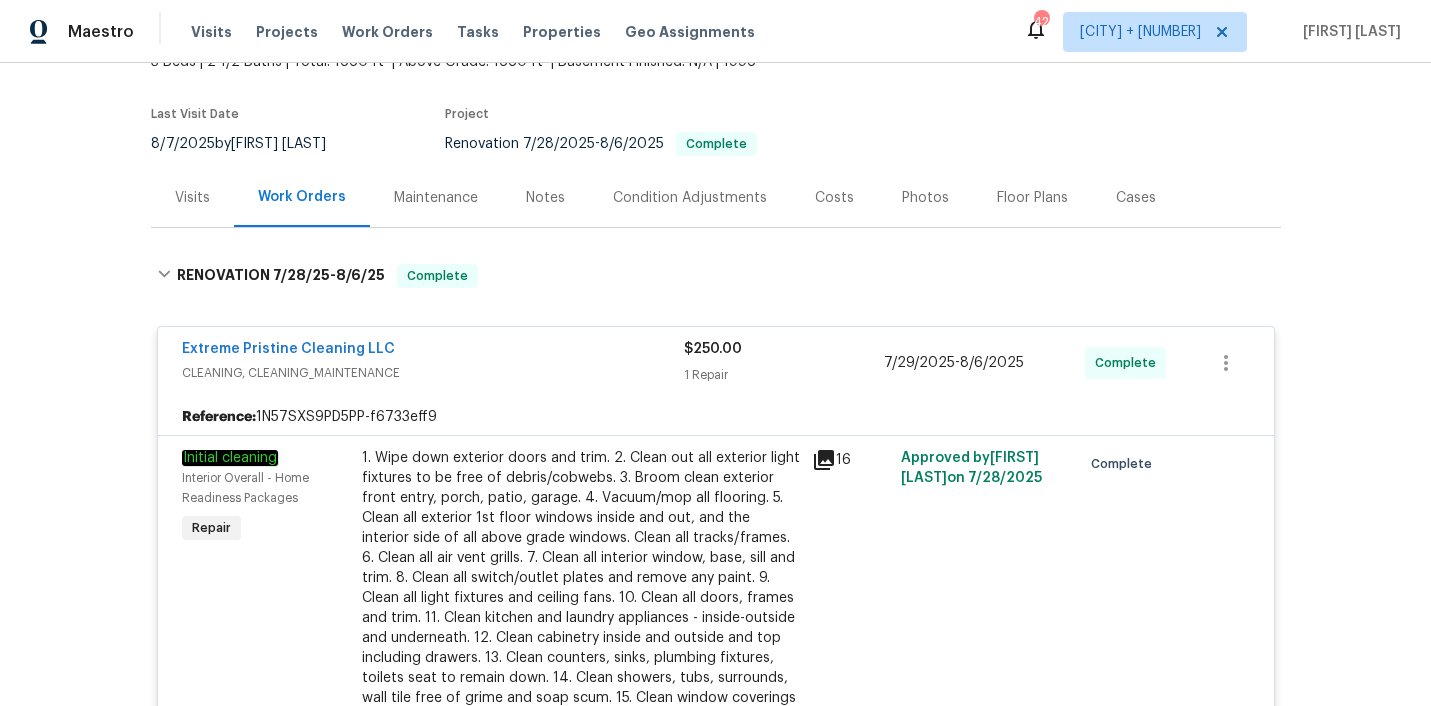 scroll, scrollTop: 0, scrollLeft: 0, axis: both 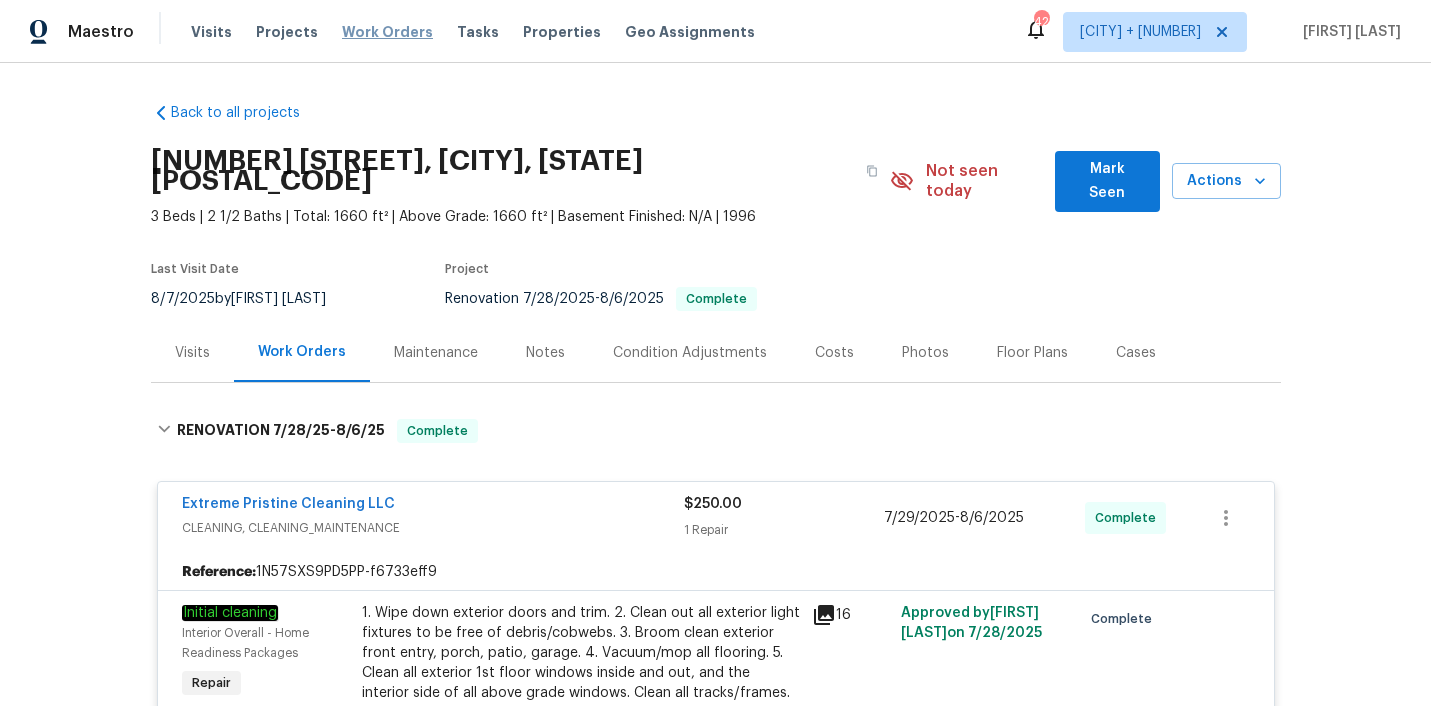 click on "Work Orders" at bounding box center (387, 32) 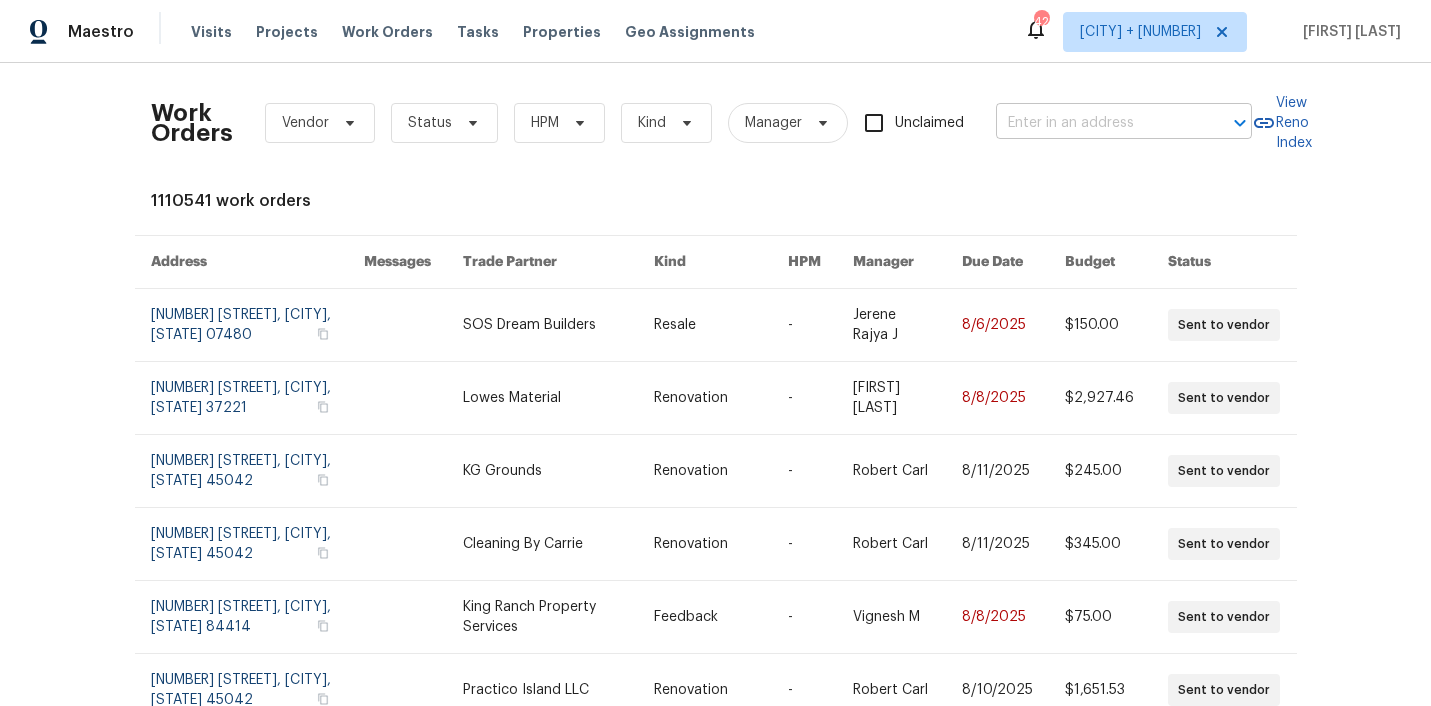 click at bounding box center (1096, 123) 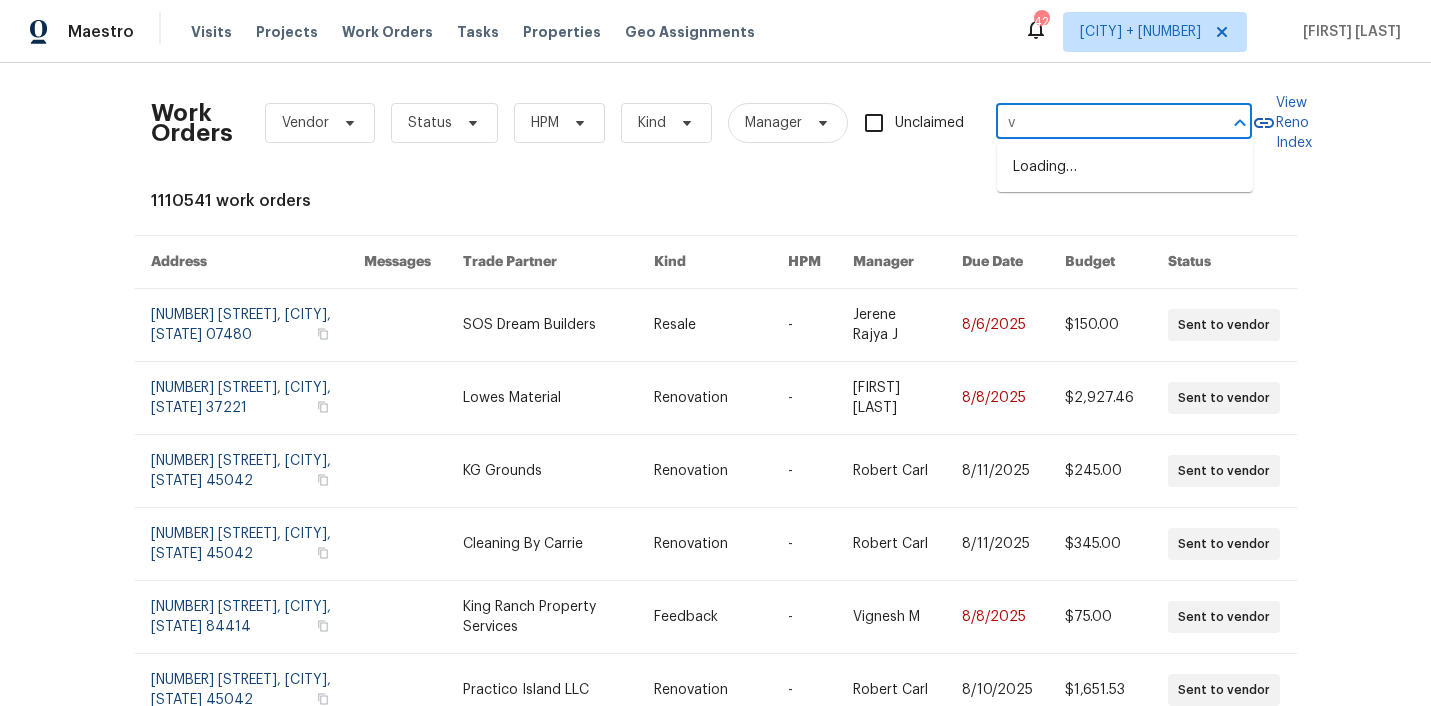 type on "v" 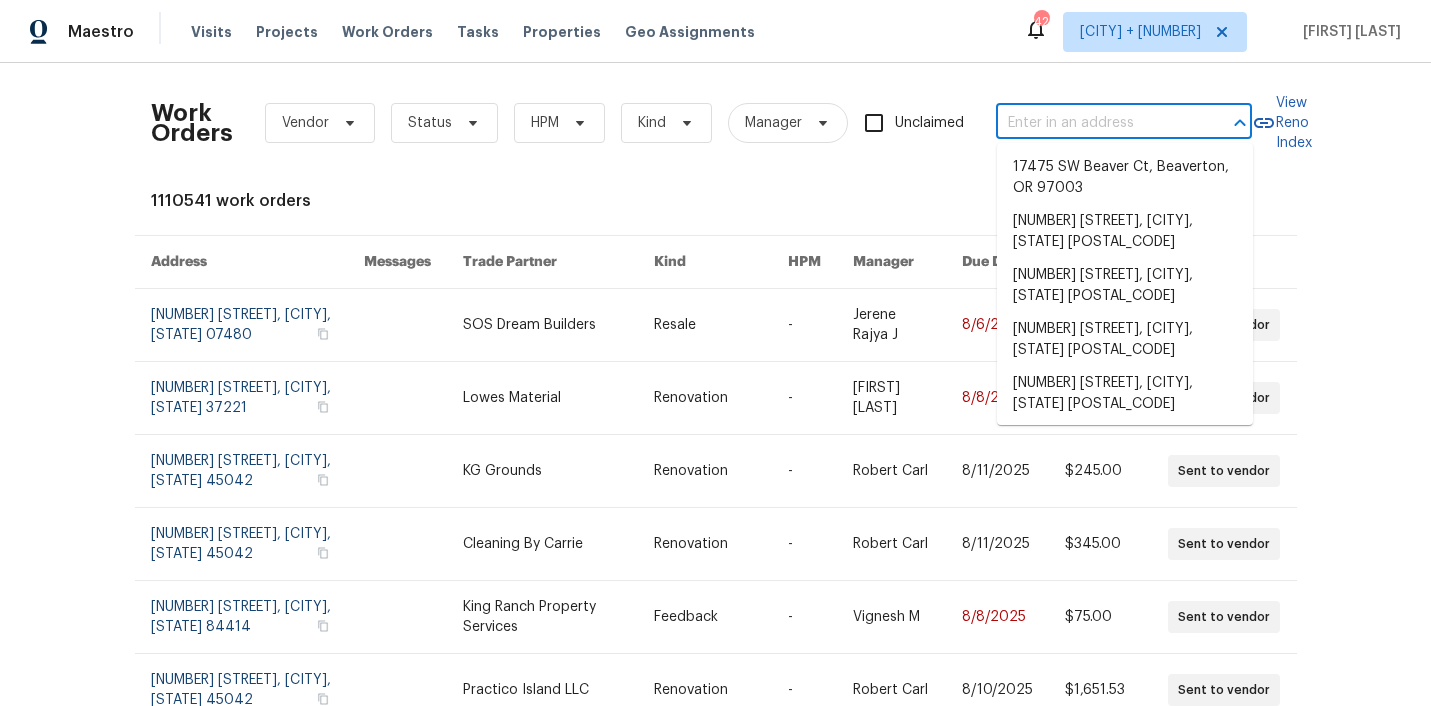 paste on "1602 Wildwood Dr Round Rock, TX 78681" 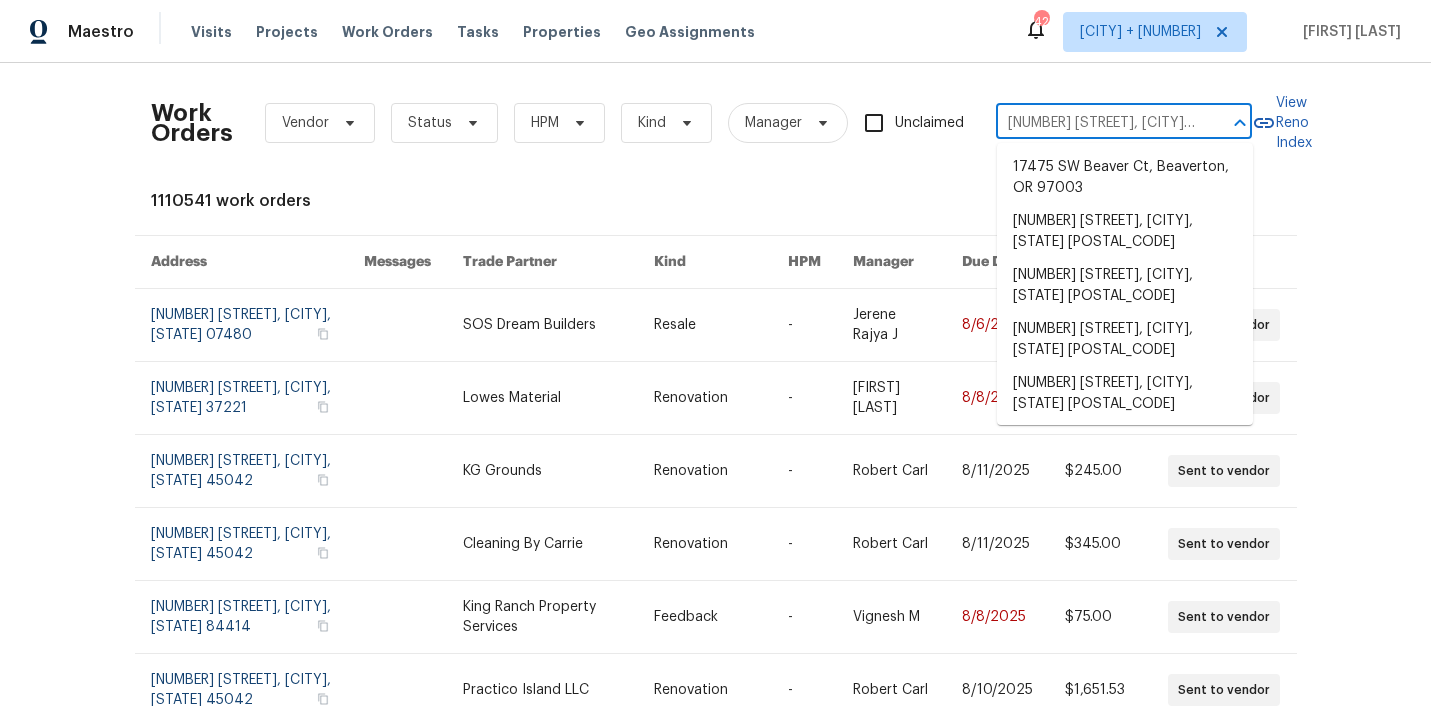 type on "1602 Wildwood Dr Round Rock, TX 78681" 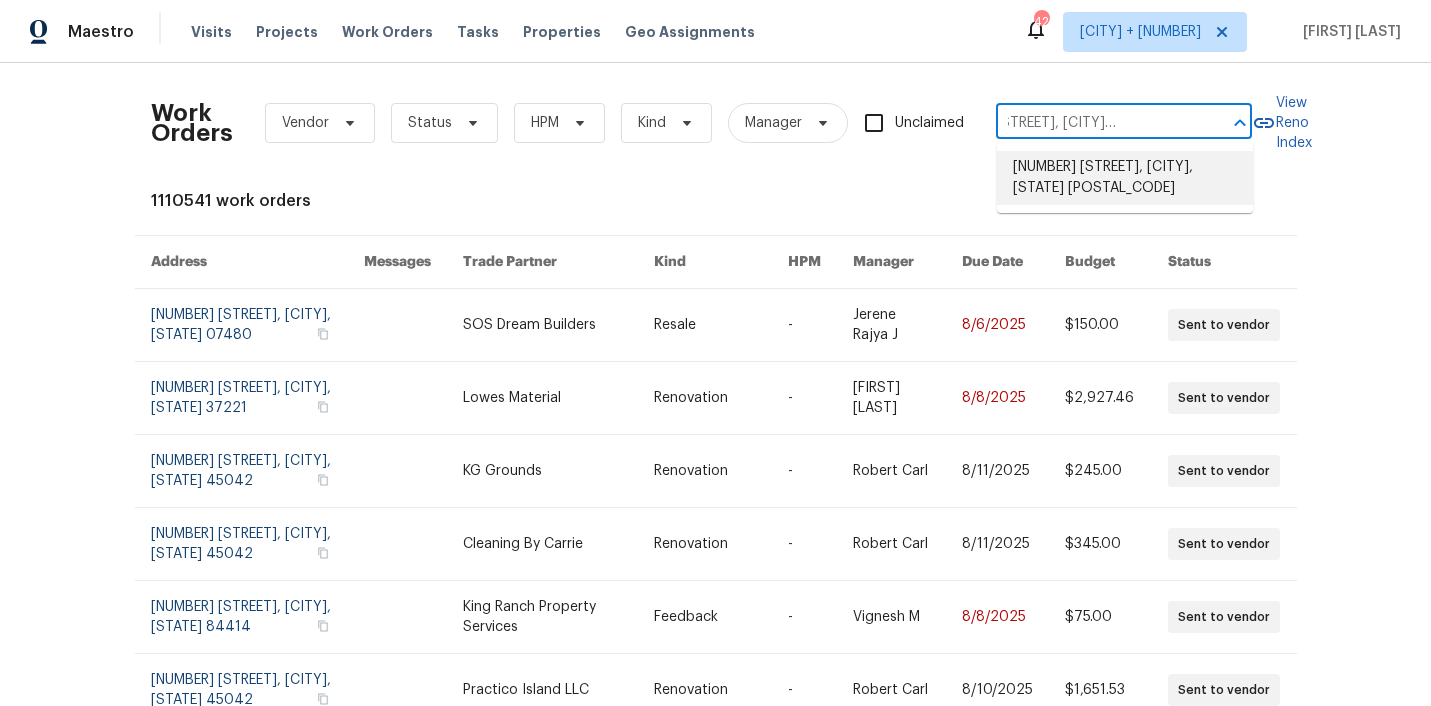 click on "1602 Wildwood Dr, Round Rock, TX 78681" at bounding box center [1125, 178] 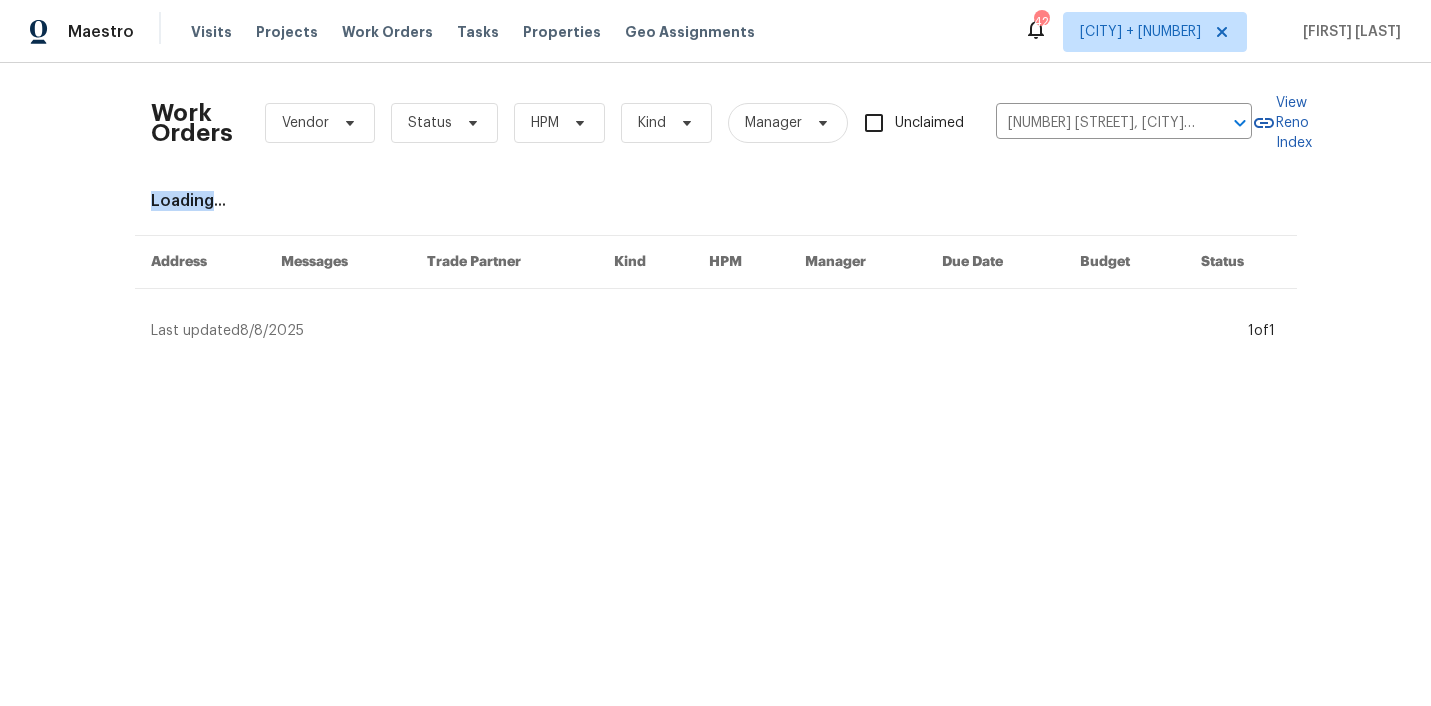 click on "Work Orders Vendor Status HPM Kind Manager Unclaimed 1602 Wildwood Dr, Round Rock, TX 78681 ​ View Reno Index Loading... Address Messages Trade Partner Kind HPM Manager Due Date Budget Status Last updated  8/8/2025 1  of  1" at bounding box center [716, 210] 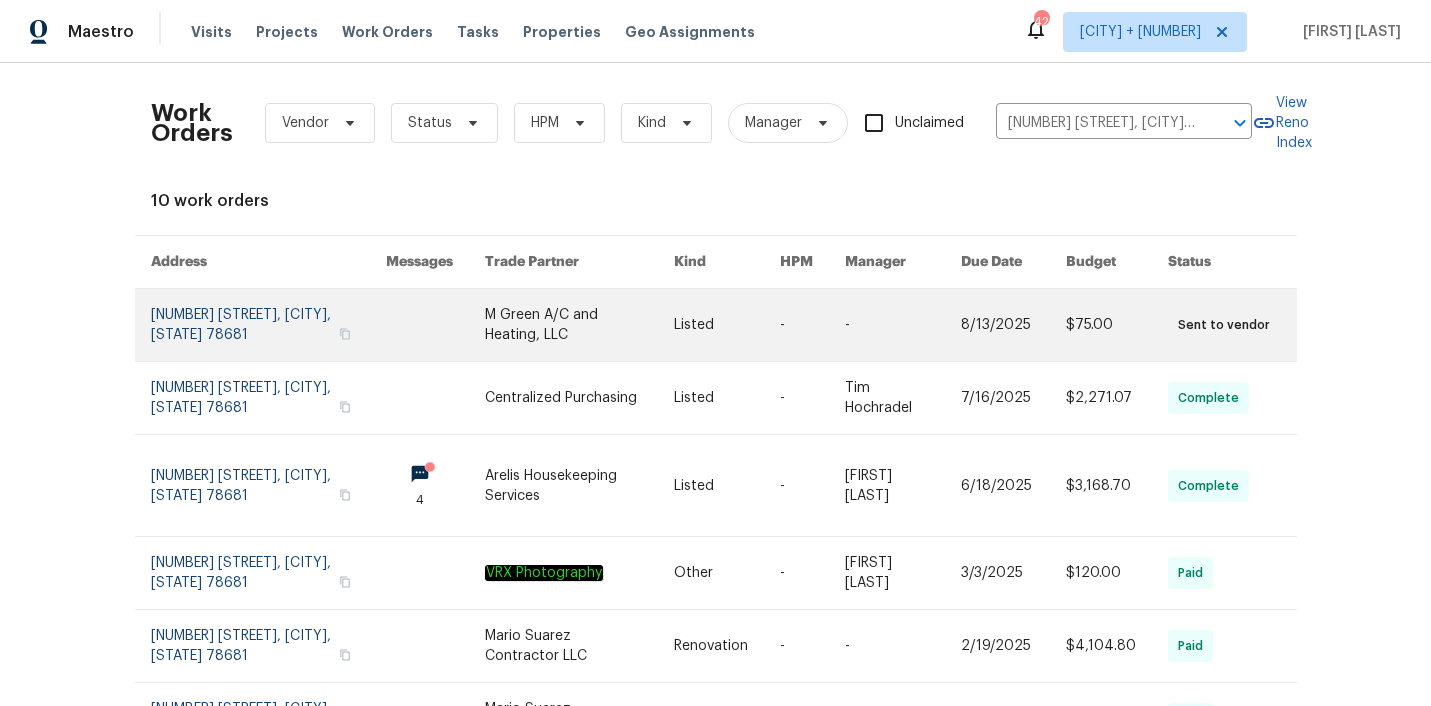 click at bounding box center (435, 325) 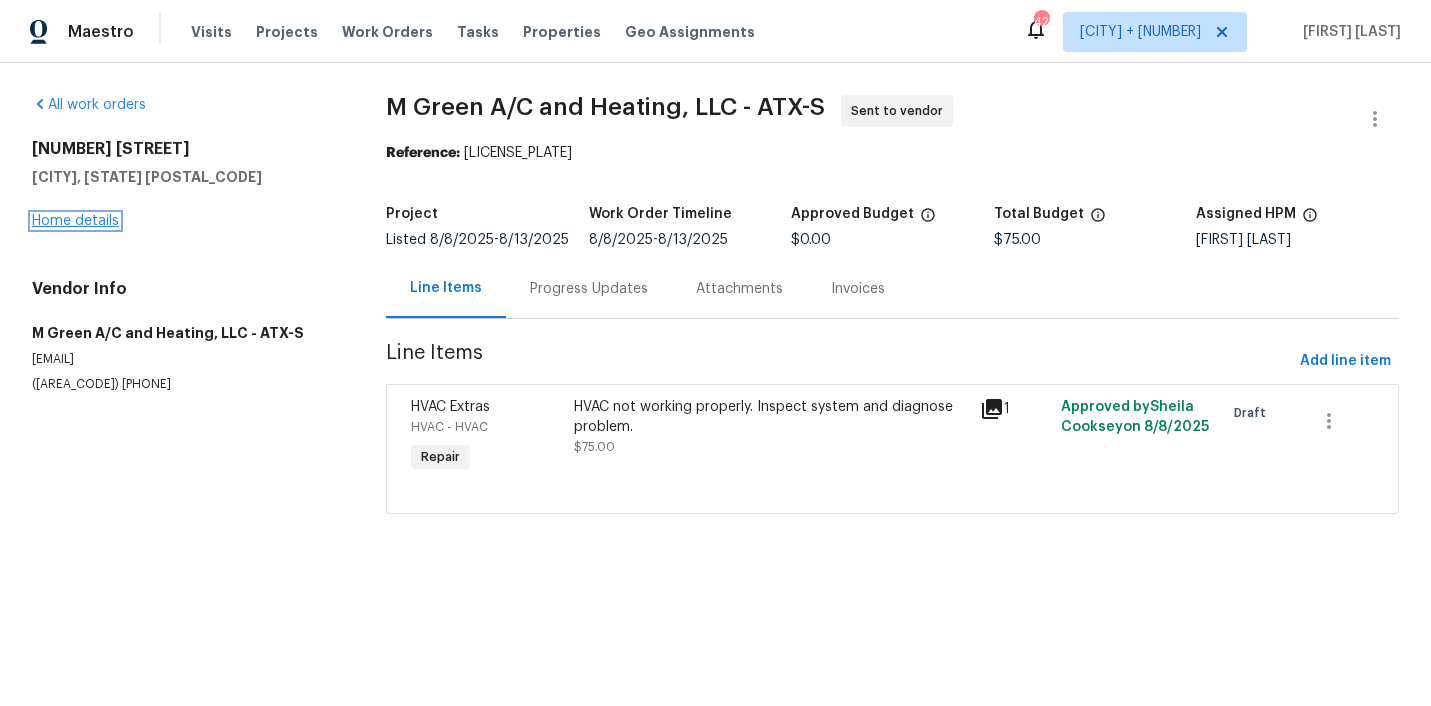 click on "Home details" at bounding box center (75, 221) 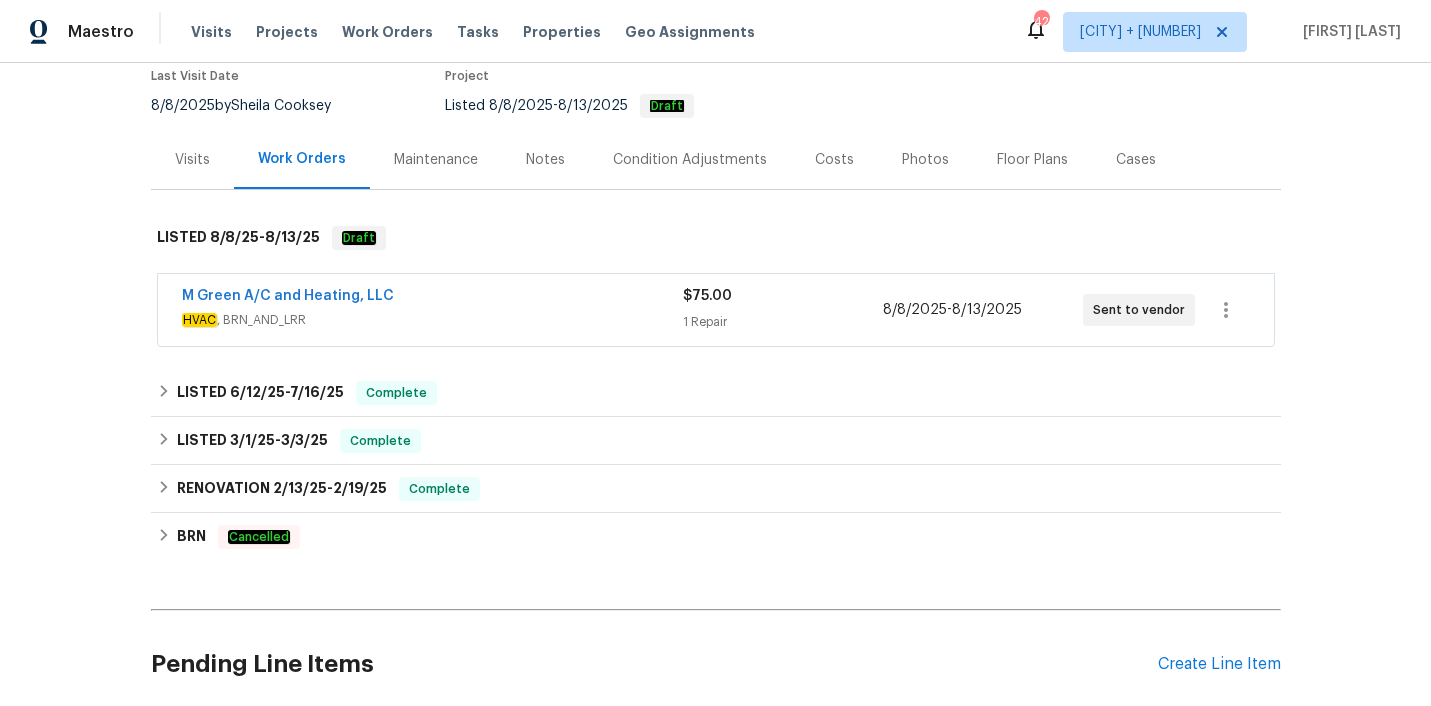 click on "M Green A/C and Heating, LLC" at bounding box center (432, 298) 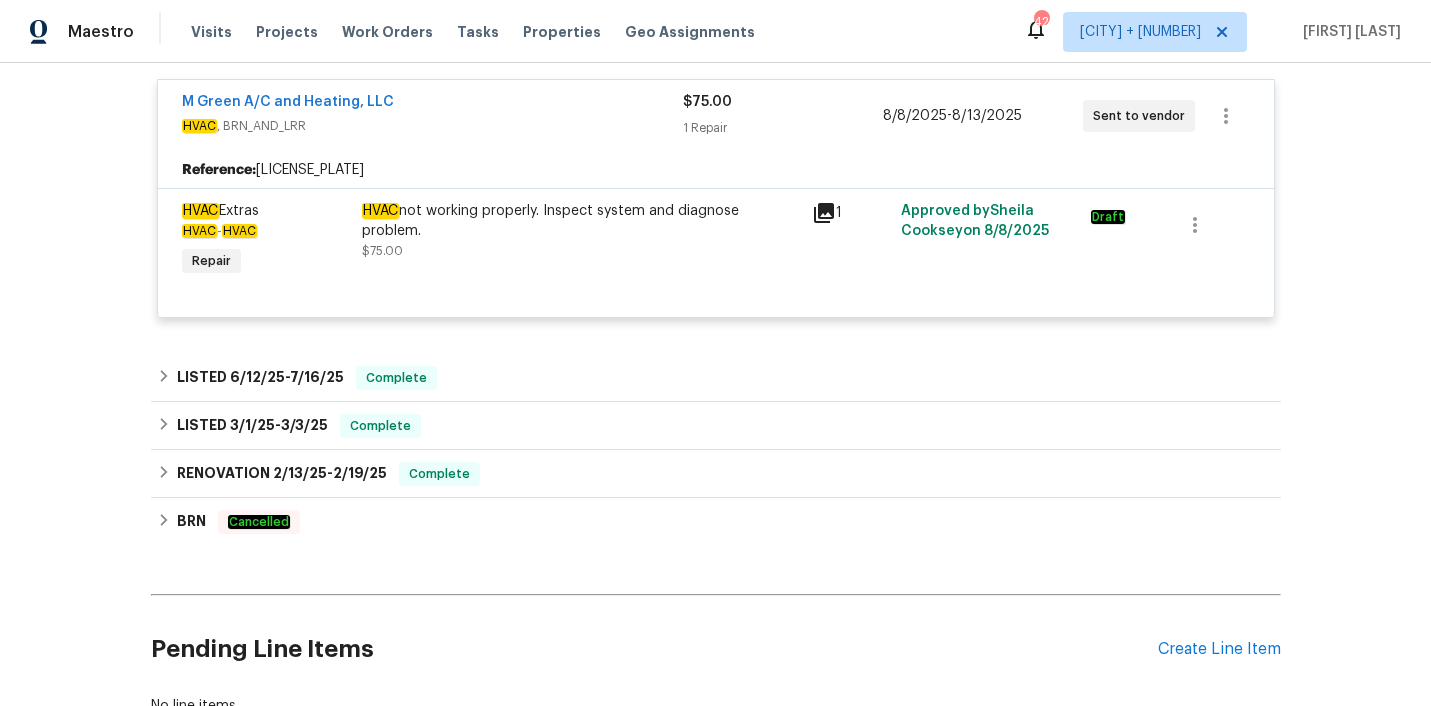 scroll, scrollTop: 425, scrollLeft: 0, axis: vertical 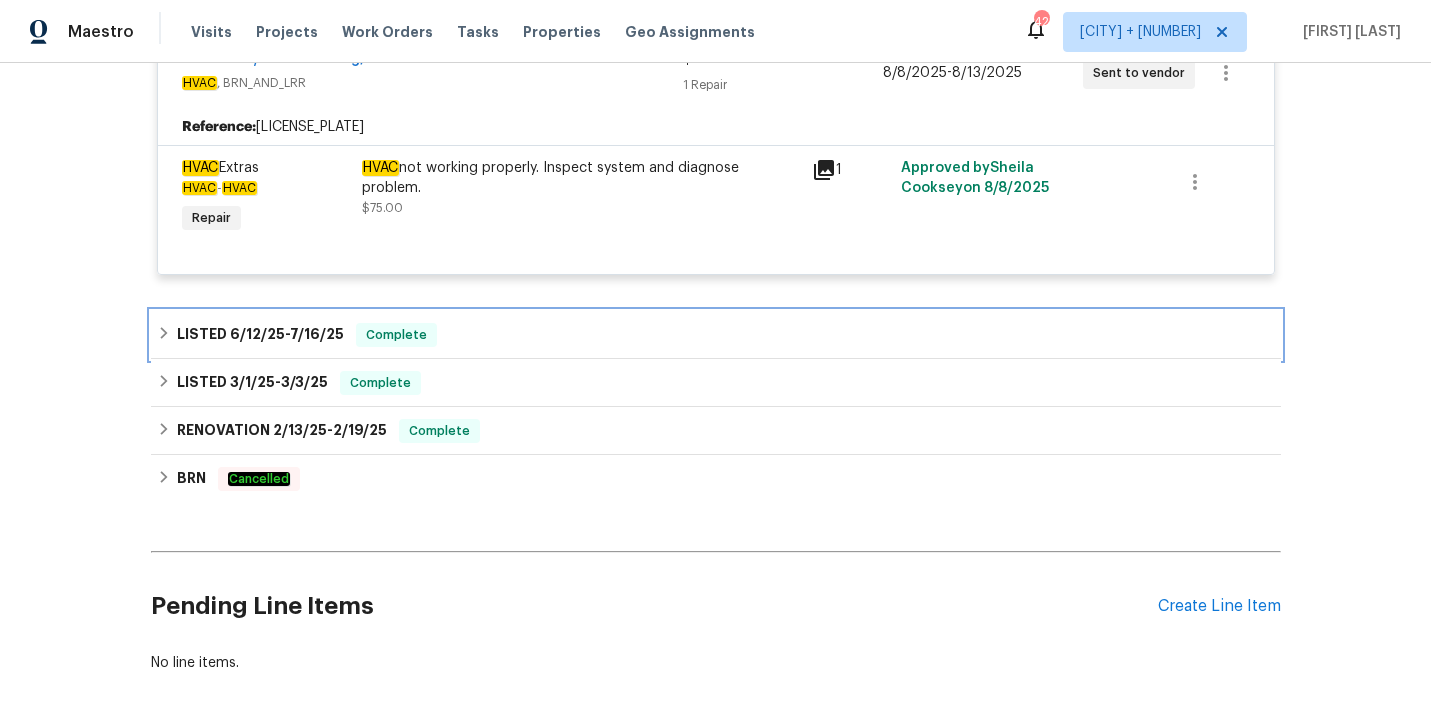 click on "LISTED   6/12/25  -  7/16/25 Complete" at bounding box center [716, 335] 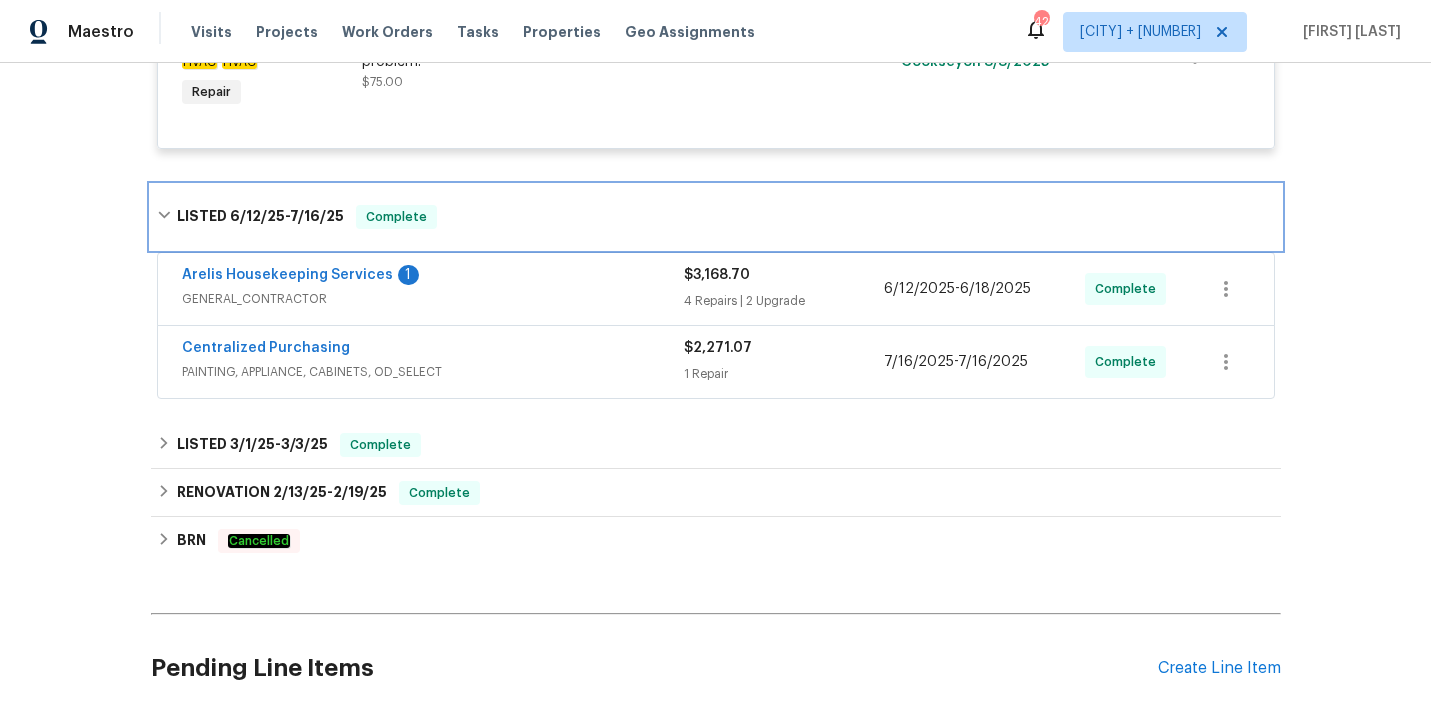 scroll, scrollTop: 572, scrollLeft: 0, axis: vertical 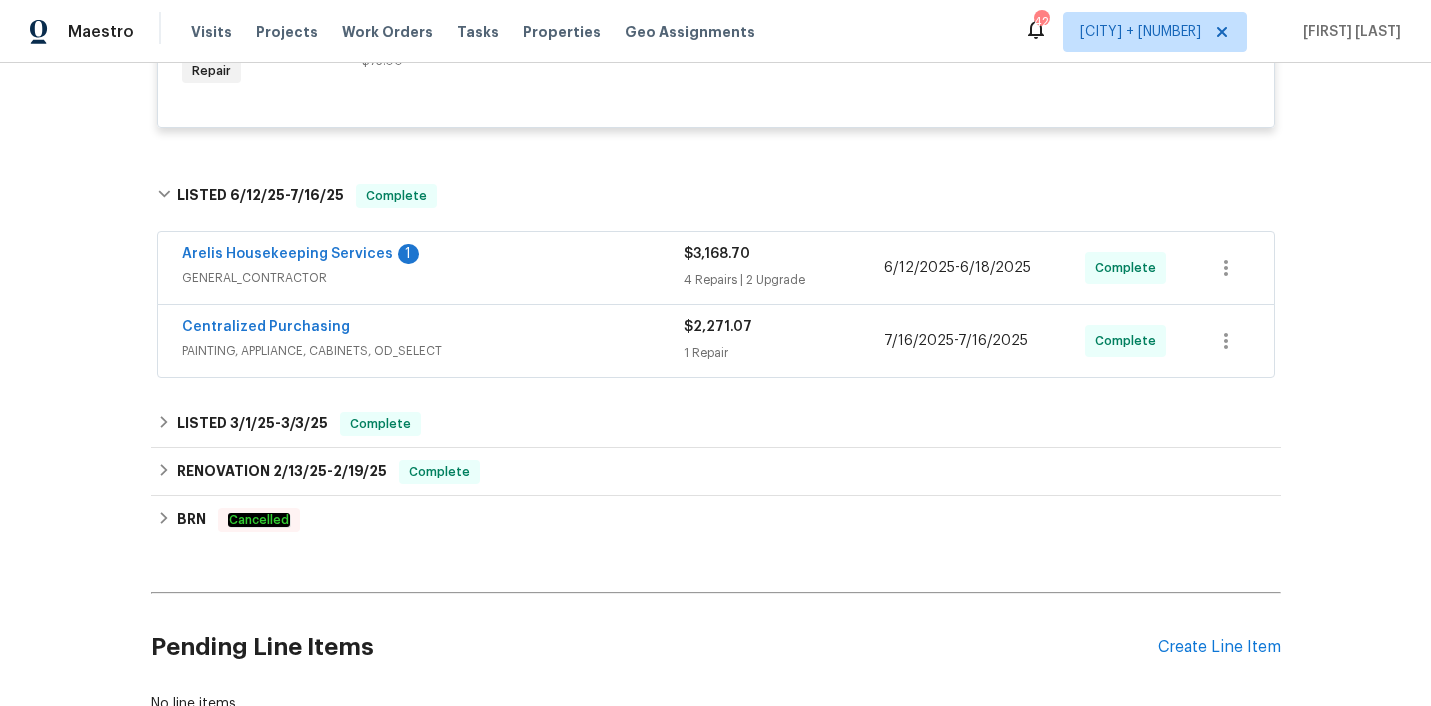 click on "Centralized Purchasing" at bounding box center [433, 329] 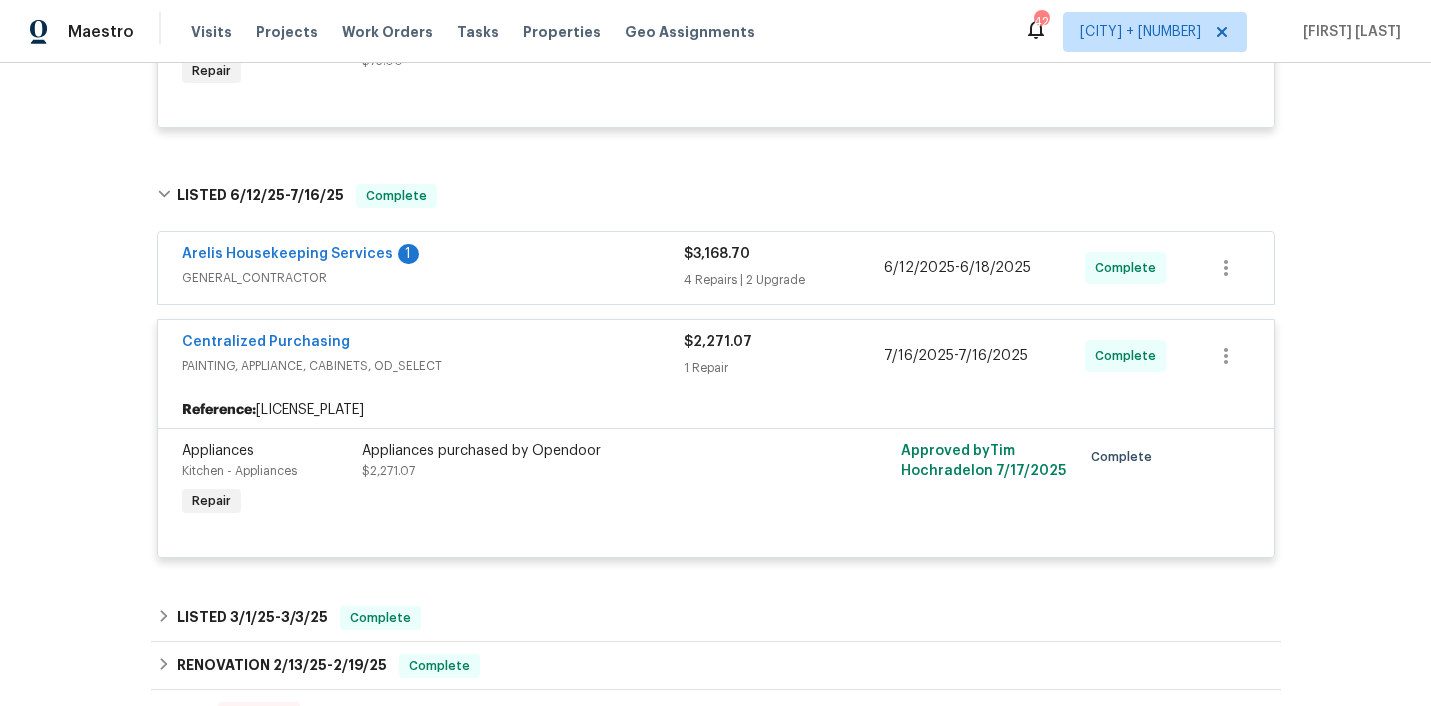 click on "GENERAL_CONTRACTOR" at bounding box center [433, 278] 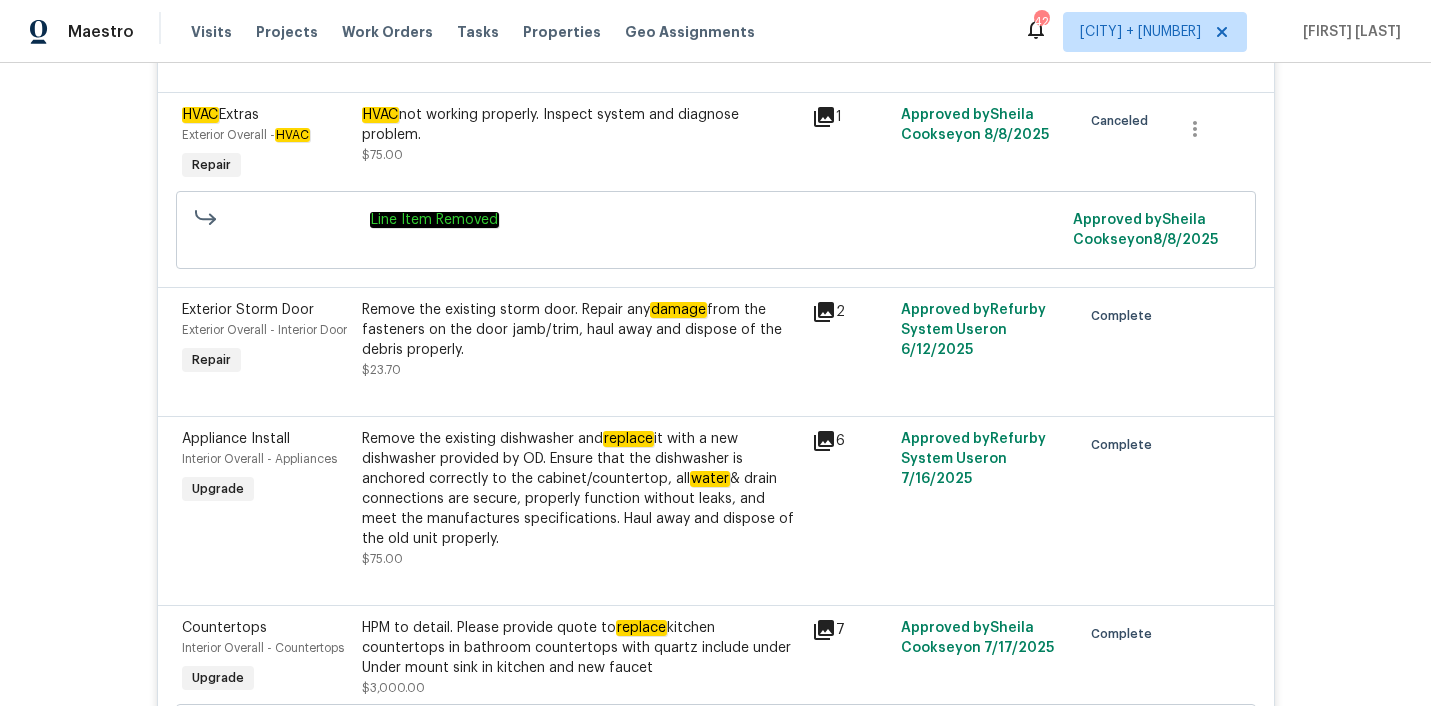 scroll, scrollTop: 1104, scrollLeft: 0, axis: vertical 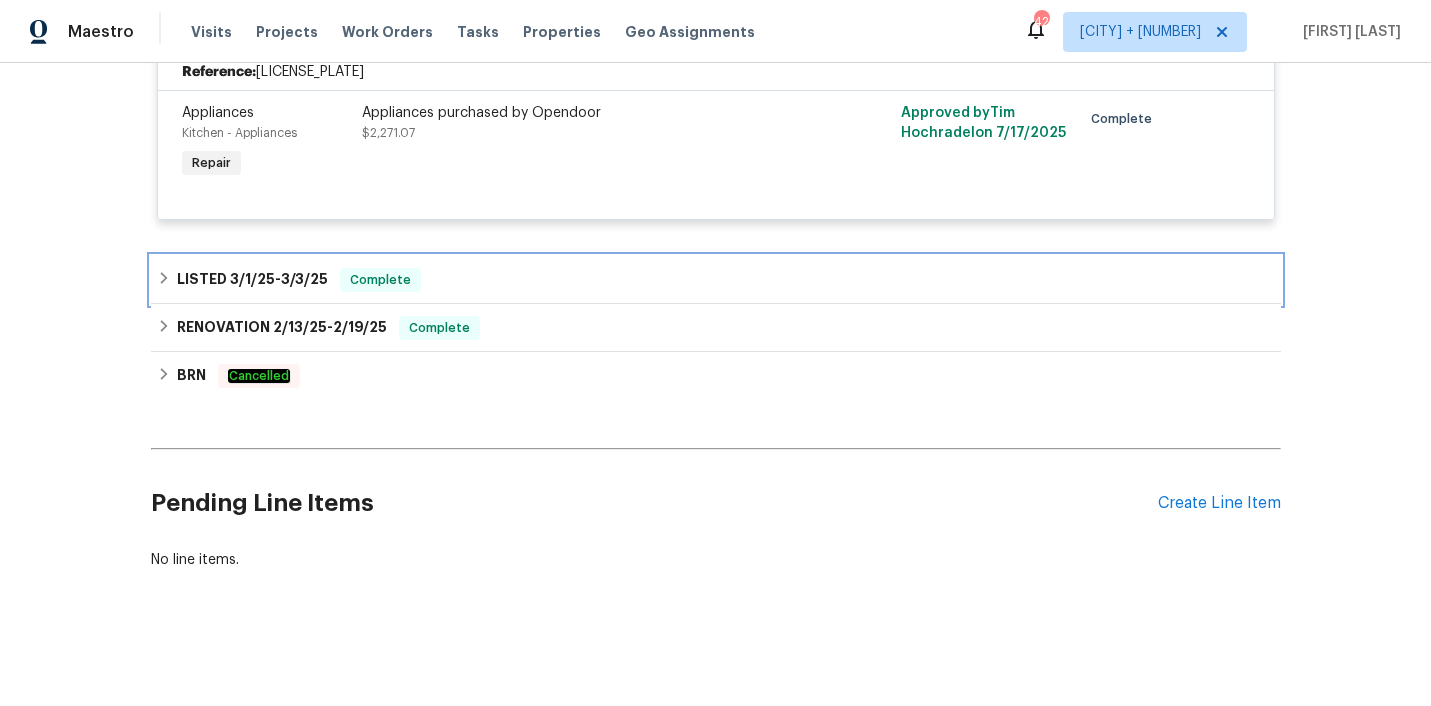 click on "LISTED   3/1/25  -  3/3/25 Complete" at bounding box center [716, 280] 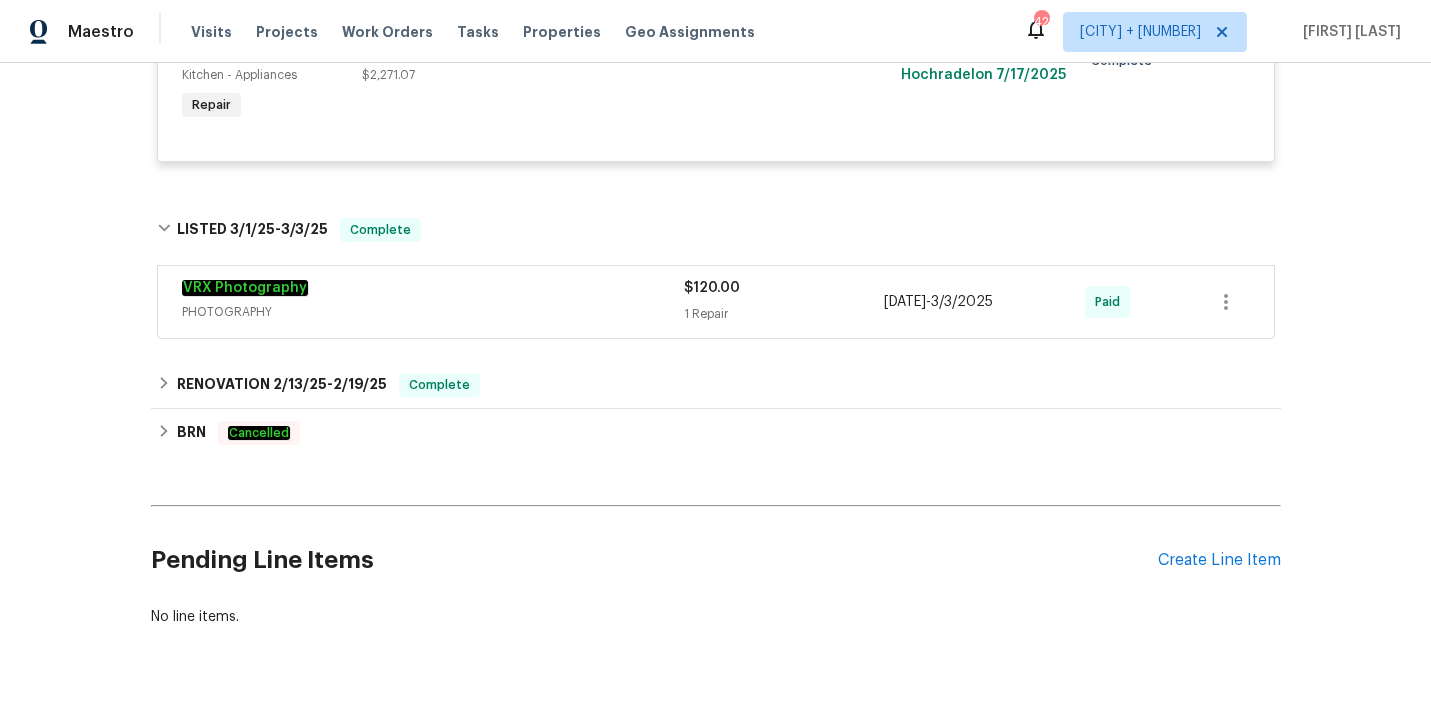click on "VRX Photography" at bounding box center (433, 290) 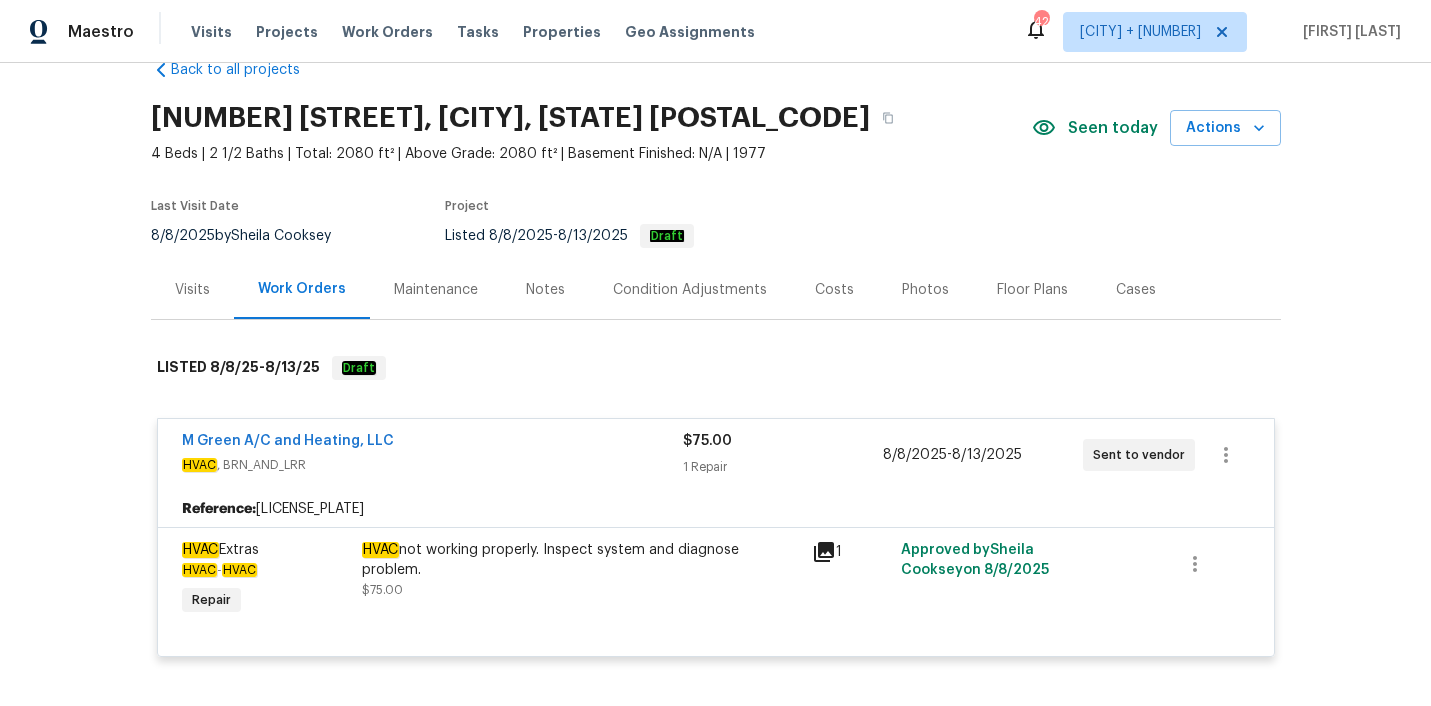 scroll, scrollTop: 0, scrollLeft: 0, axis: both 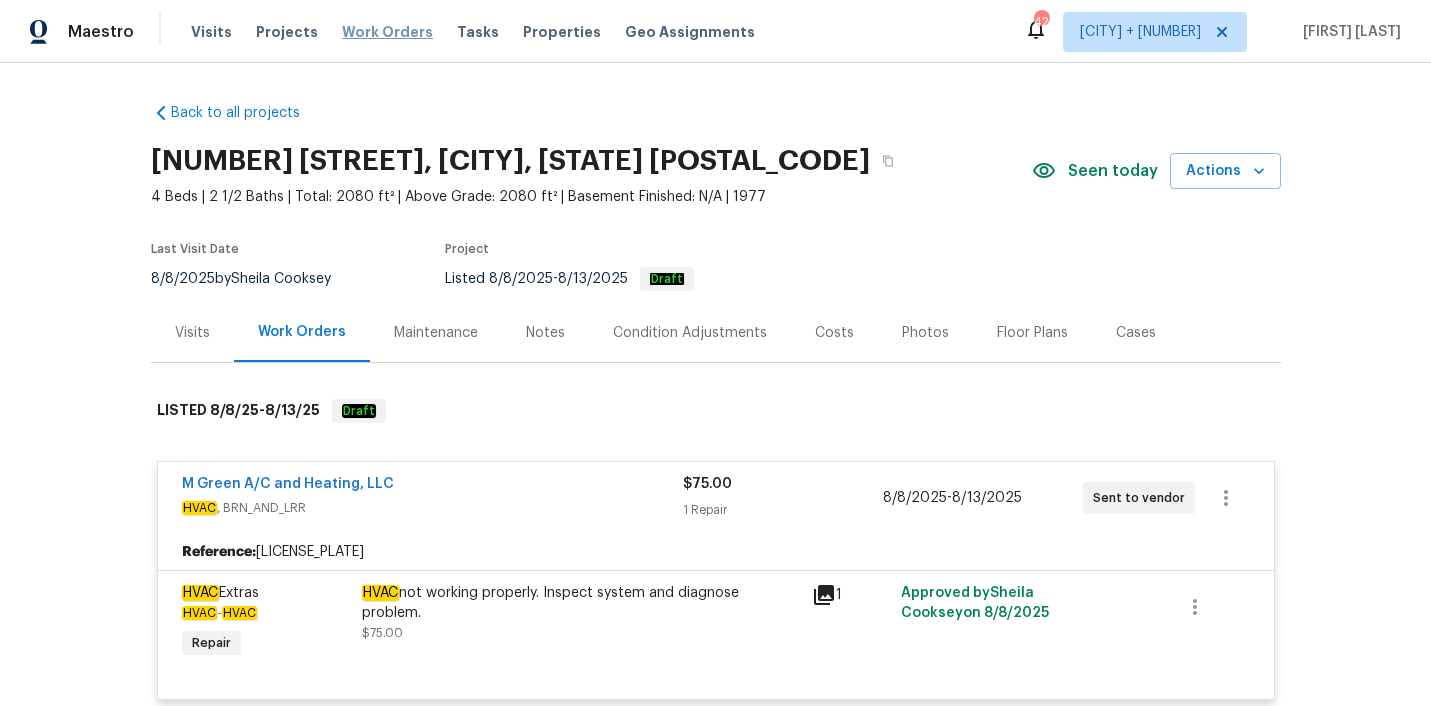 click on "Work Orders" at bounding box center [387, 32] 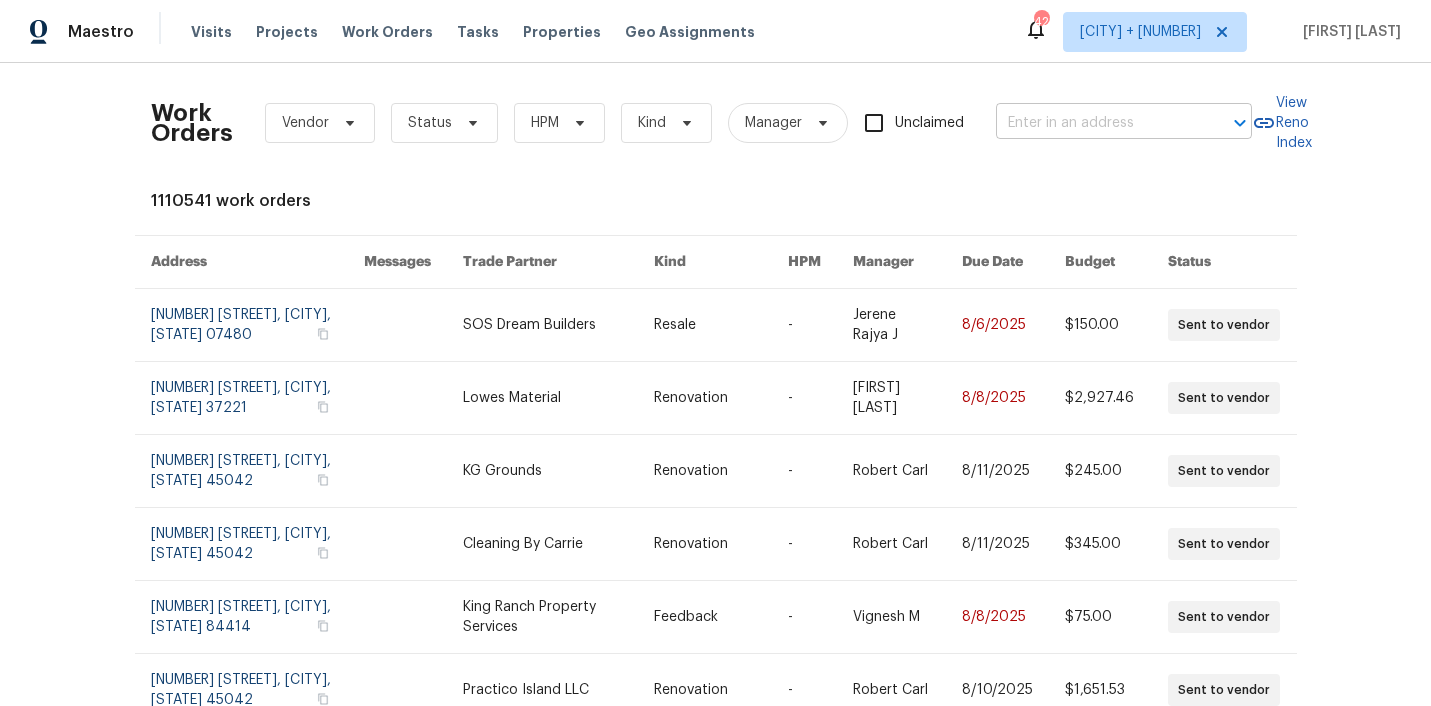 click at bounding box center [1096, 123] 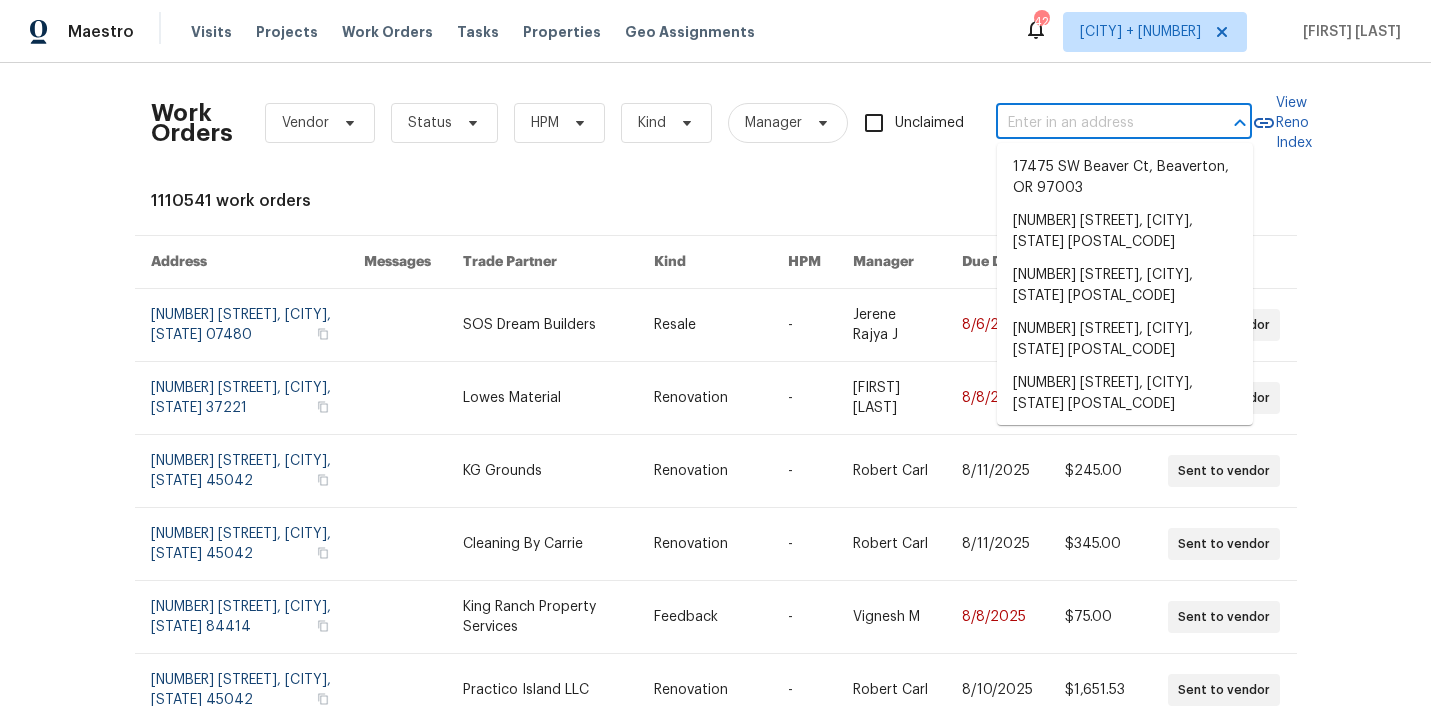 paste on "2859 Dursillas Dr Plainfield, IN 46168" 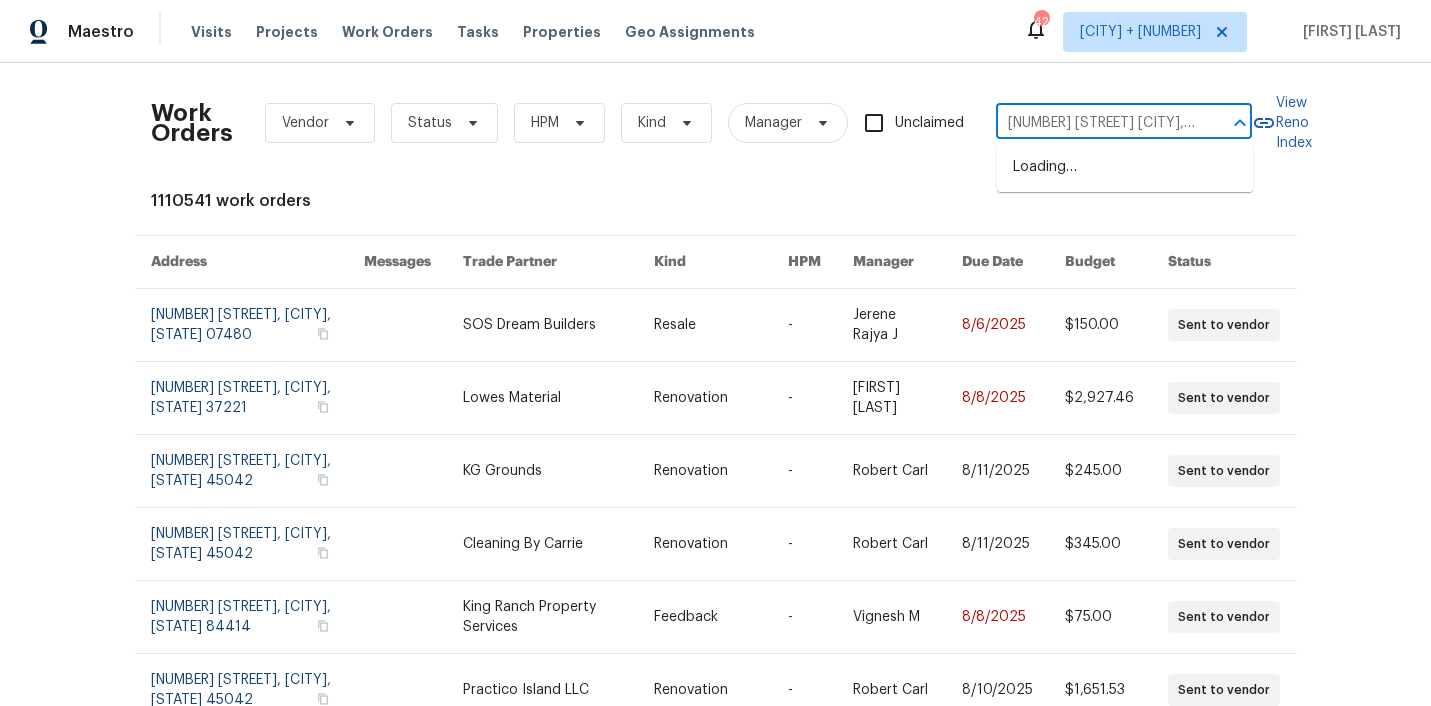 scroll, scrollTop: 0, scrollLeft: 51, axis: horizontal 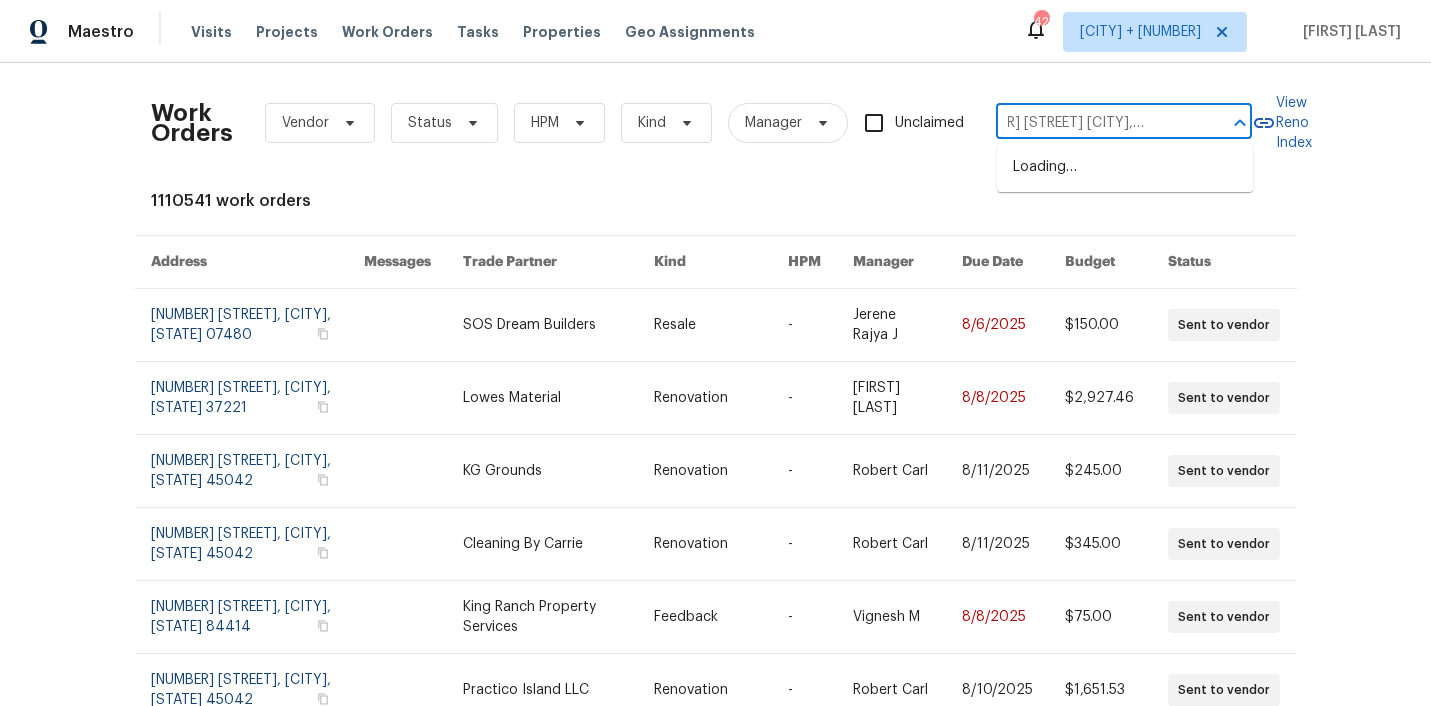 type on "2859 Dursillas Dr Plainfield, IN 46168" 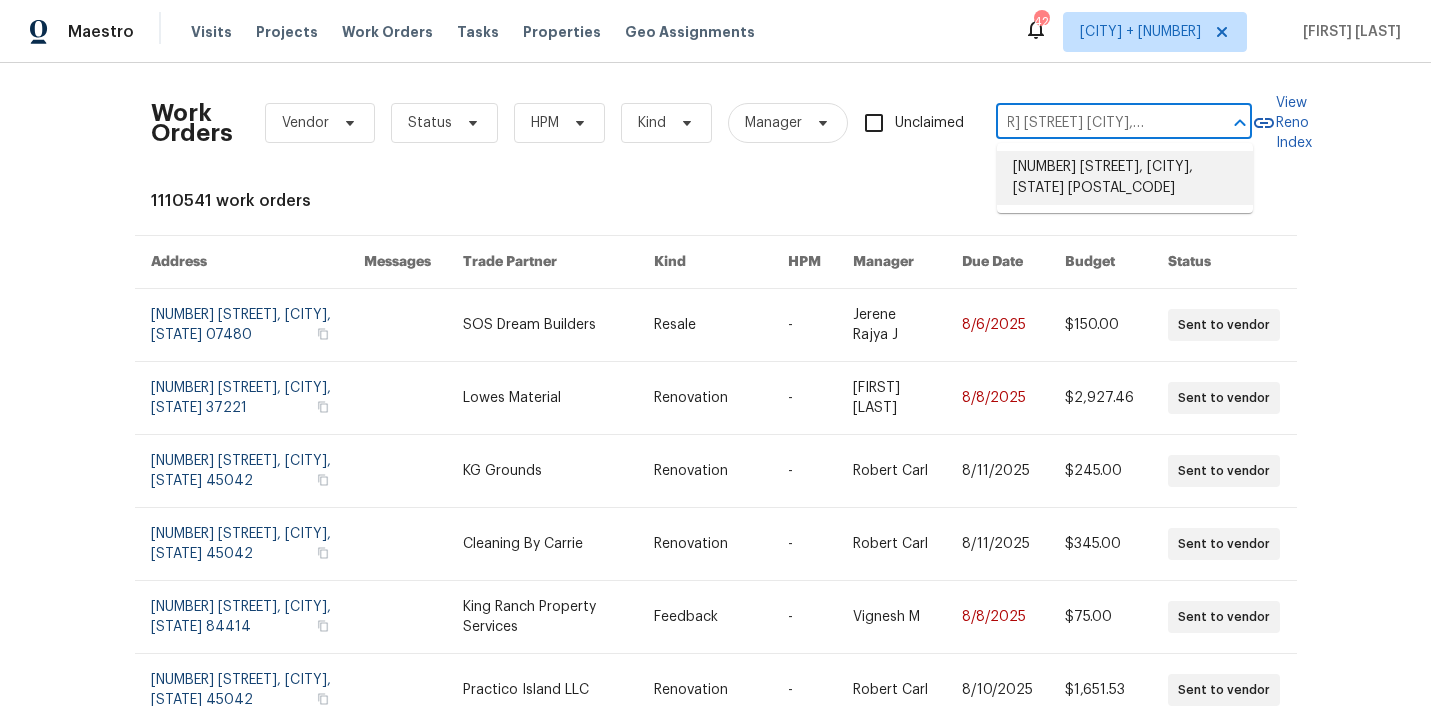 click on "2859 Dursillas Dr, Plainfield, IN 46168" at bounding box center [1125, 178] 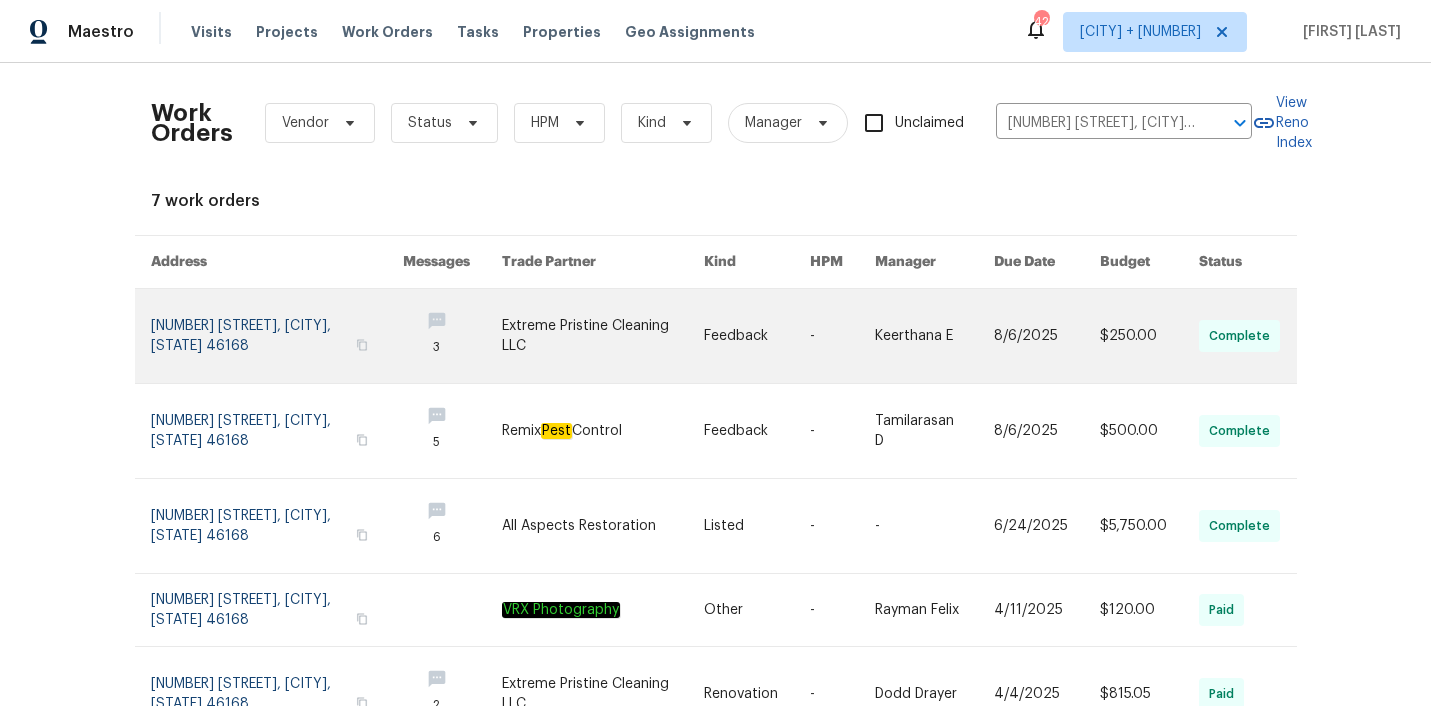 click at bounding box center [603, 336] 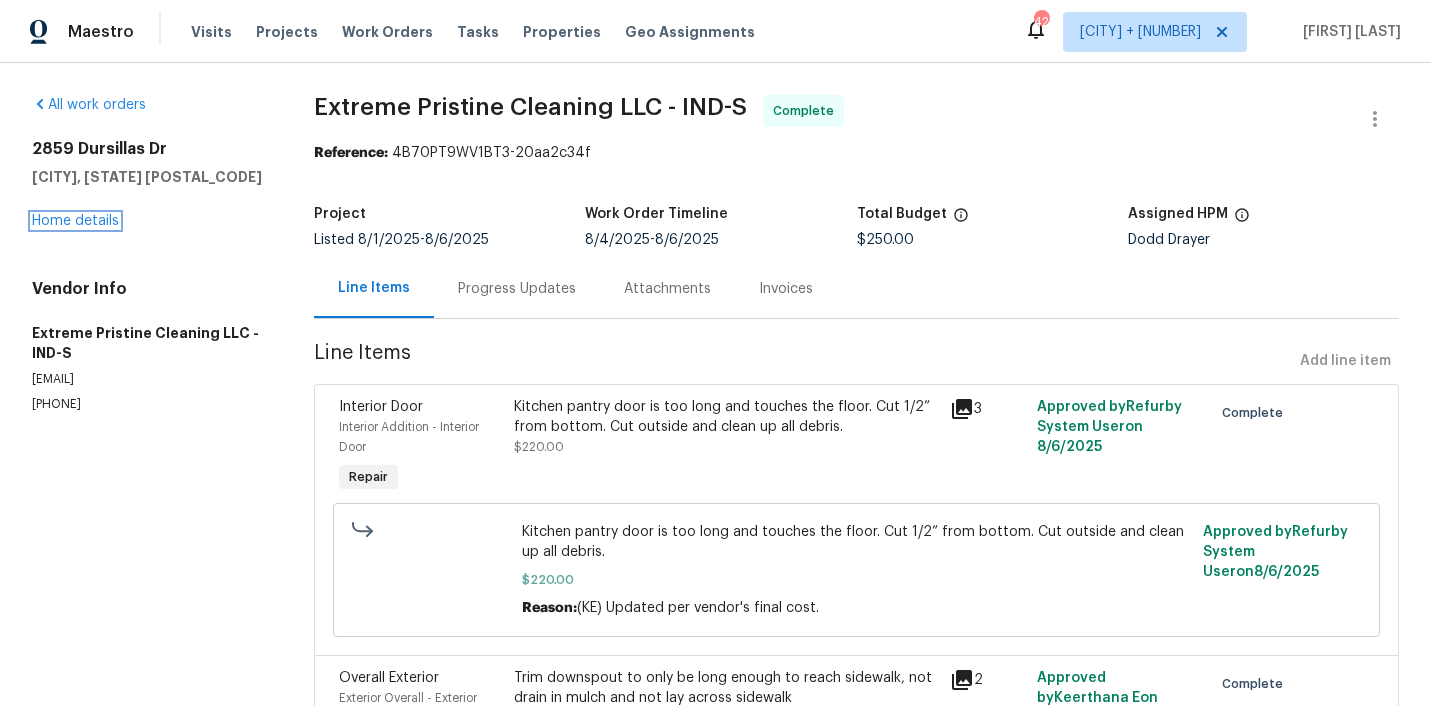 click on "Home details" at bounding box center (75, 221) 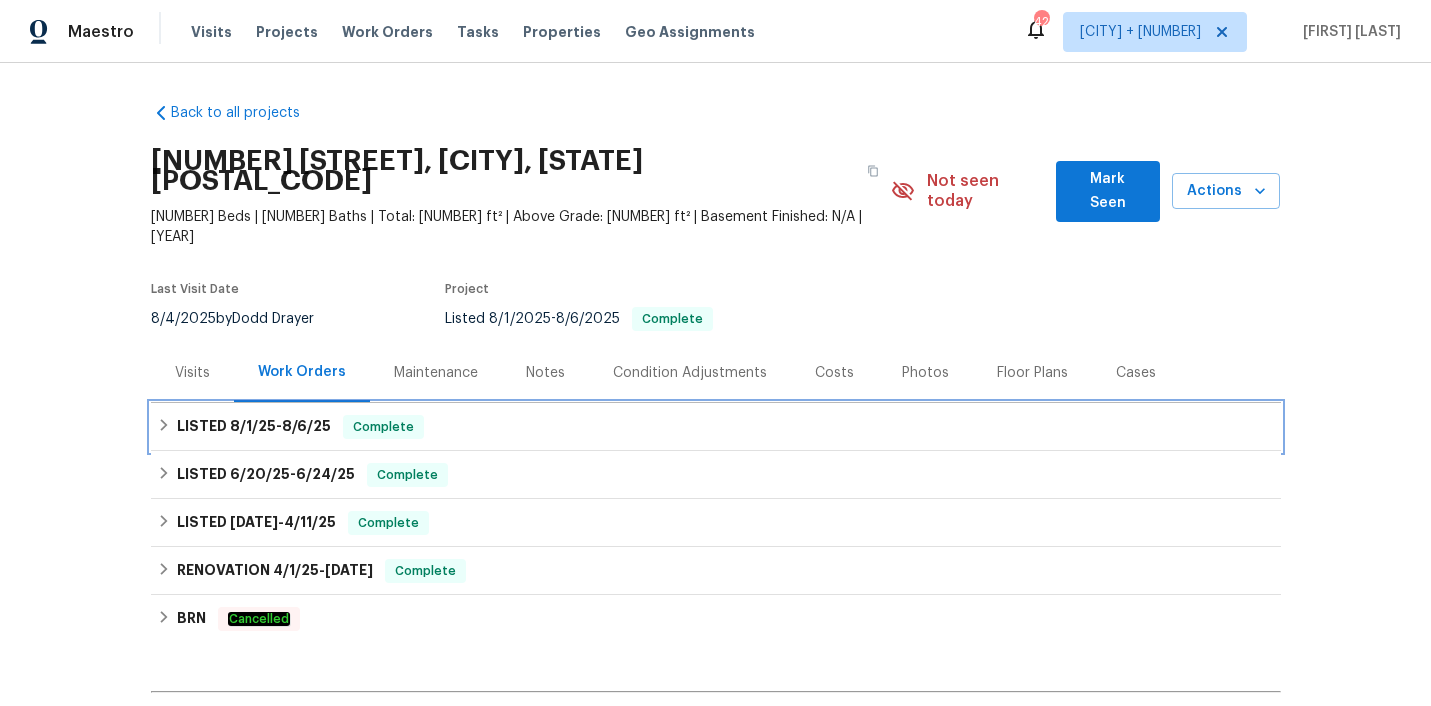 click on "LISTED   8/1/25  -  8/6/25 Complete" at bounding box center (716, 427) 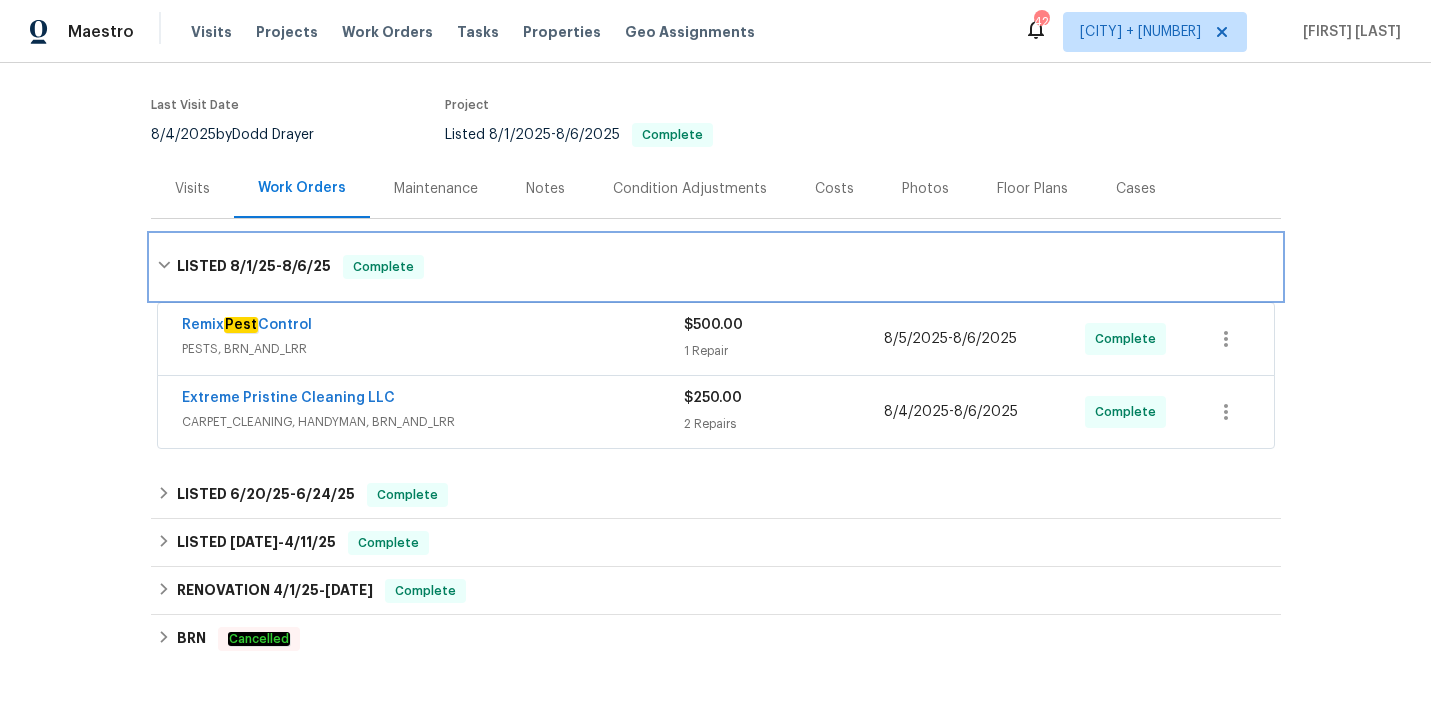 scroll, scrollTop: 185, scrollLeft: 0, axis: vertical 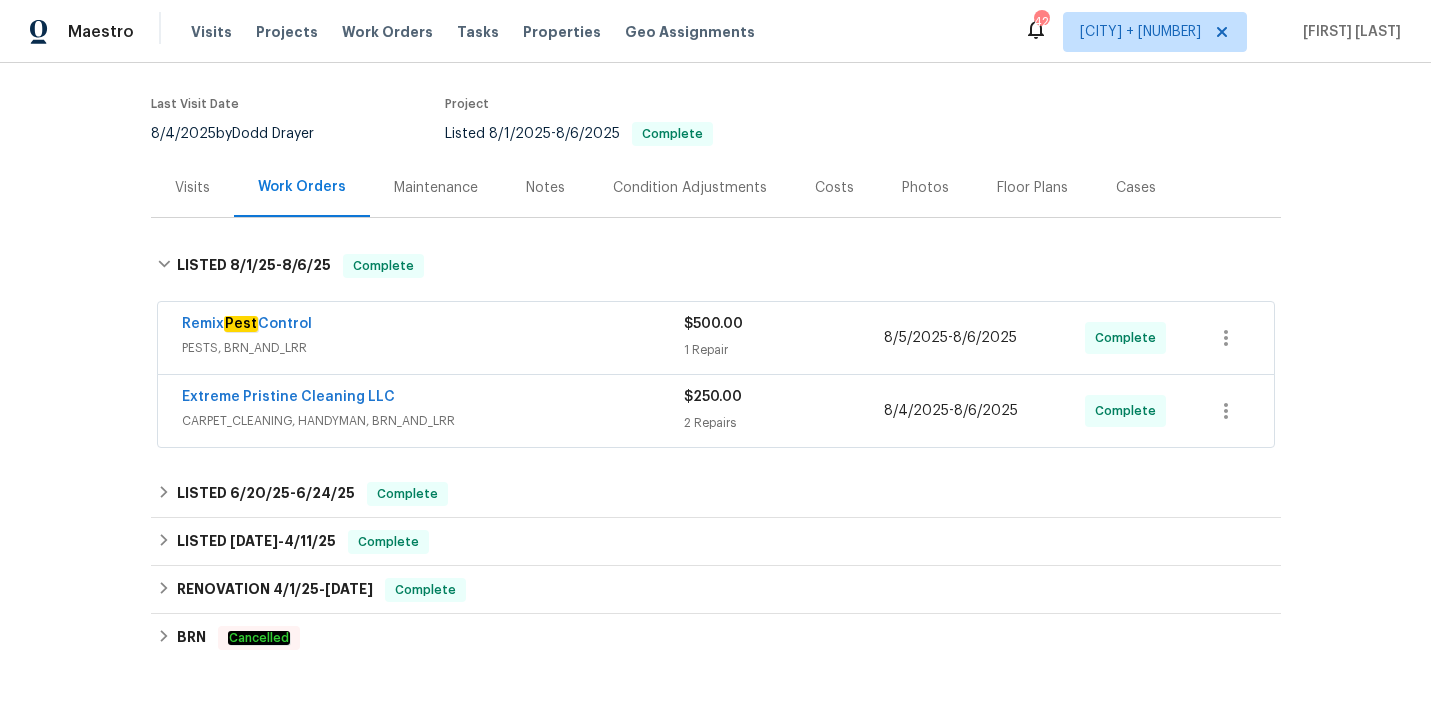 click on "Extreme Pristine Cleaning LLC" at bounding box center (433, 399) 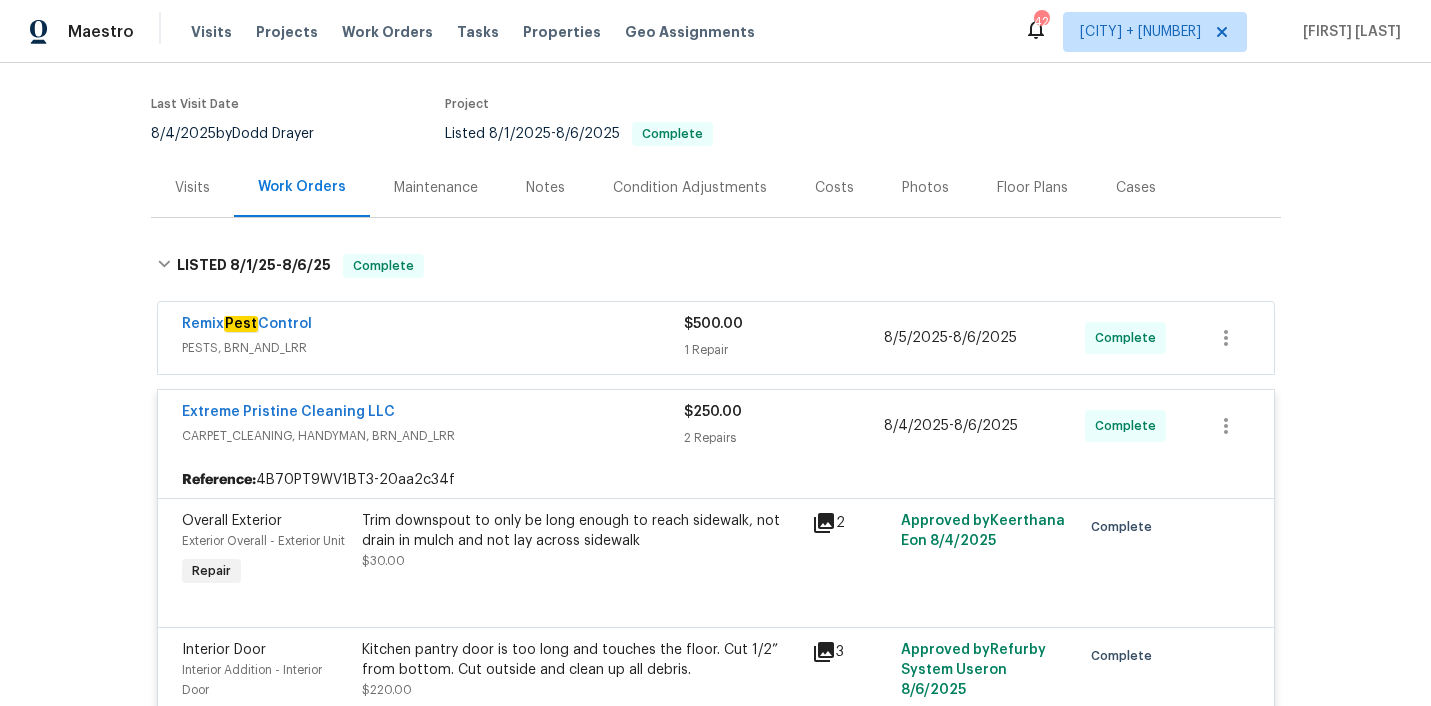 click on "Remix  Pest  Control" at bounding box center (433, 326) 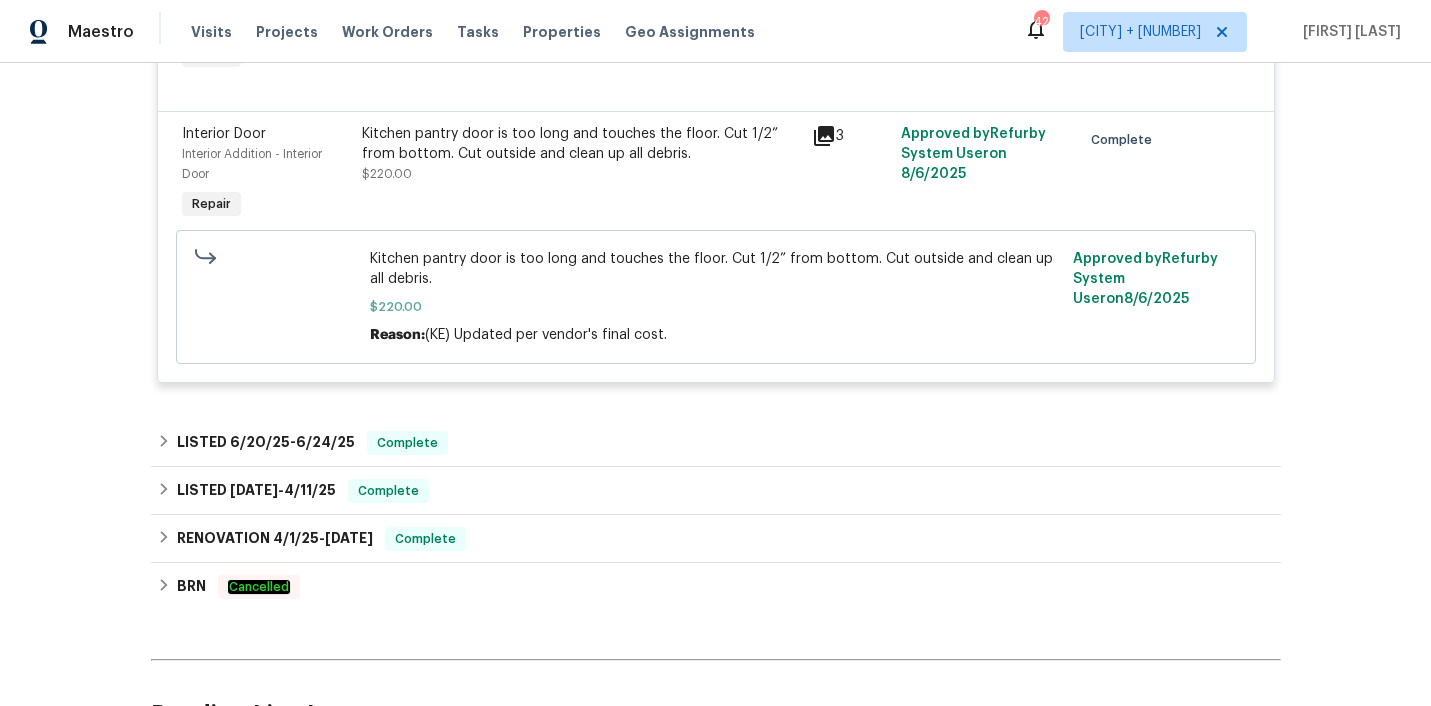 scroll, scrollTop: 1137, scrollLeft: 0, axis: vertical 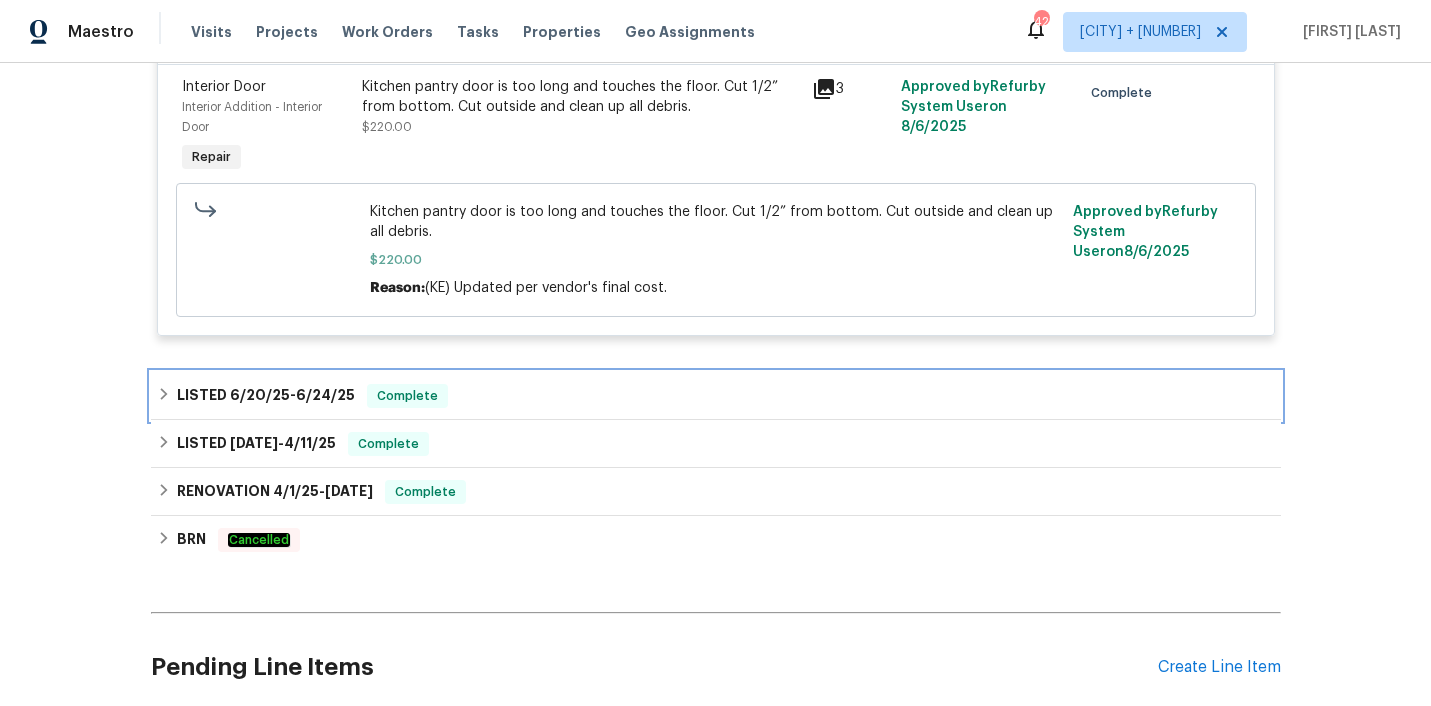 click on "LISTED   6/20/25  -  6/24/25 Complete" at bounding box center [716, 396] 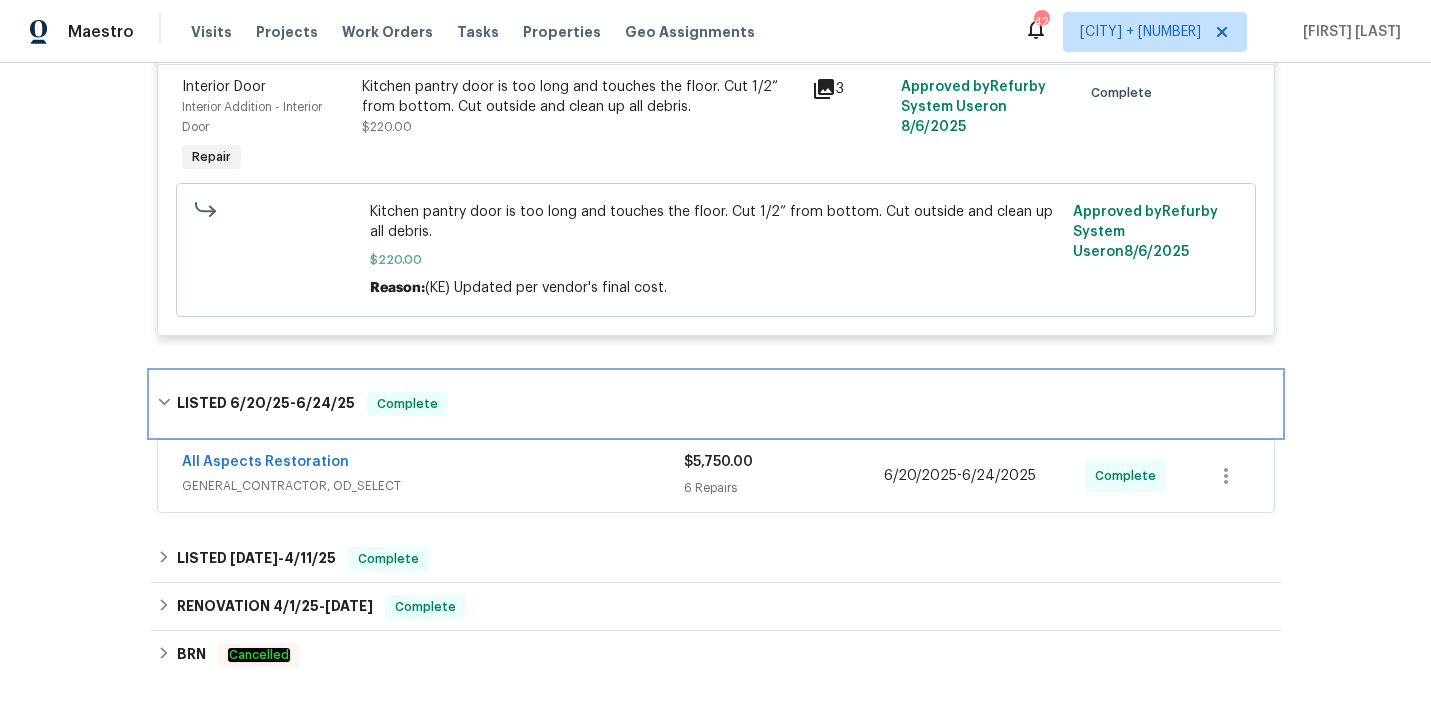 scroll, scrollTop: 1237, scrollLeft: 0, axis: vertical 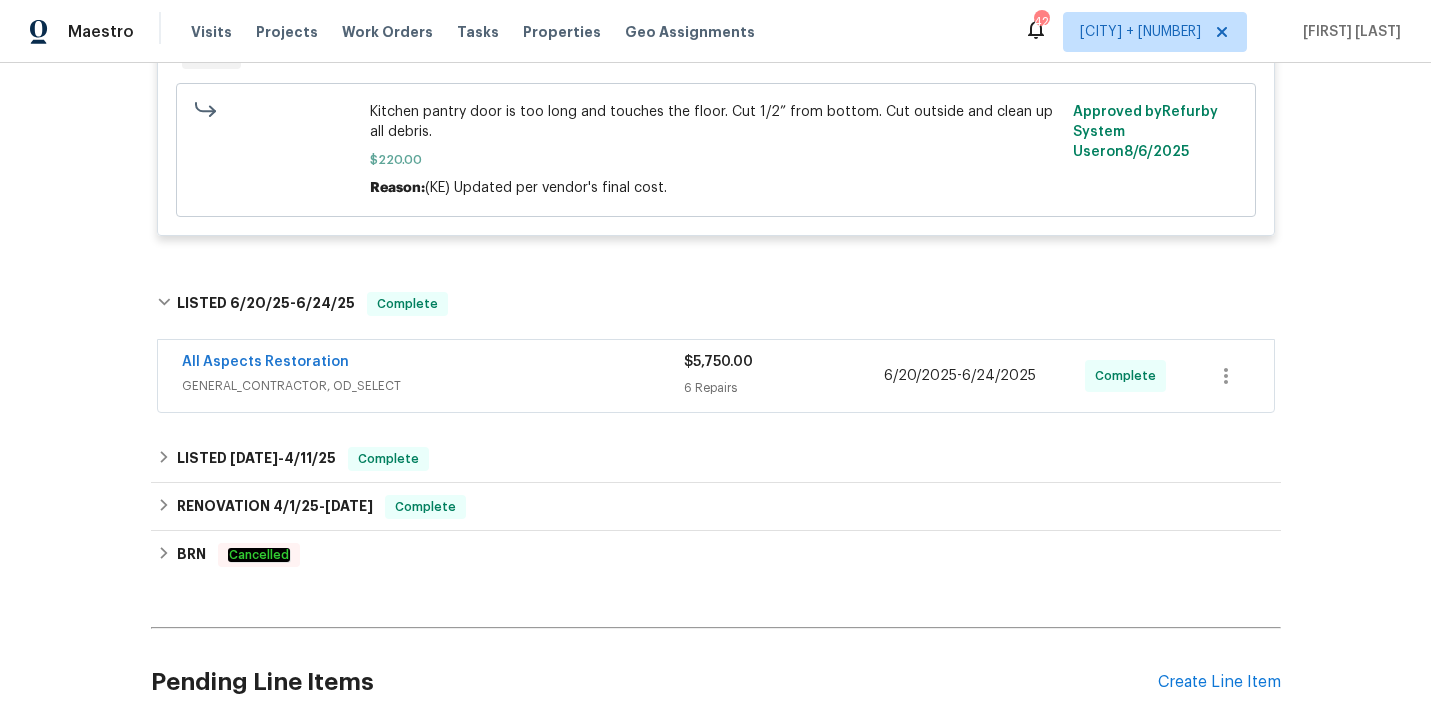 click on "GENERAL_CONTRACTOR, OD_SELECT" at bounding box center (433, 386) 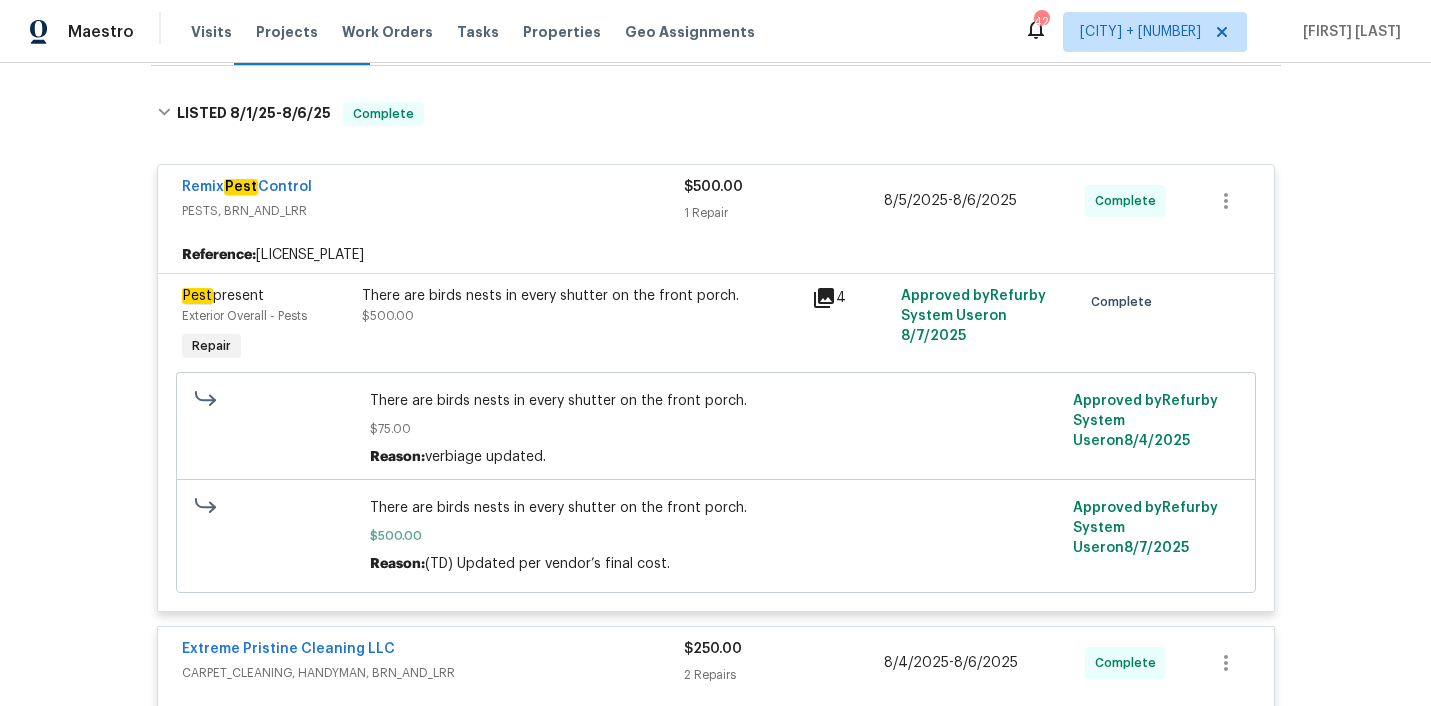 scroll, scrollTop: 356, scrollLeft: 0, axis: vertical 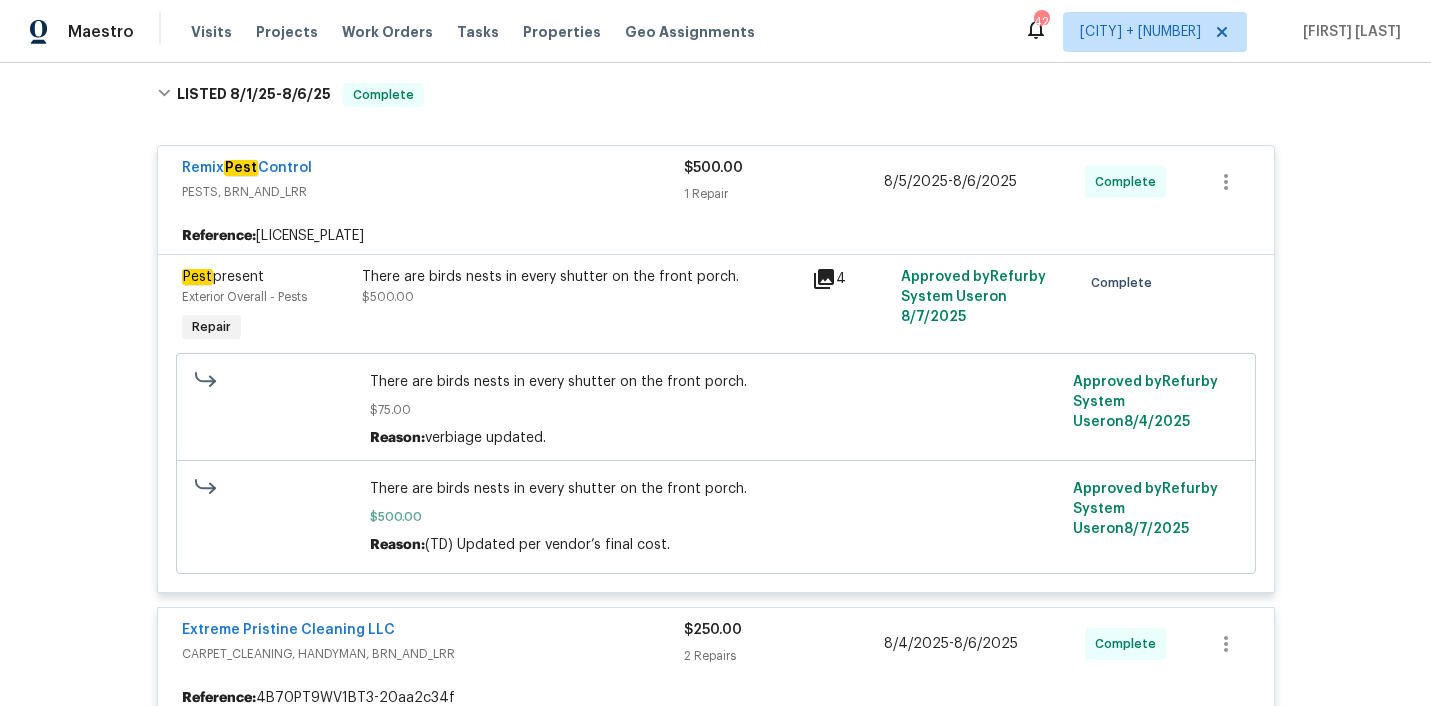 click on "There are birds nests in every shutter on the front porch." at bounding box center [581, 277] 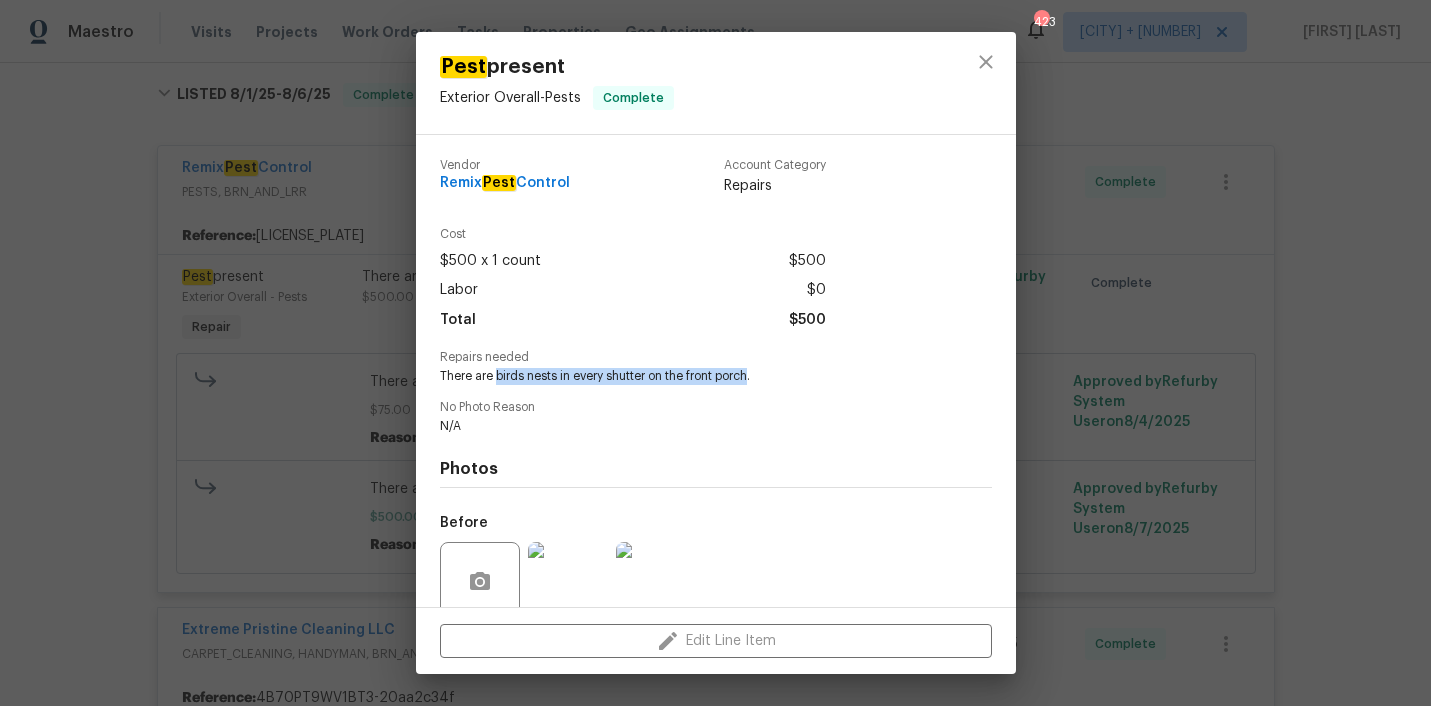 drag, startPoint x: 495, startPoint y: 375, endPoint x: 751, endPoint y: 376, distance: 256.00195 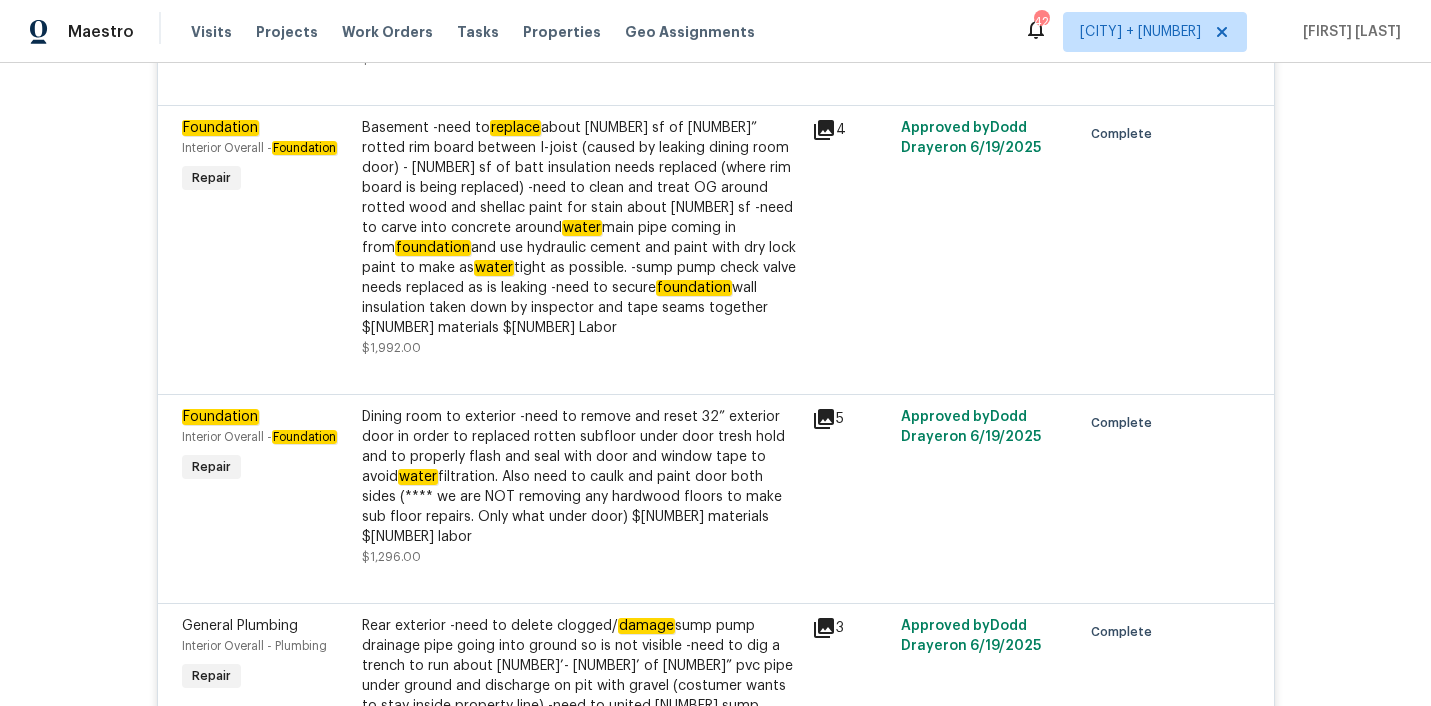 scroll, scrollTop: 0, scrollLeft: 0, axis: both 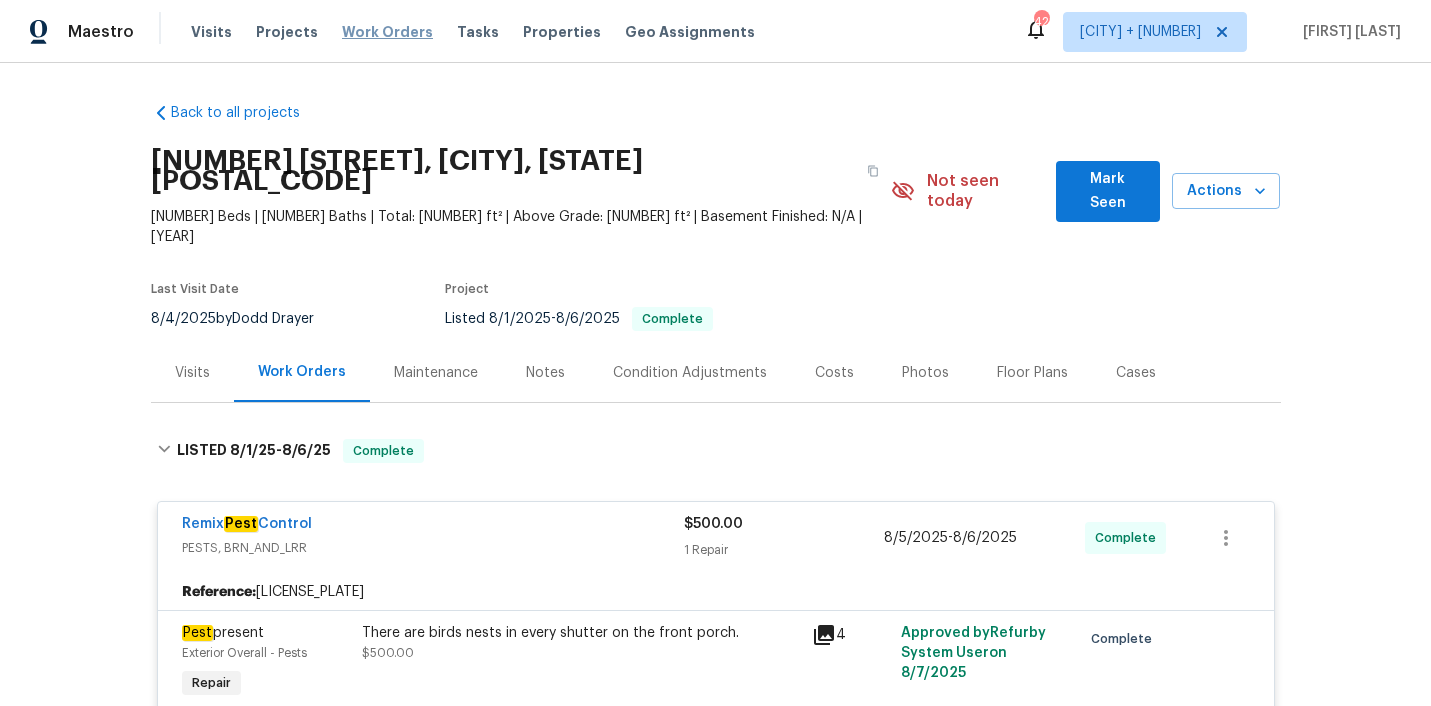 click on "Work Orders" at bounding box center [387, 32] 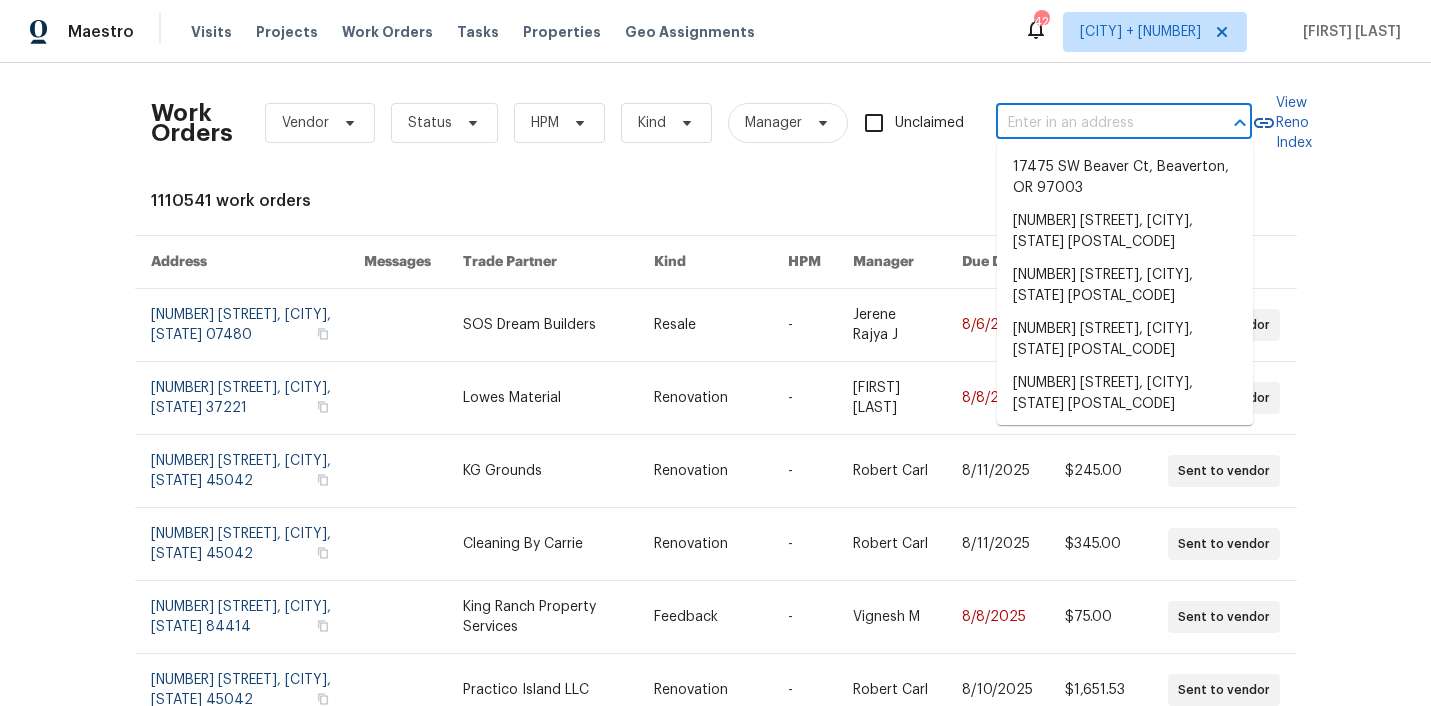 click at bounding box center [1096, 123] 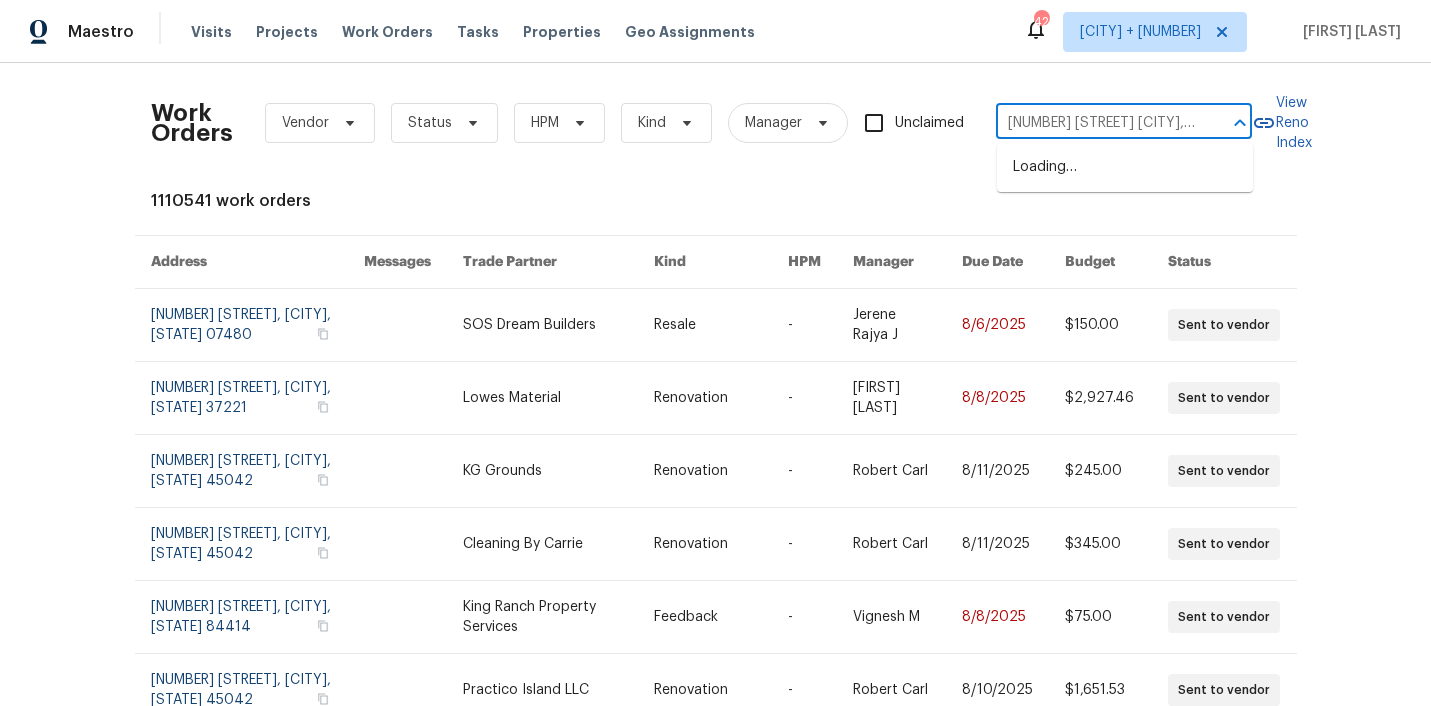 scroll, scrollTop: 0, scrollLeft: 114, axis: horizontal 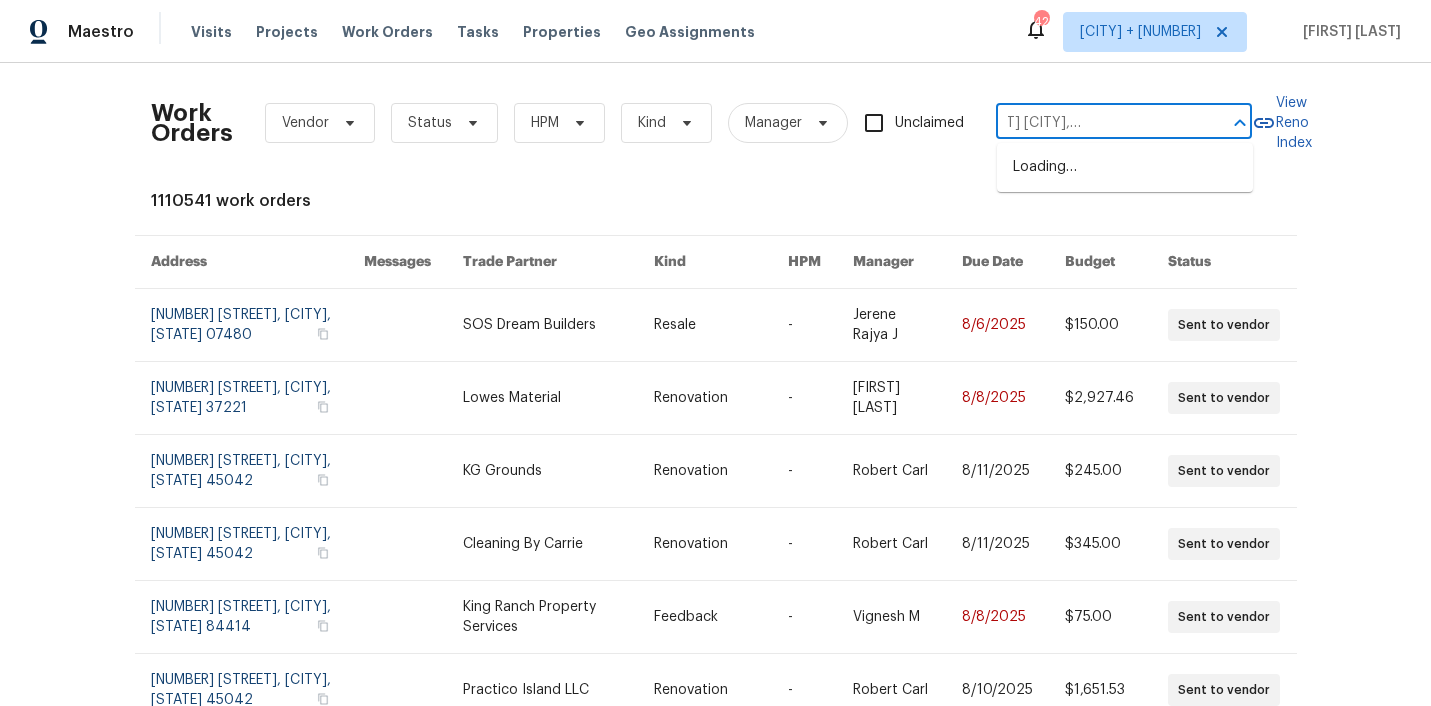 type on "502 Brandywine Cir Sandy Springs, GA 30350" 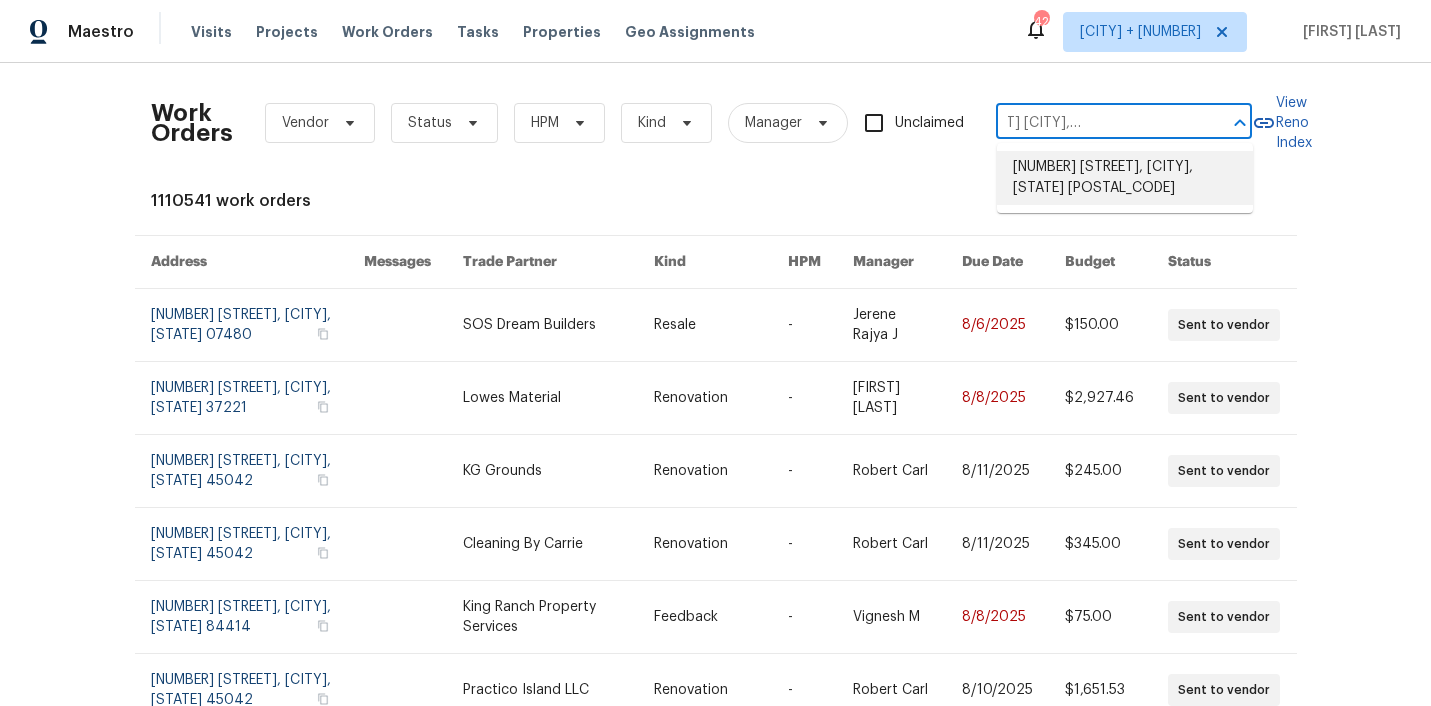 click on "502 Brandywine Cir, Sandy Springs, GA 30350" at bounding box center [1125, 178] 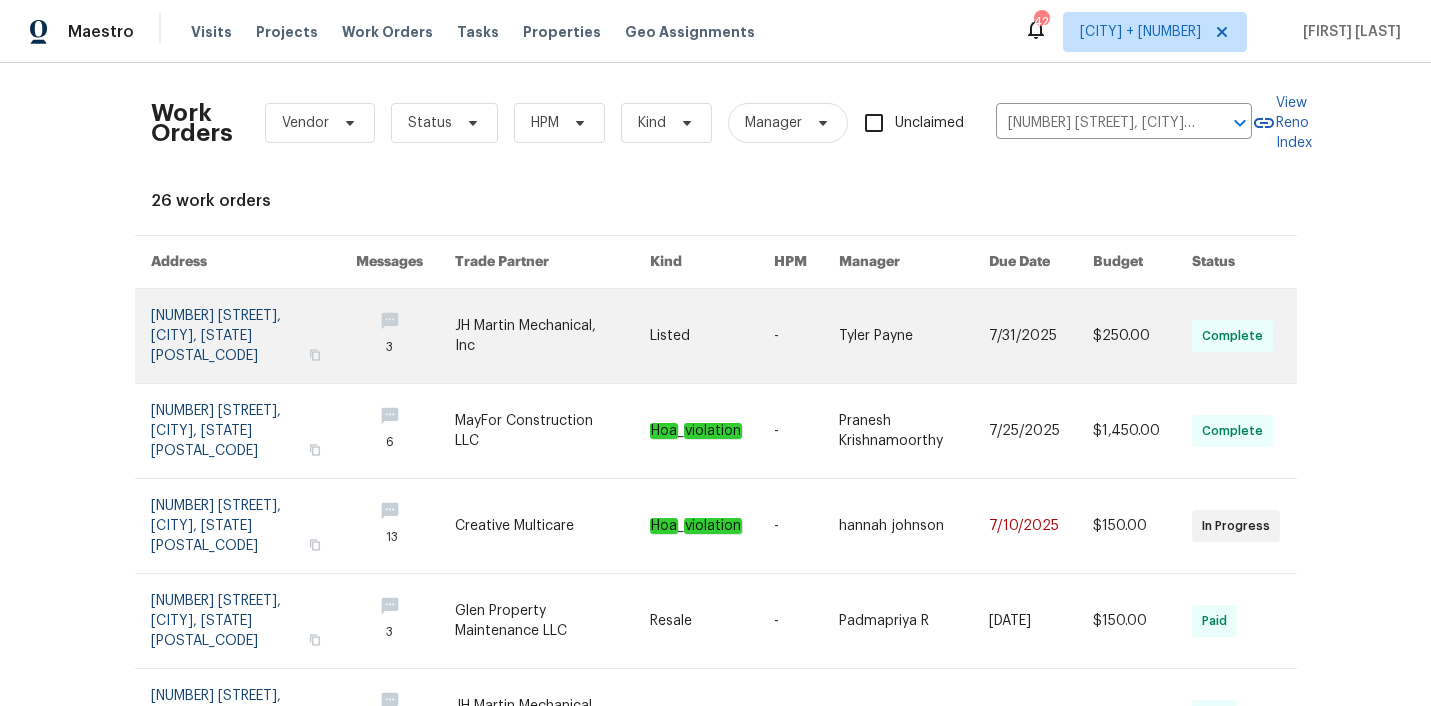 click on "Listed" at bounding box center (696, 336) 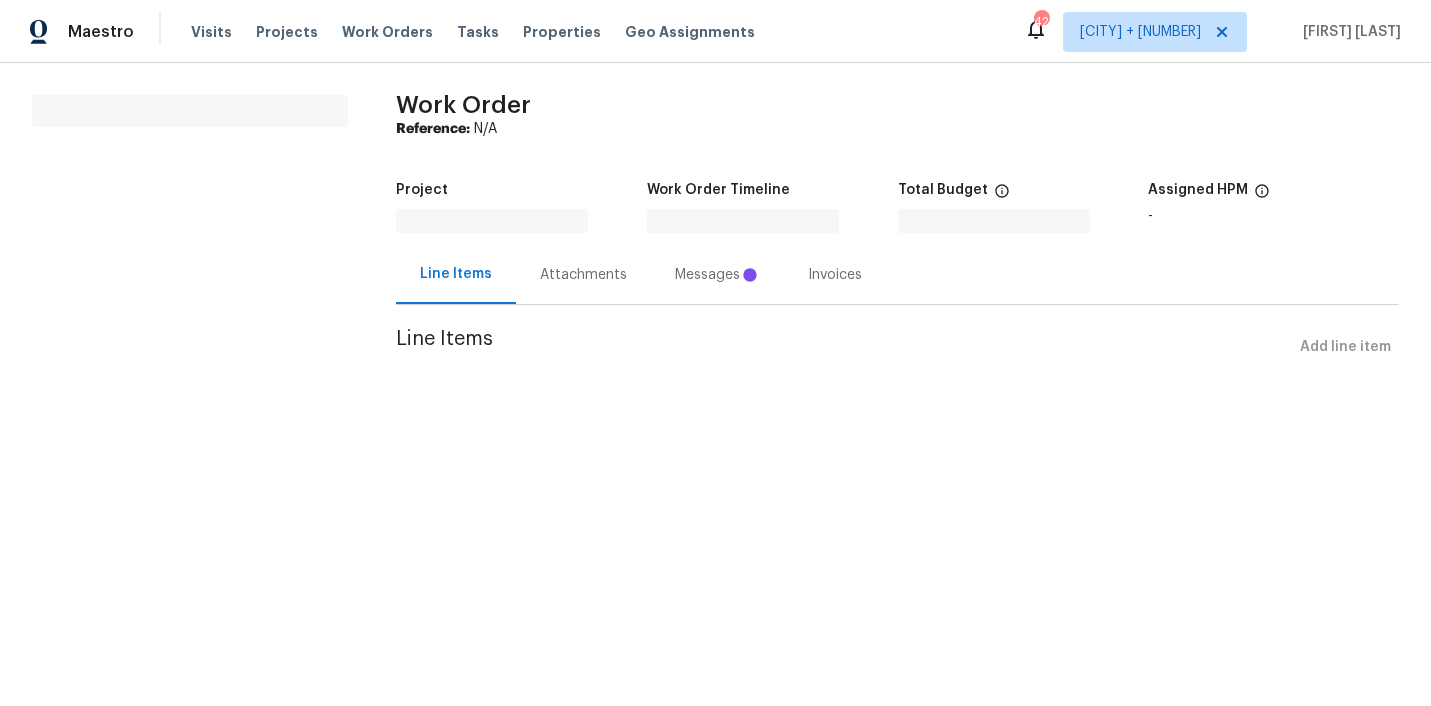 click on "Line Items" at bounding box center [844, 347] 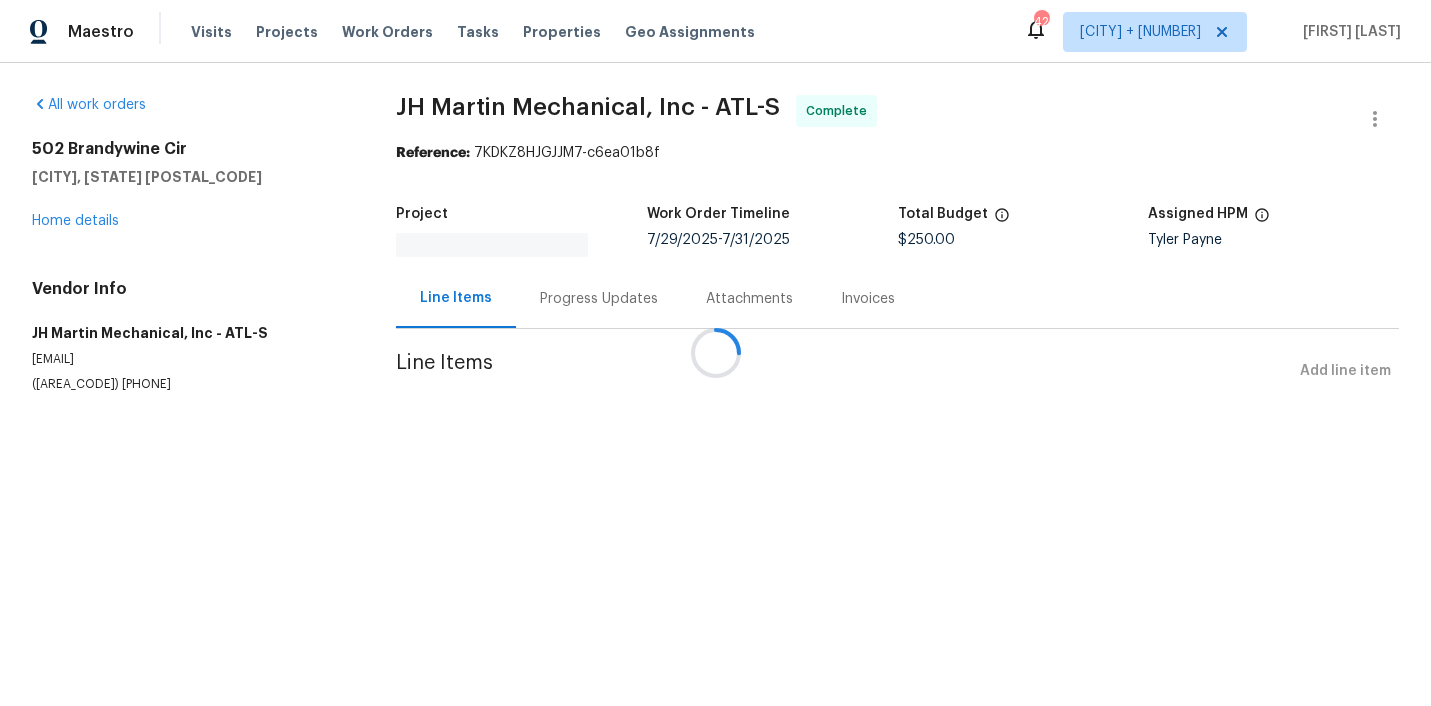 click at bounding box center [715, 353] 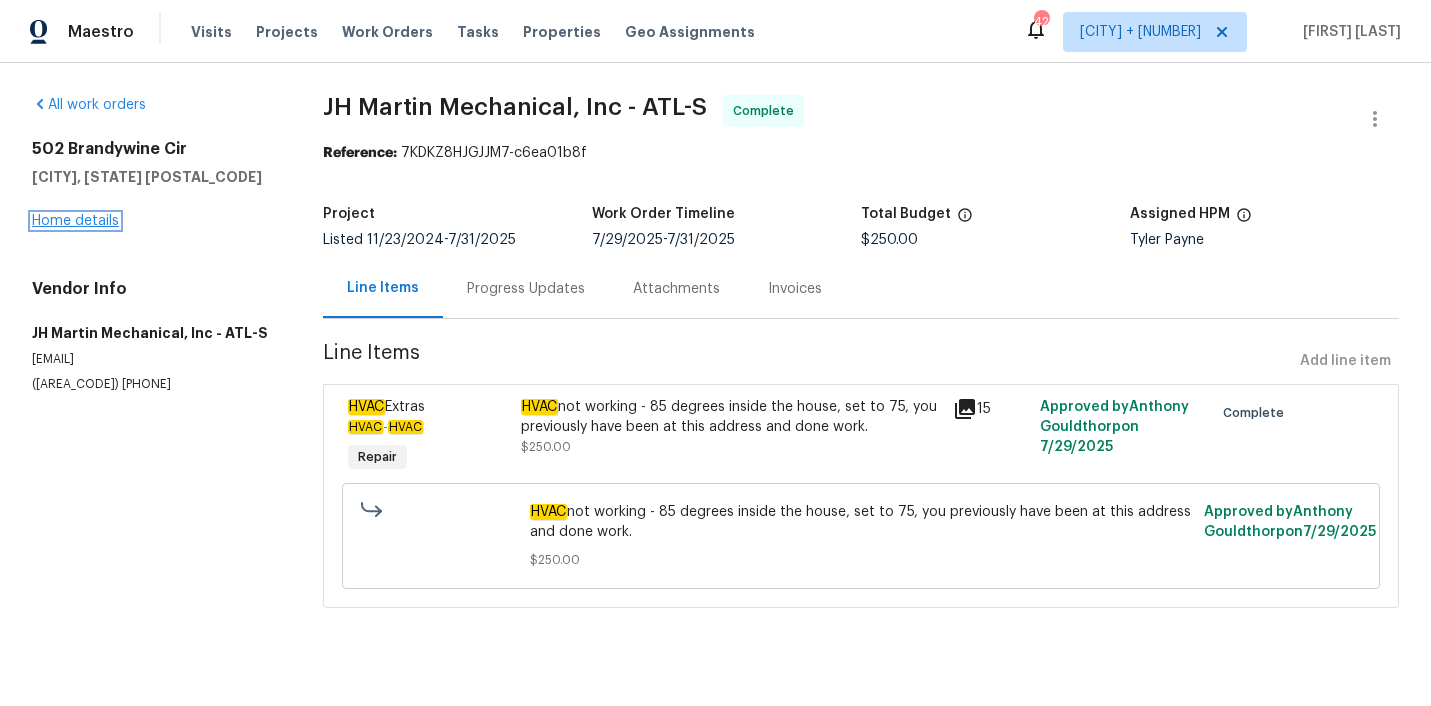 click on "Home details" at bounding box center (75, 221) 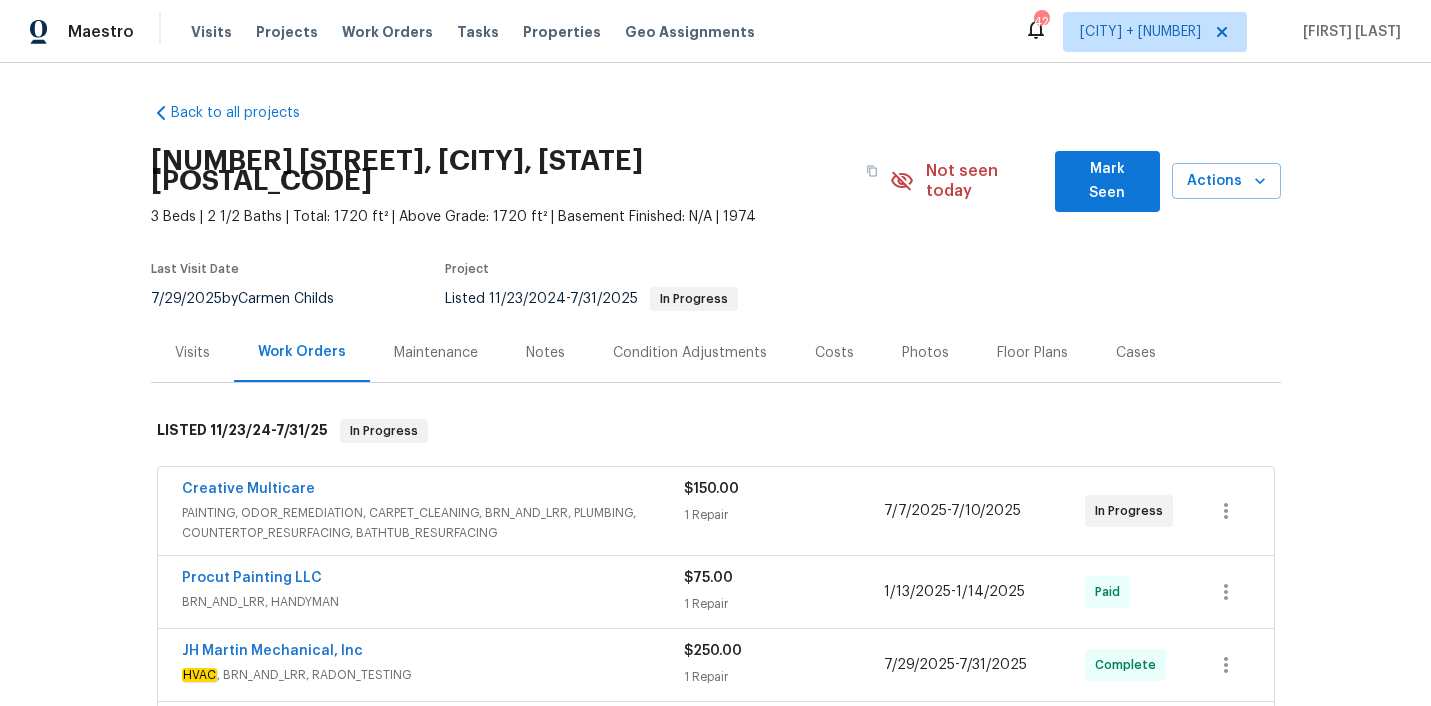 click on "PAINTING, ODOR_REMEDIATION, CARPET_CLEANING, BRN_AND_LRR, PLUMBING, COUNTERTOP_RESURFACING, BATHTUB_RESURFACING" at bounding box center [433, 523] 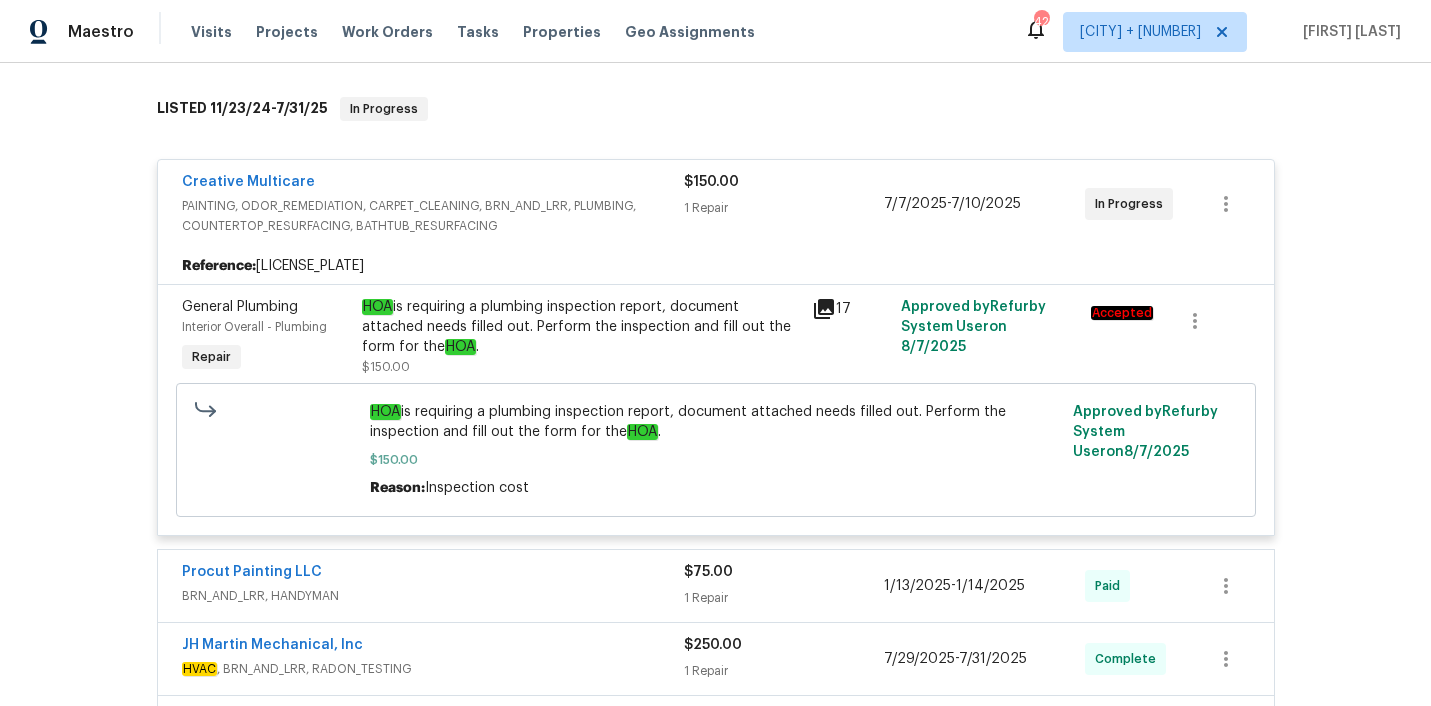 scroll, scrollTop: 437, scrollLeft: 0, axis: vertical 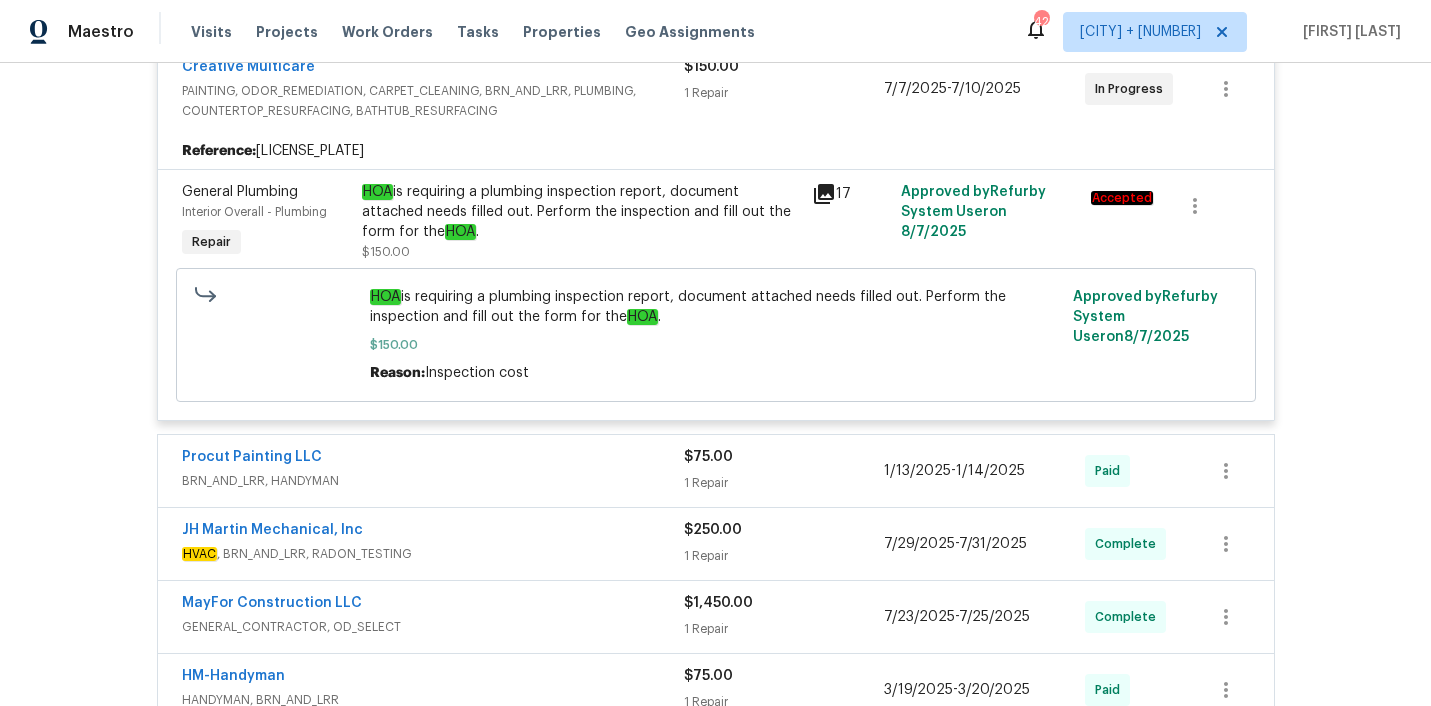 click on "Procut Painting LLC BRN_AND_LRR, HANDYMAN" at bounding box center [433, 469] 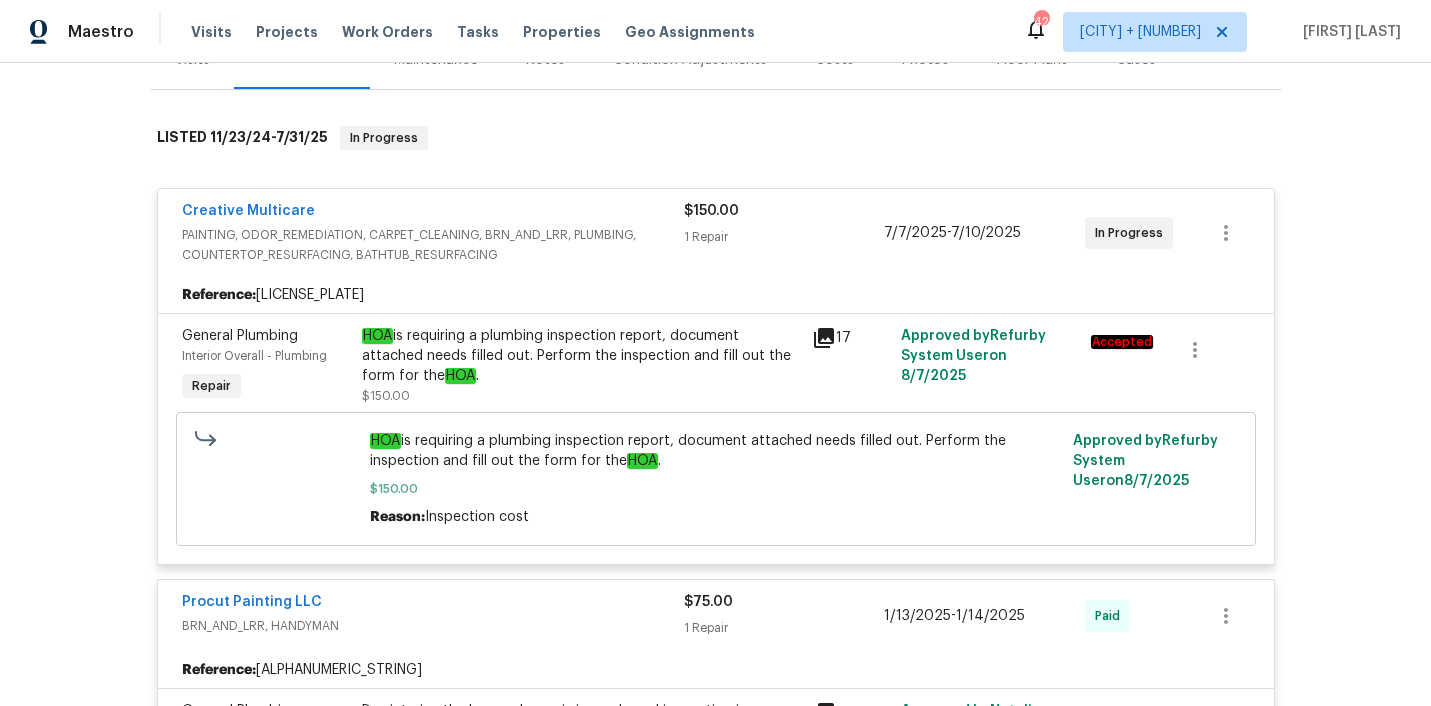 scroll, scrollTop: 291, scrollLeft: 0, axis: vertical 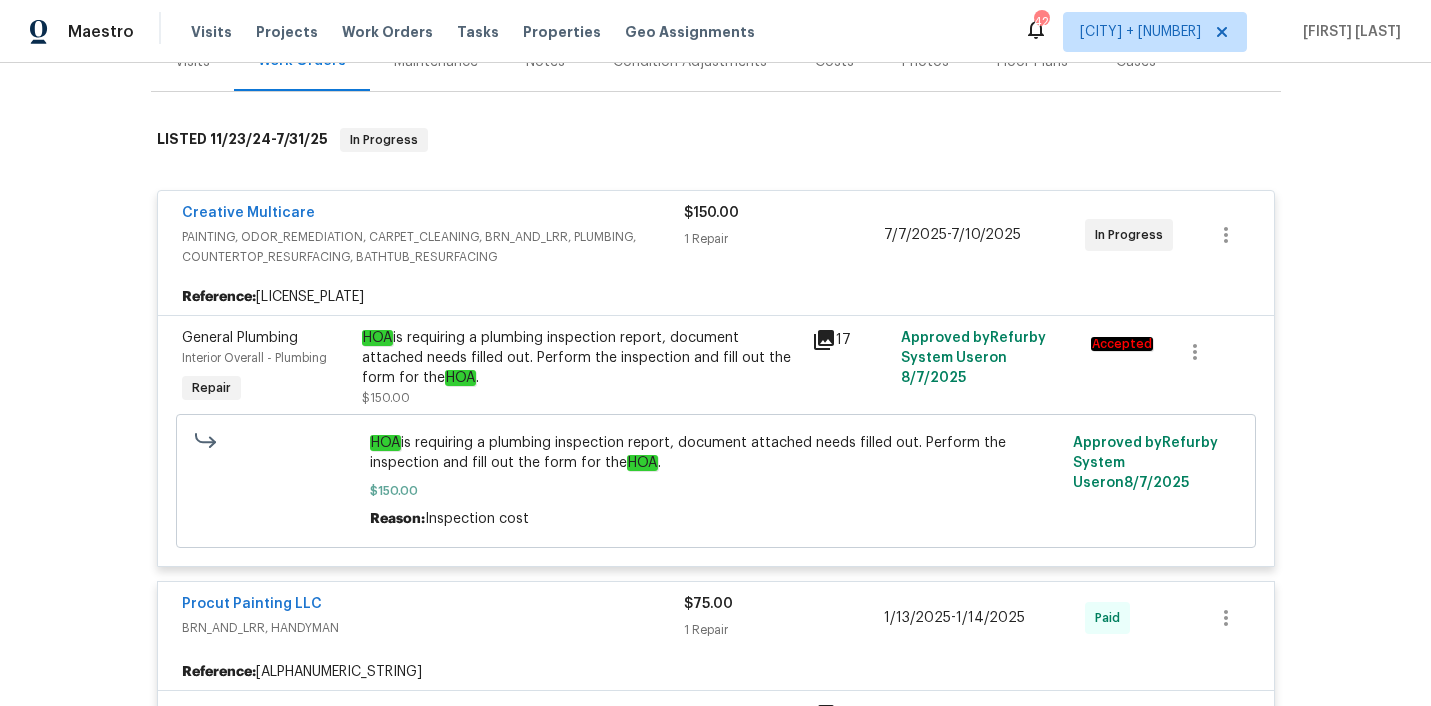 click on "Visits Projects Work Orders Tasks Properties Geo Assignments" at bounding box center [485, 32] 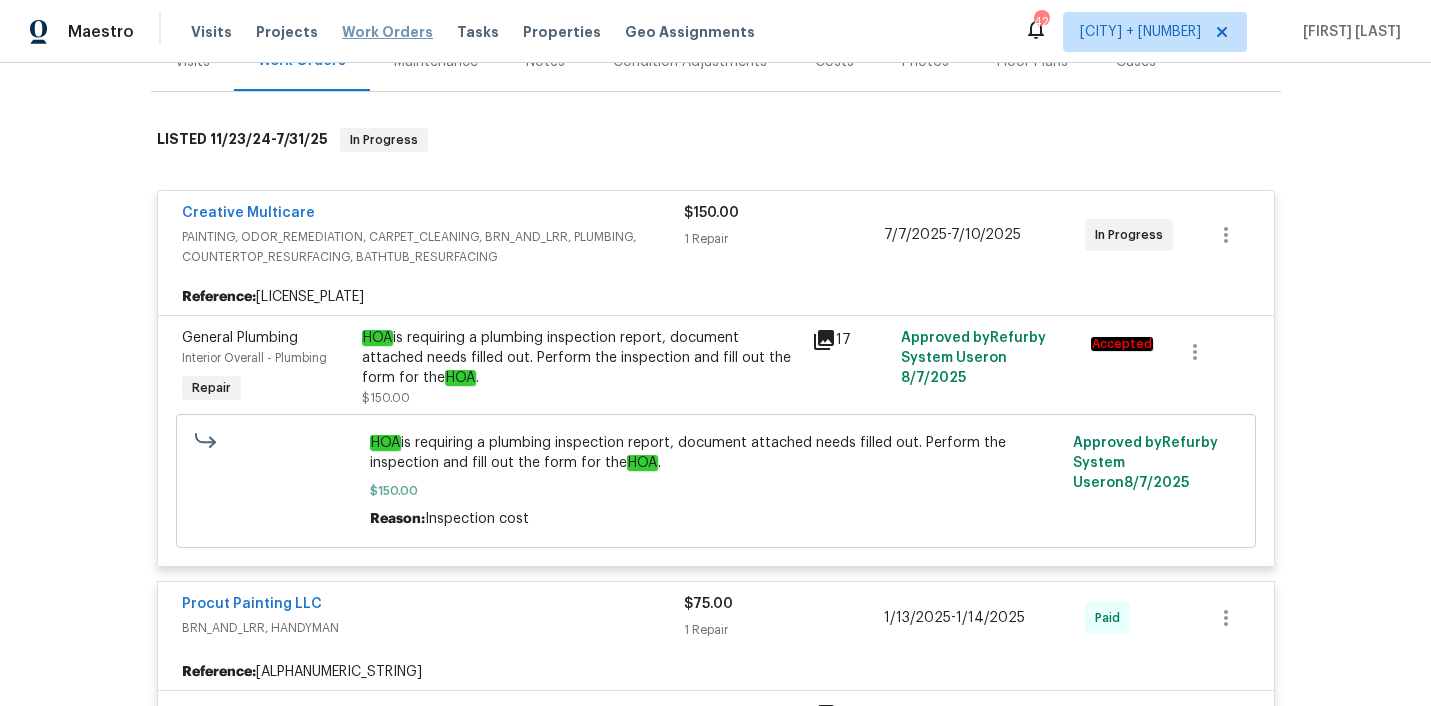 click on "Work Orders" at bounding box center (387, 32) 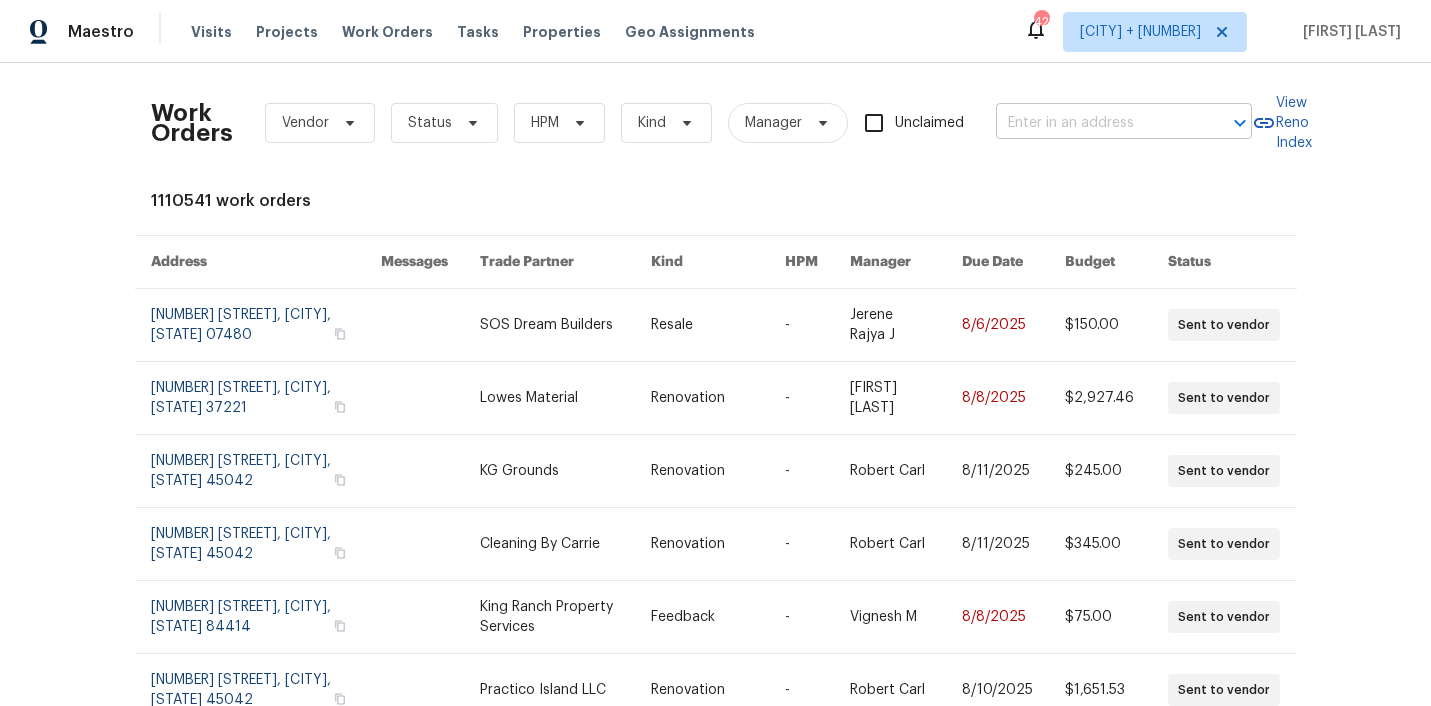 click at bounding box center (1096, 123) 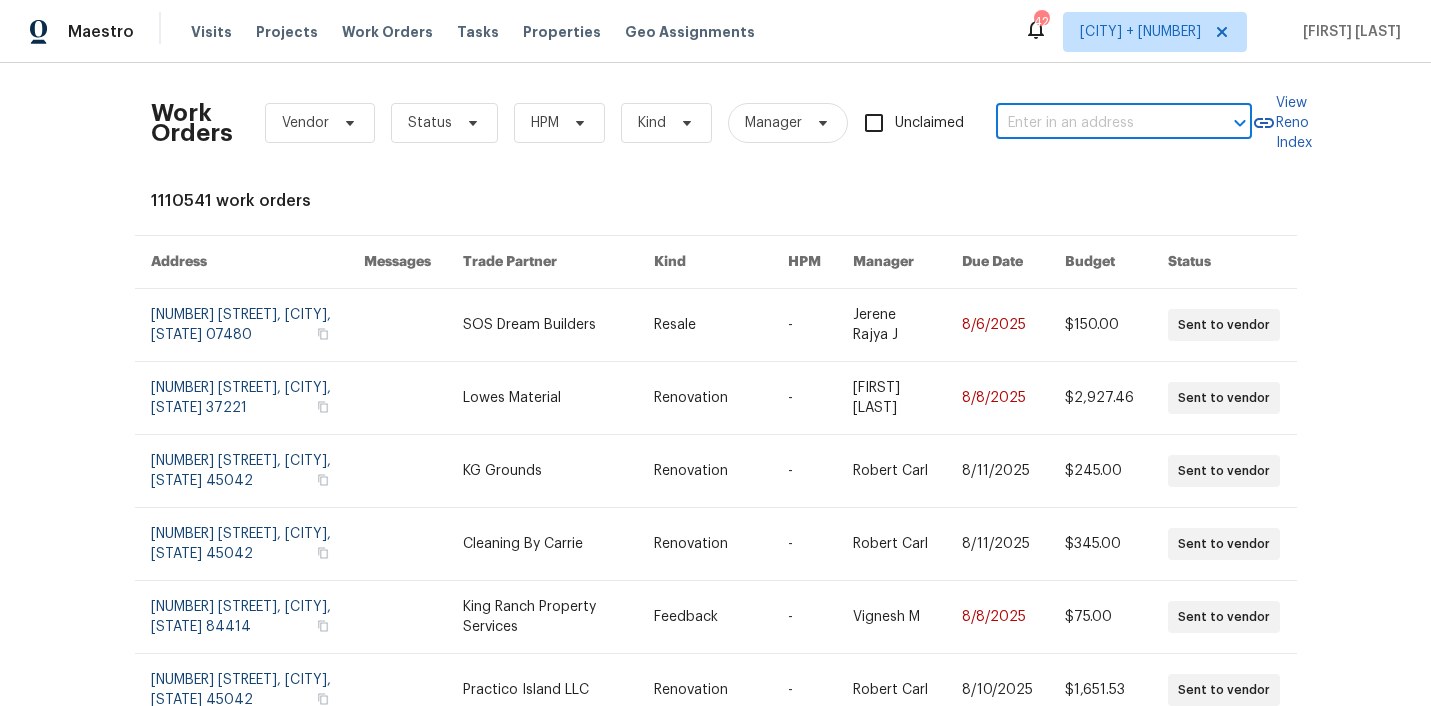 click at bounding box center (1096, 123) 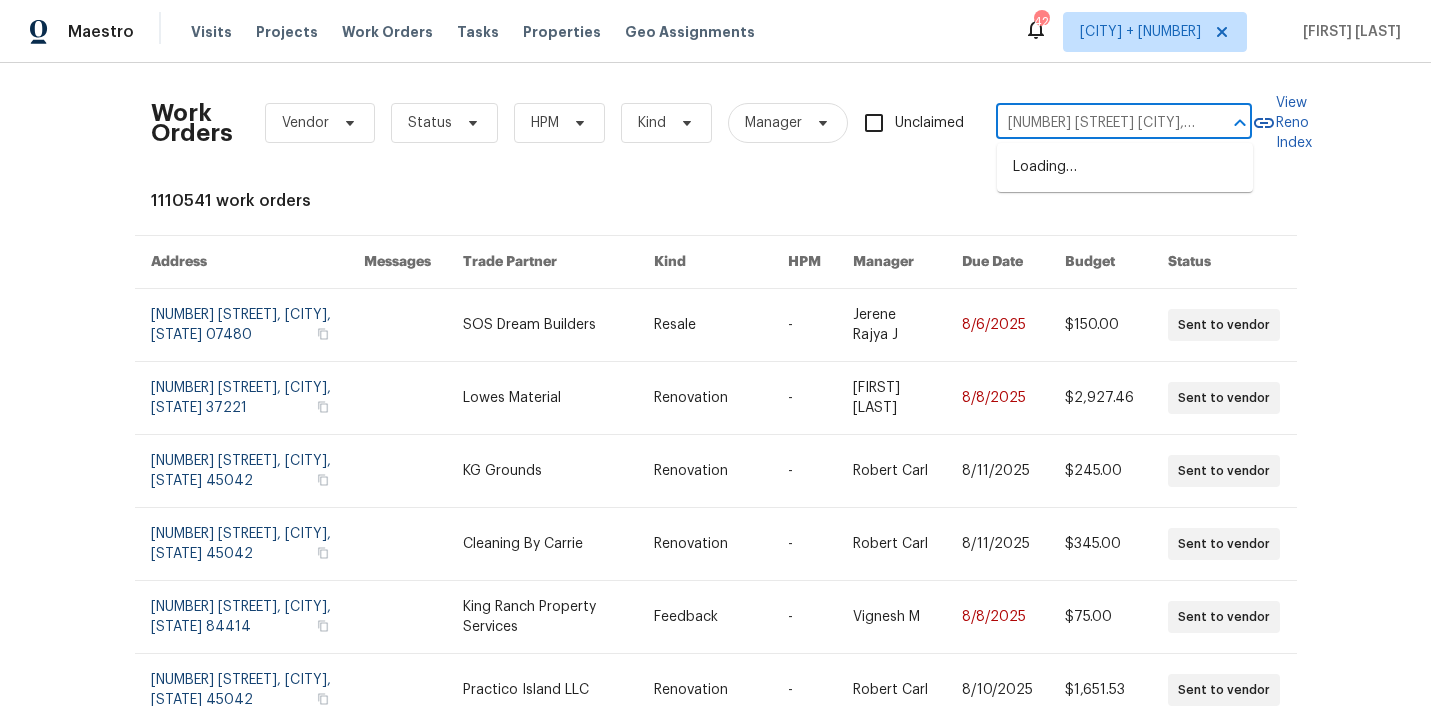 scroll, scrollTop: 0, scrollLeft: 104, axis: horizontal 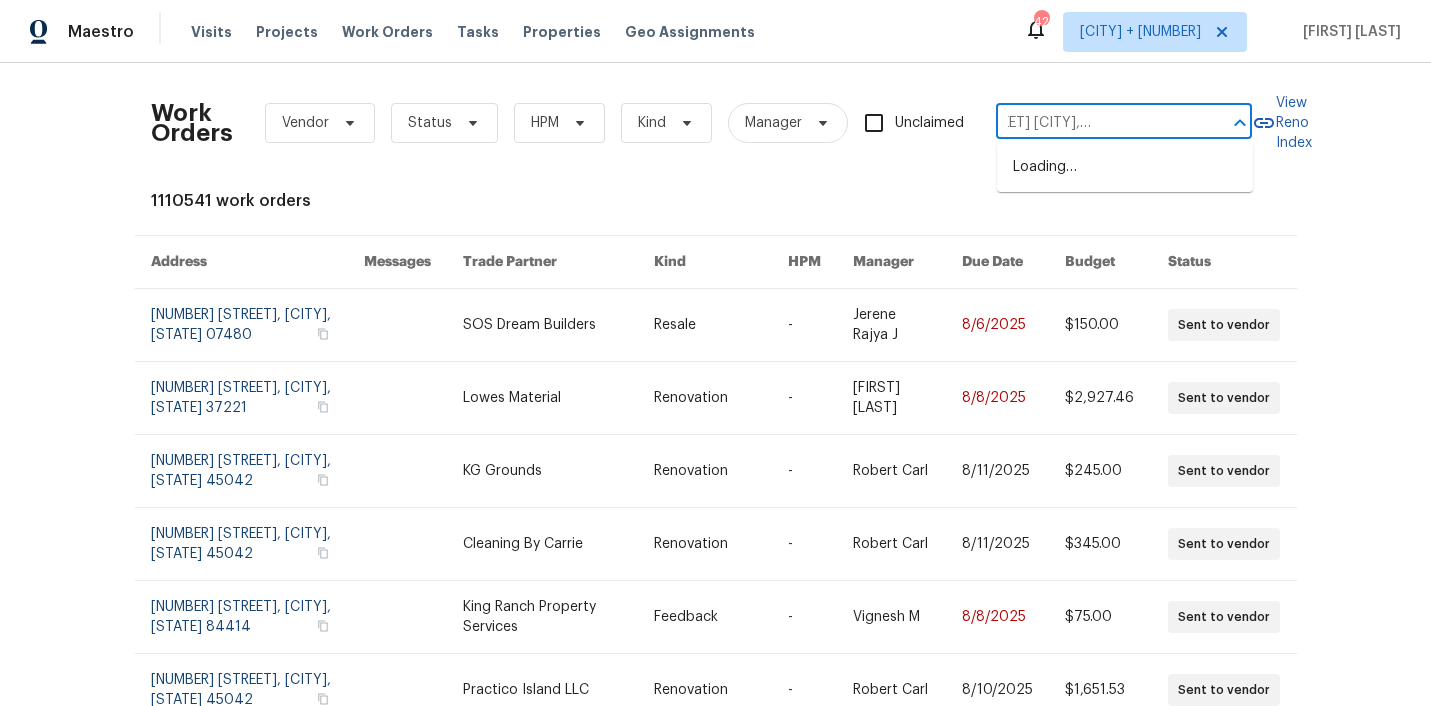 type on "1340 Apple Blossom Dr Cumming, GA 30041" 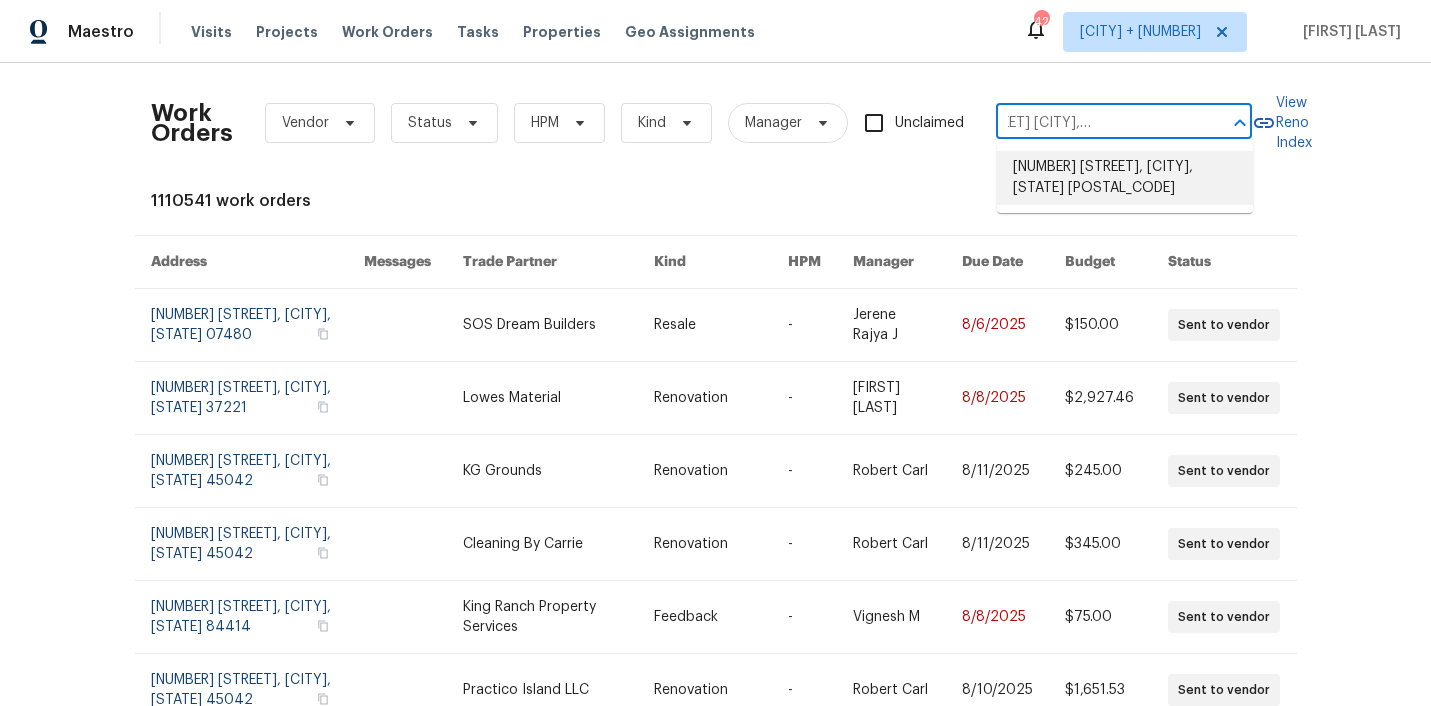 click on "1340 Apple Blossom Dr, Cumming, GA 30041" at bounding box center (1125, 178) 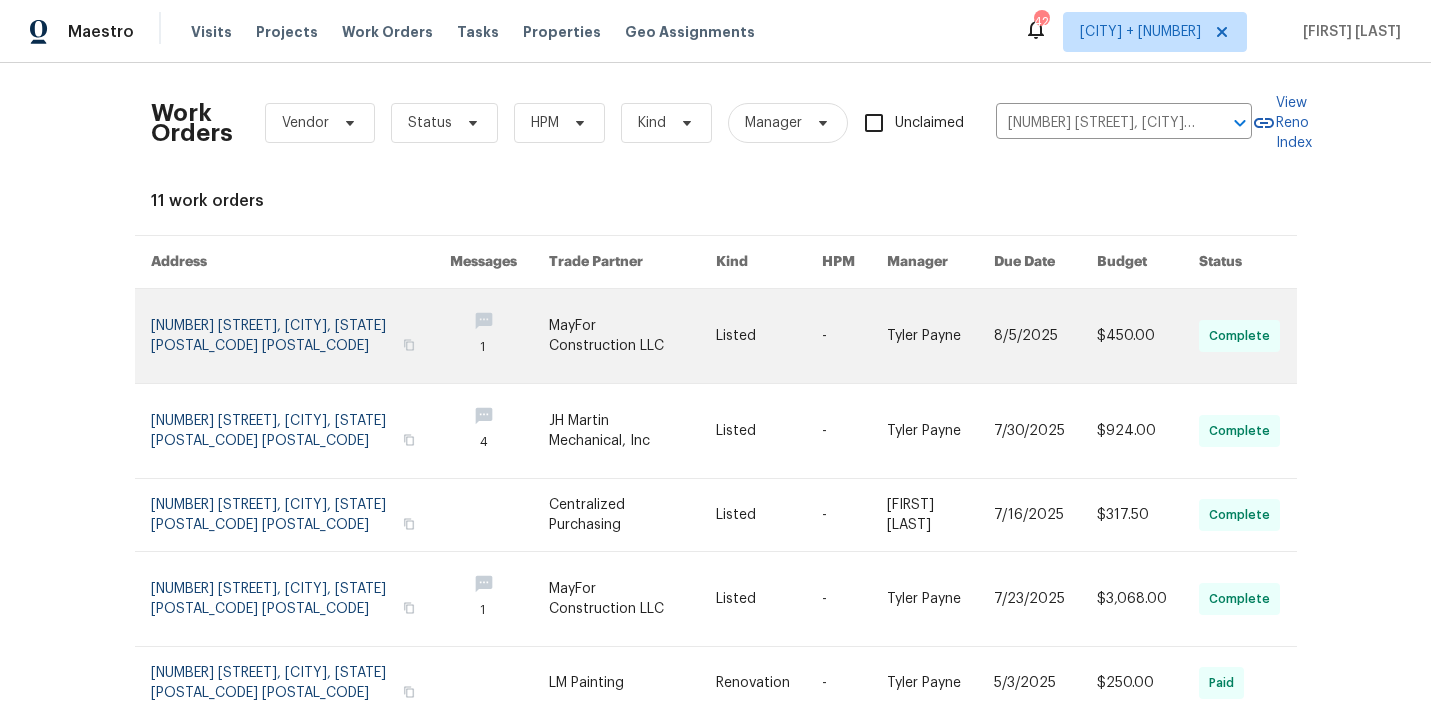 click at bounding box center [632, 336] 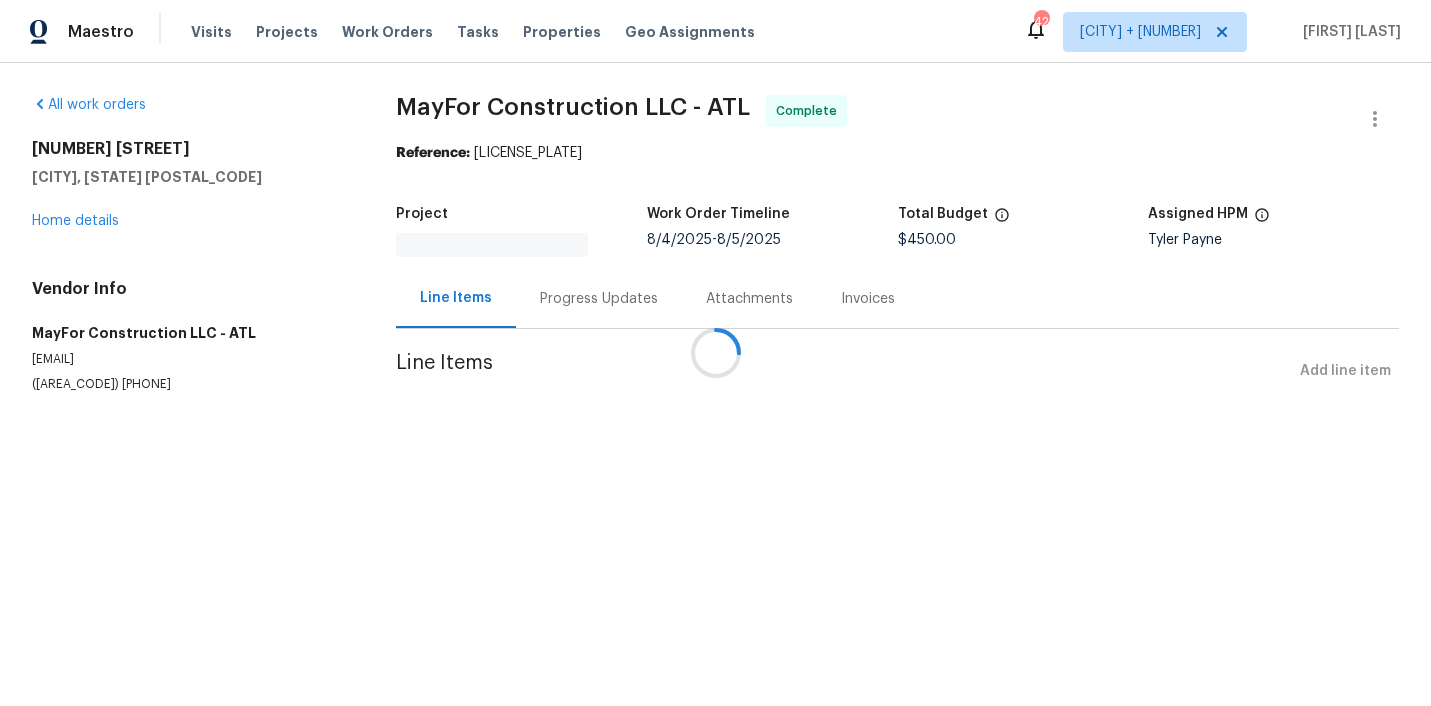 click at bounding box center [715, 353] 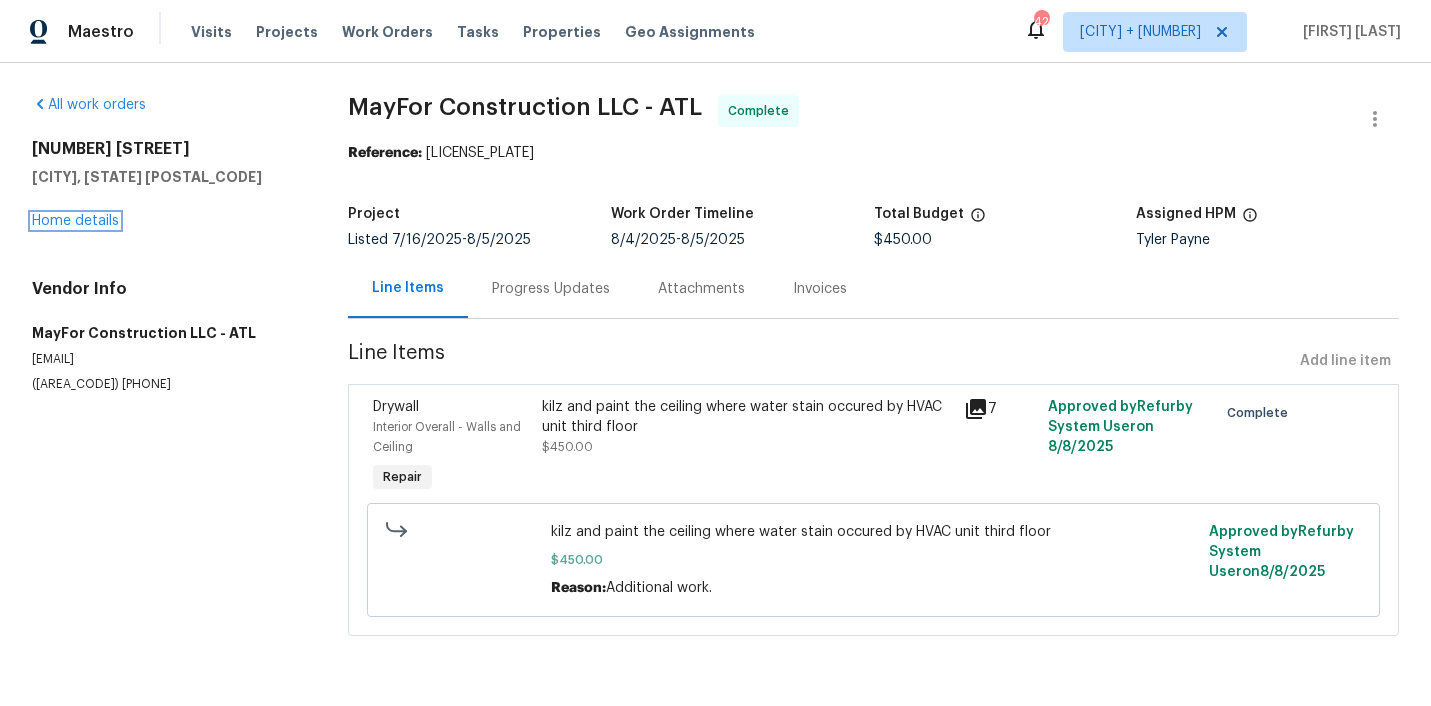 click on "Home details" at bounding box center (75, 221) 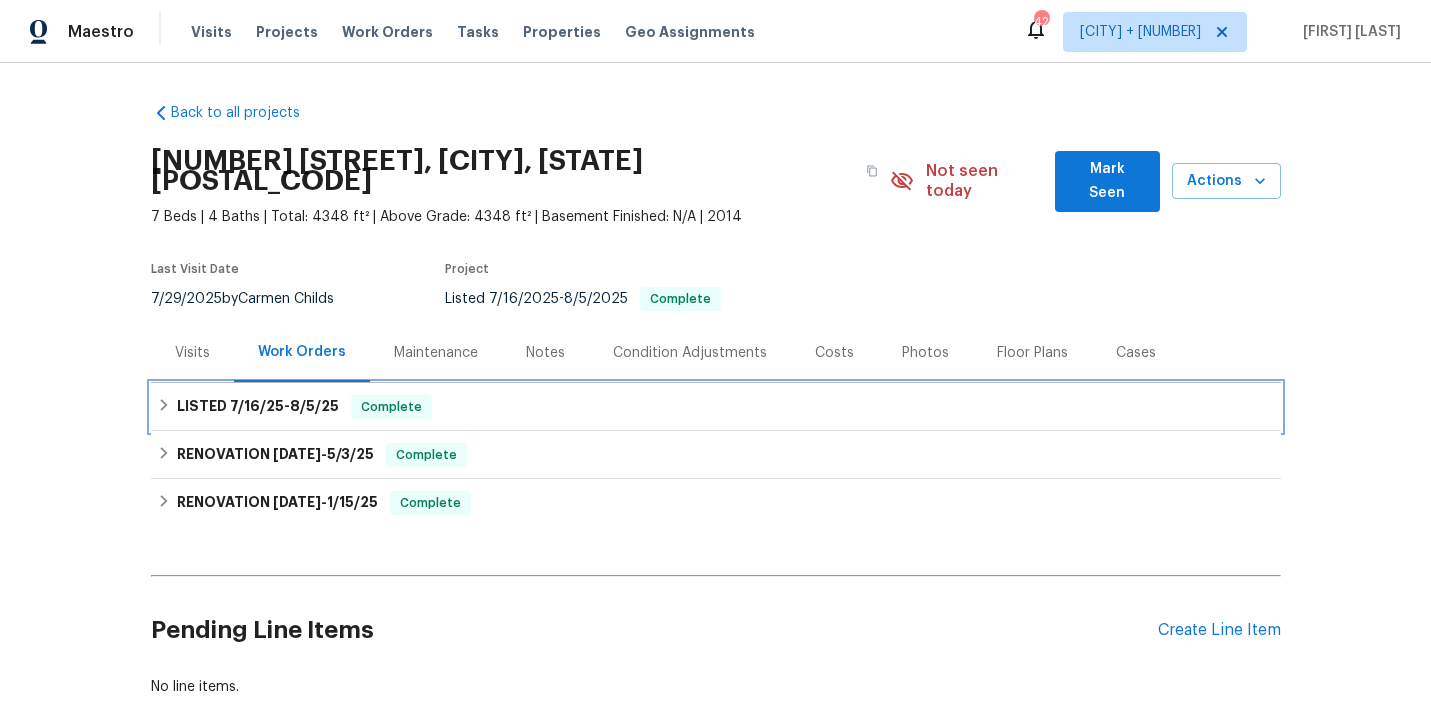 click on "LISTED   7/16/25  -  8/5/25 Complete" at bounding box center [716, 407] 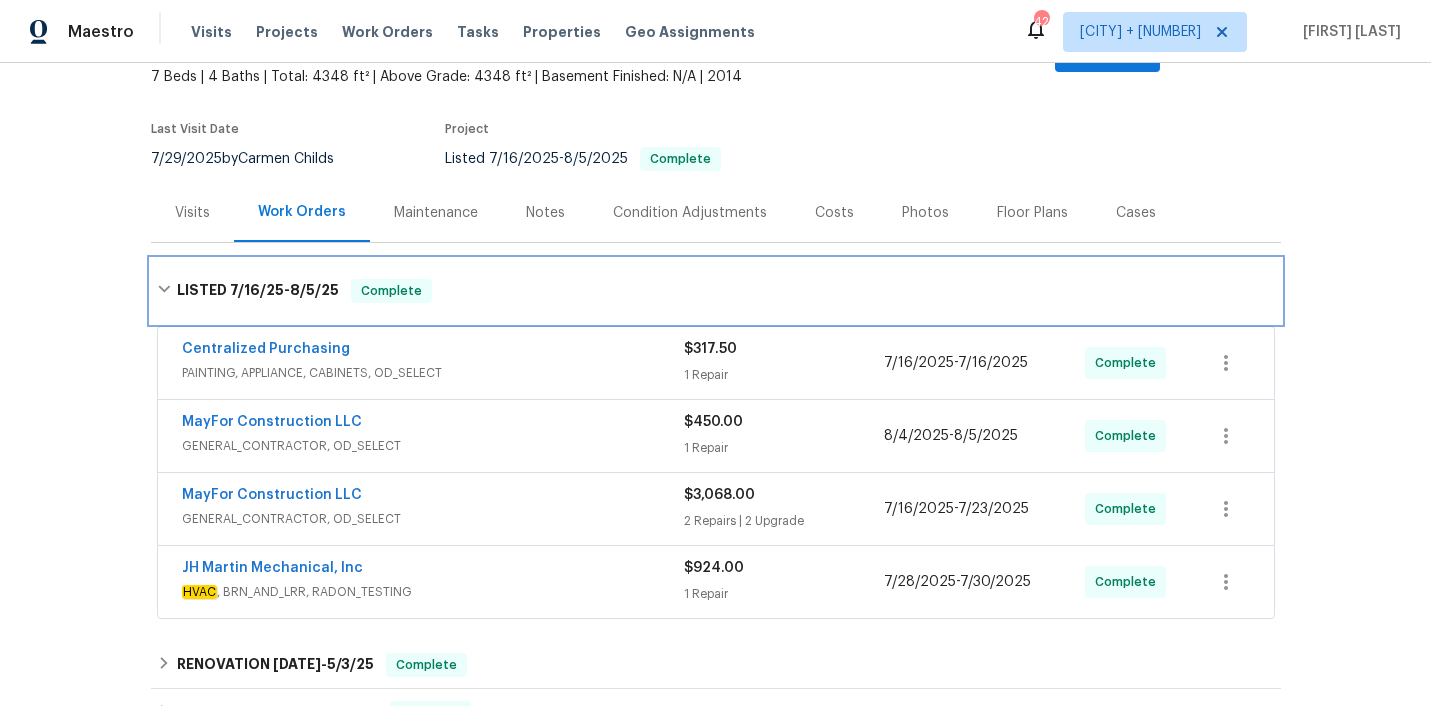 scroll, scrollTop: 247, scrollLeft: 0, axis: vertical 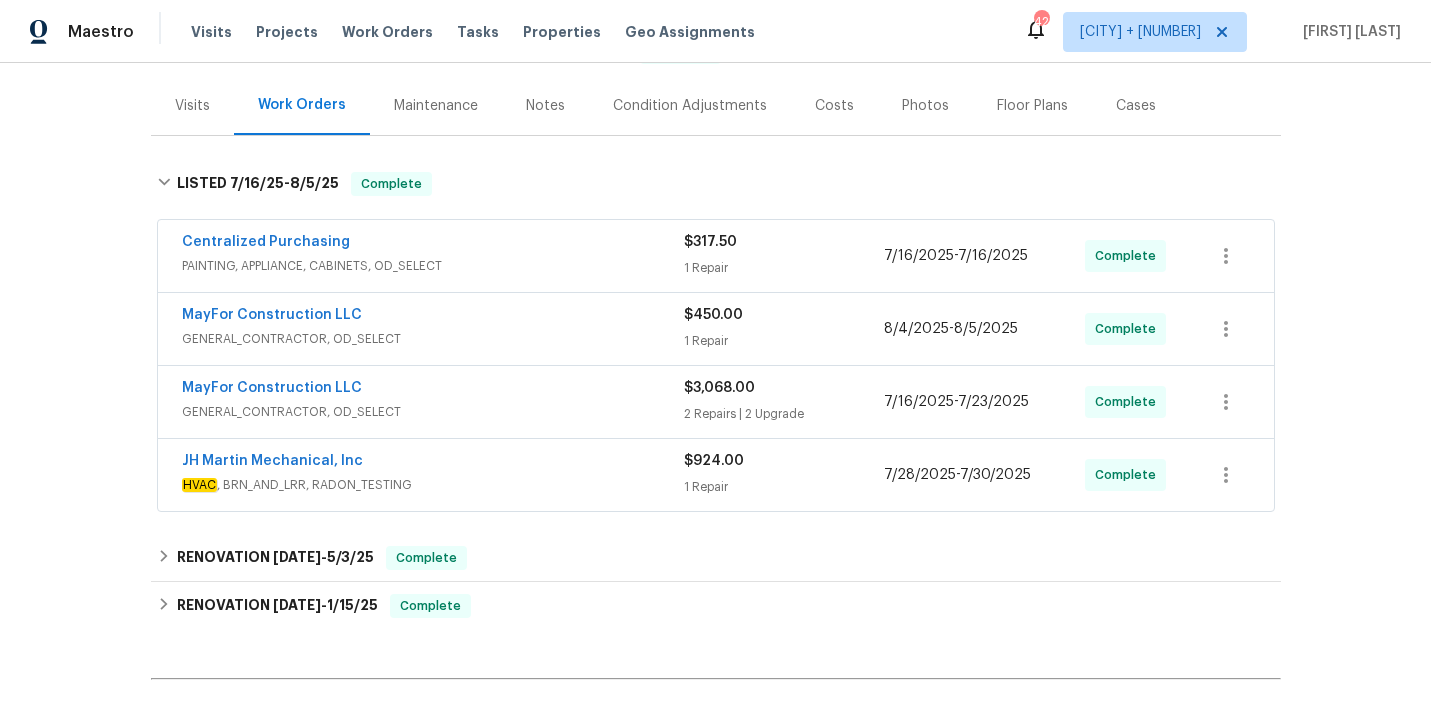 click on "GENERAL_CONTRACTOR, OD_SELECT" at bounding box center [433, 339] 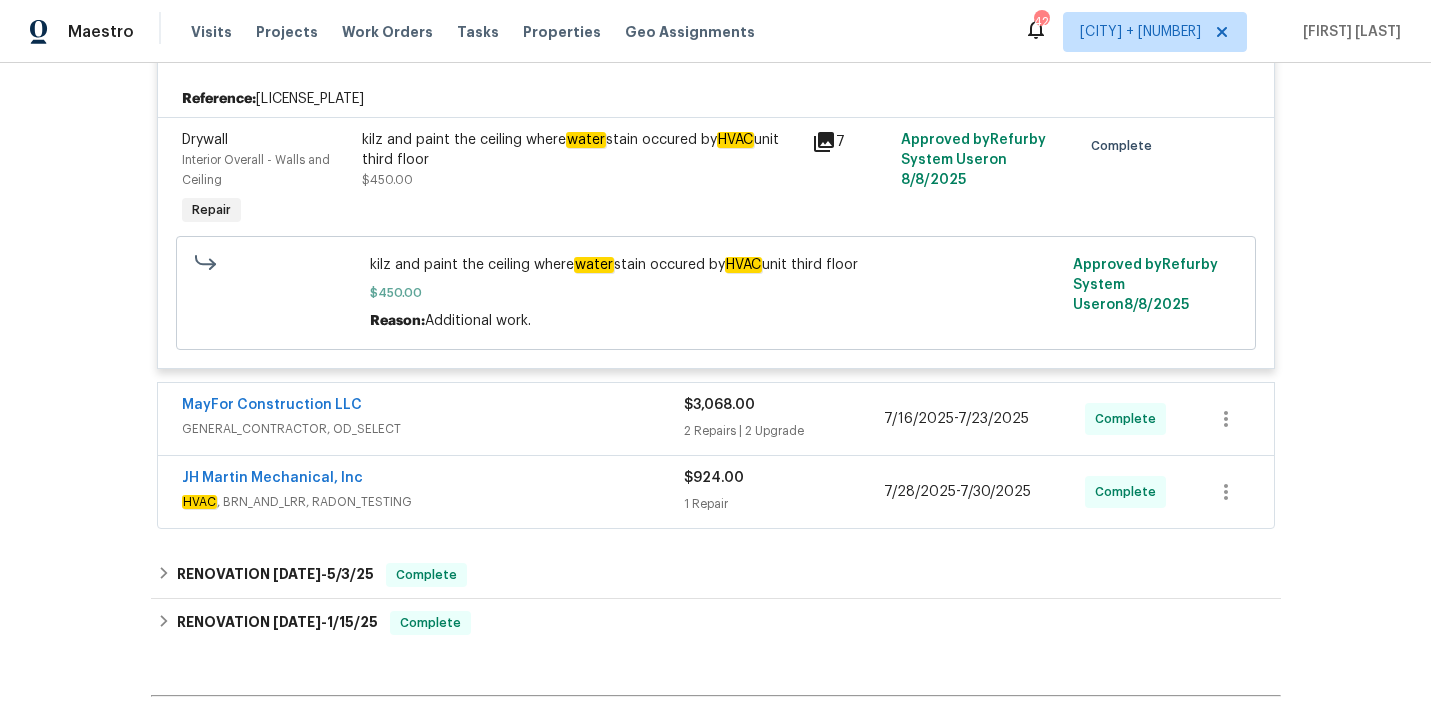 scroll, scrollTop: 0, scrollLeft: 0, axis: both 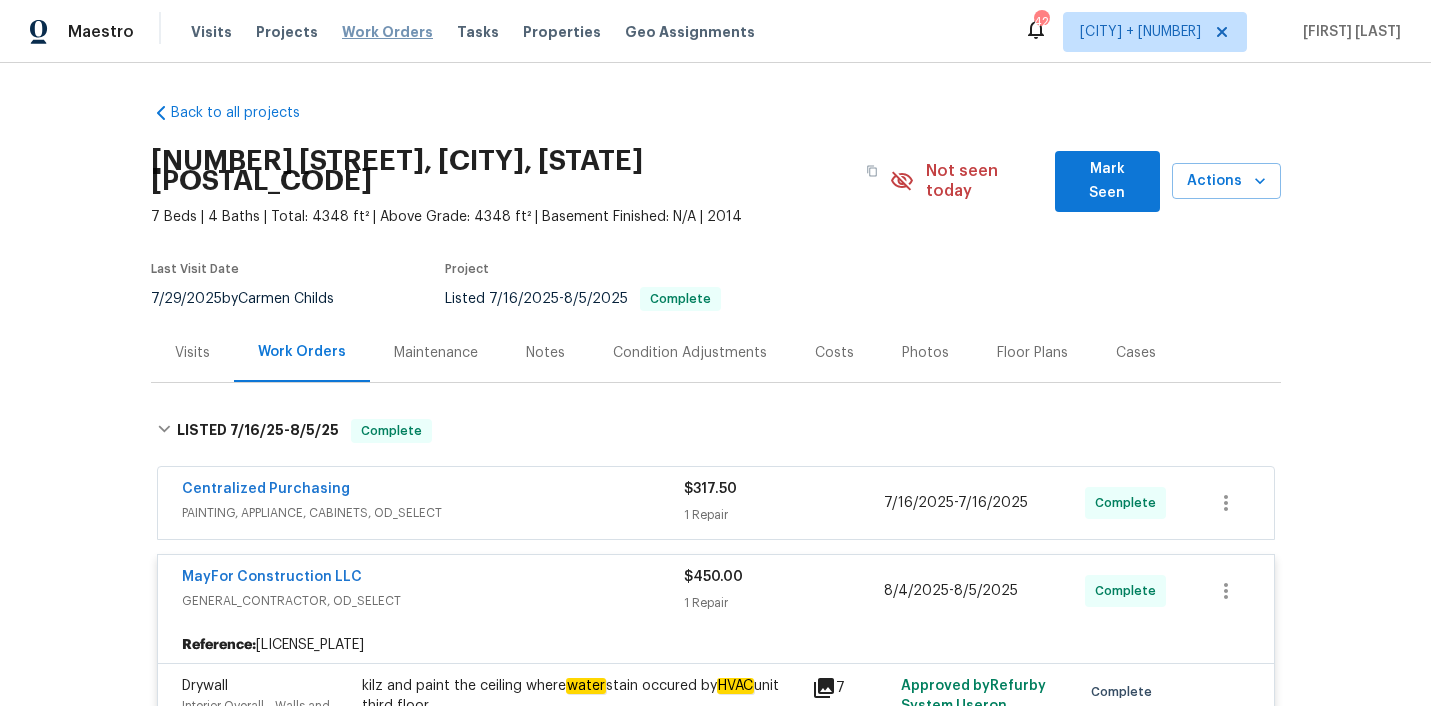 click on "Work Orders" at bounding box center (387, 32) 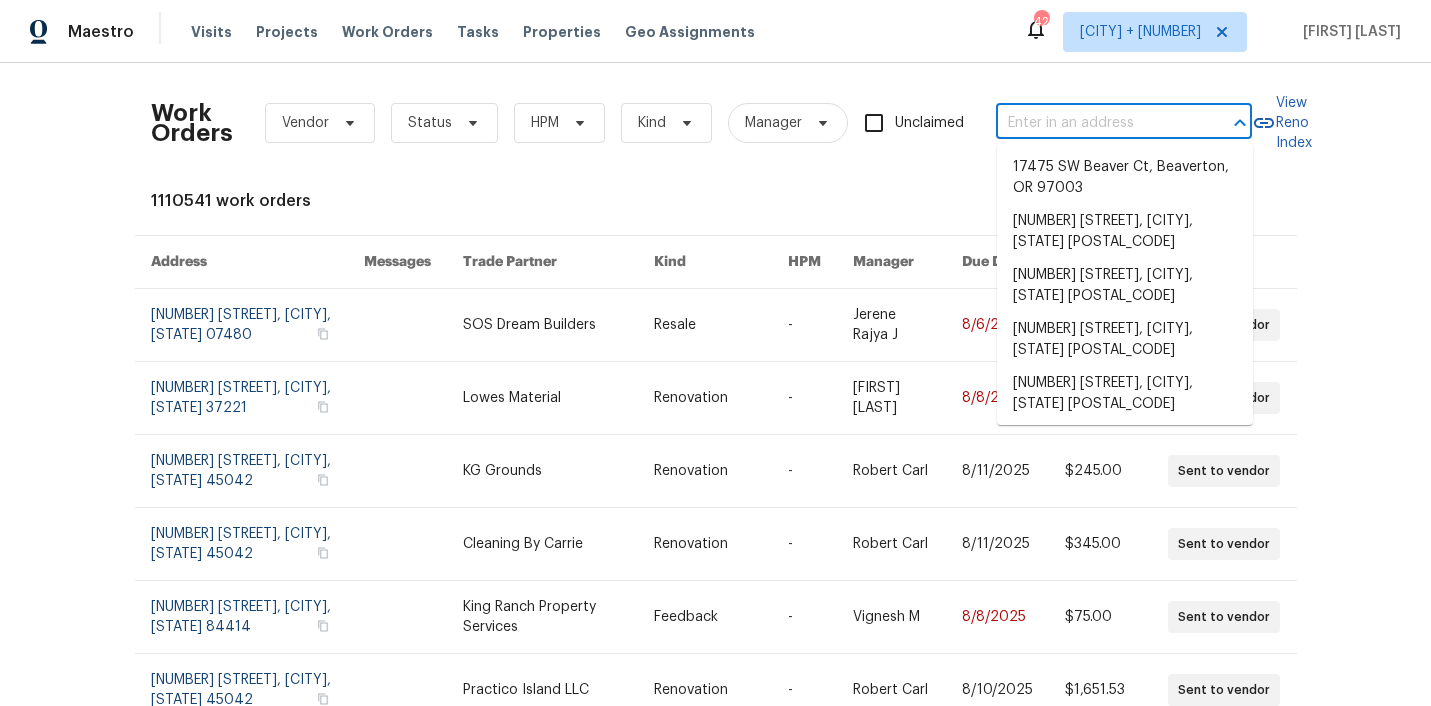 click at bounding box center [1096, 123] 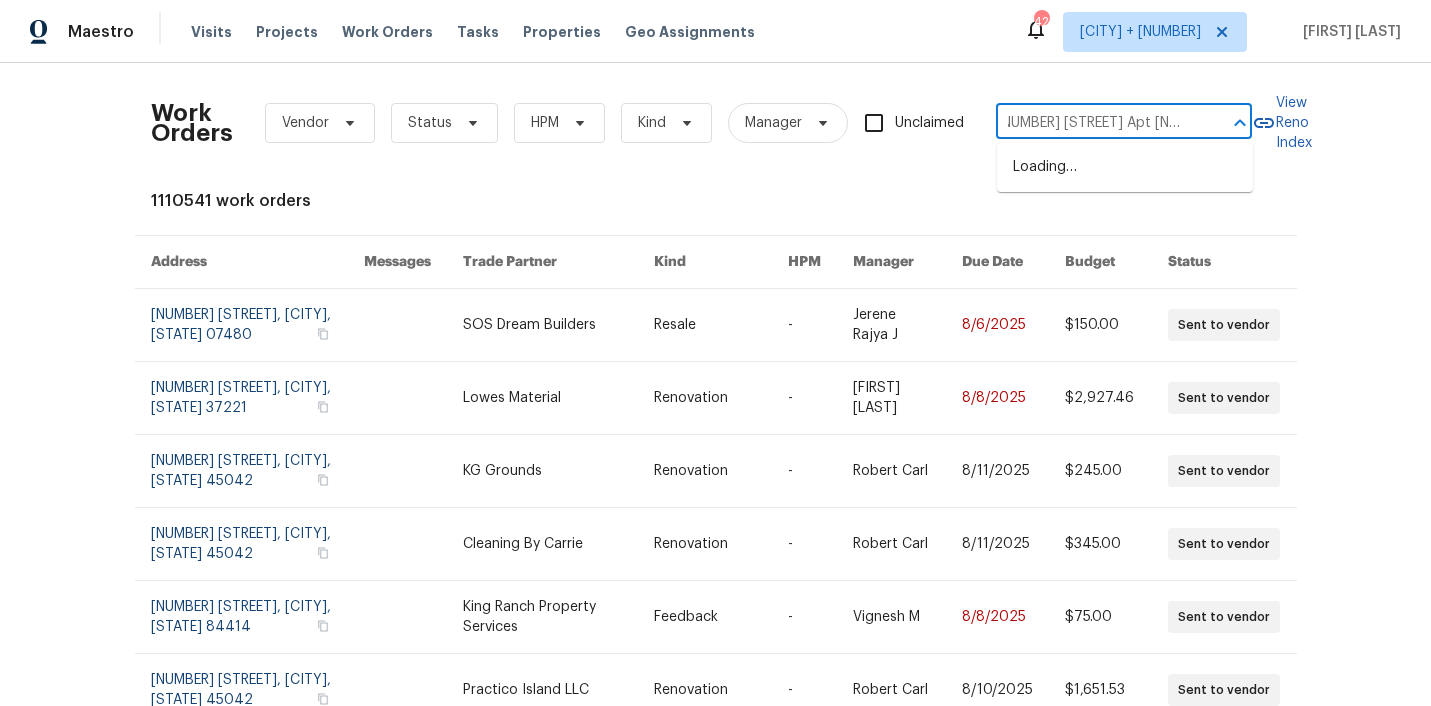 scroll, scrollTop: 0, scrollLeft: 0, axis: both 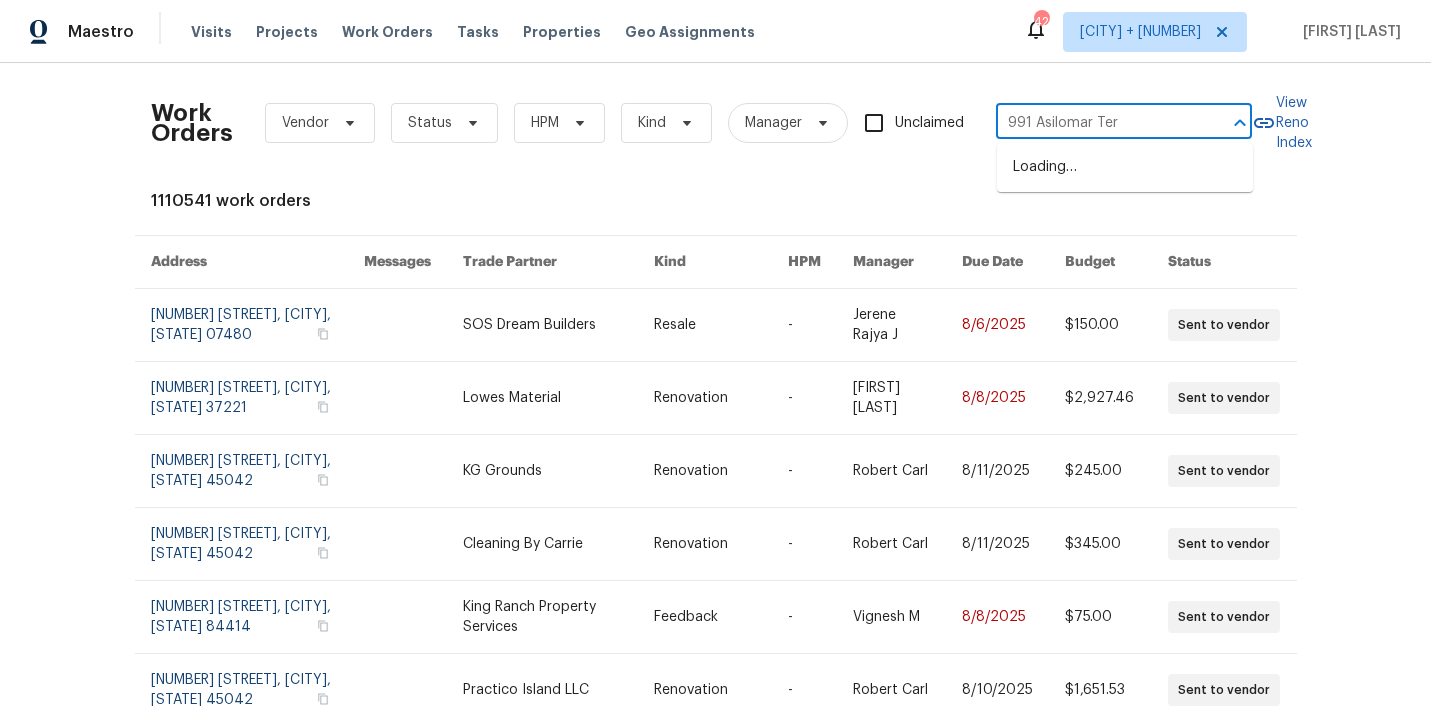 type on "991 Asilomar Ter" 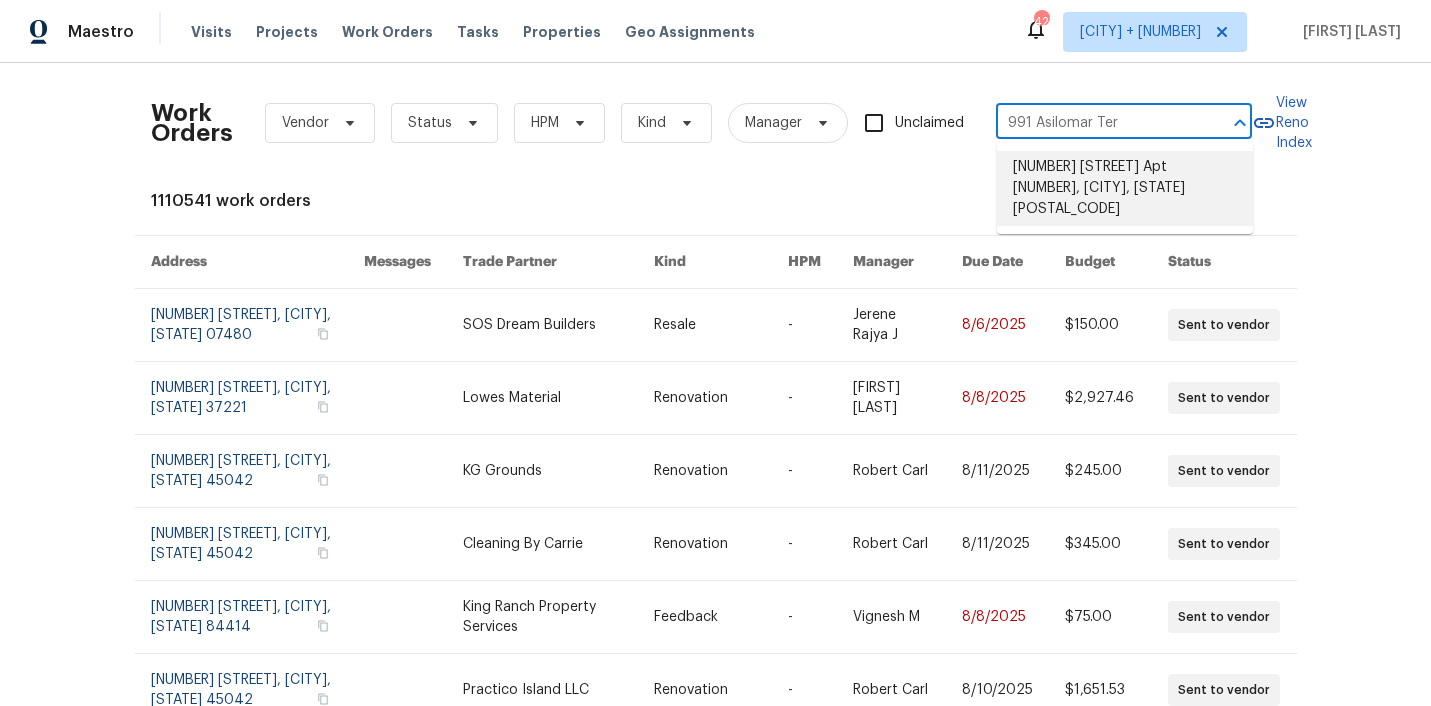 click on "991 Asilomar Ter Apt 1, Sunnyvale, CA 94086" at bounding box center [1125, 188] 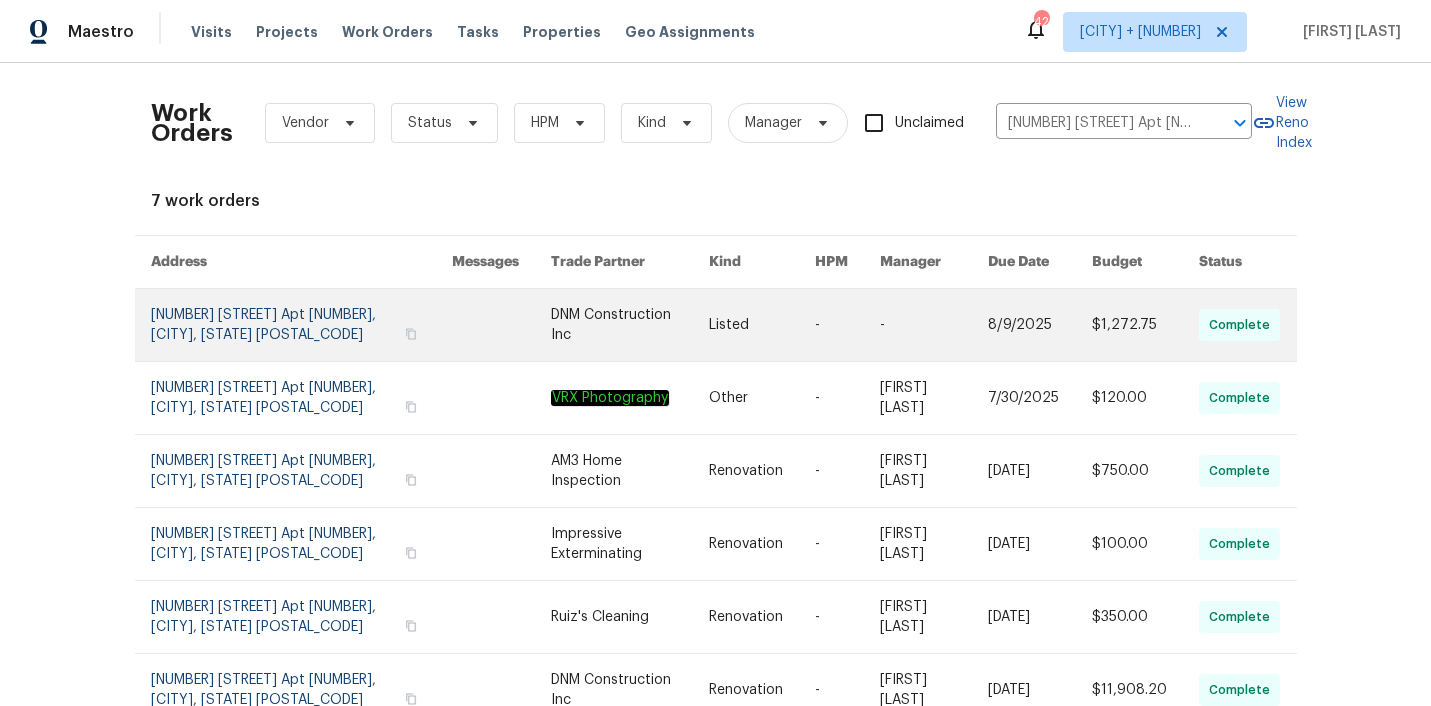 click at bounding box center (501, 325) 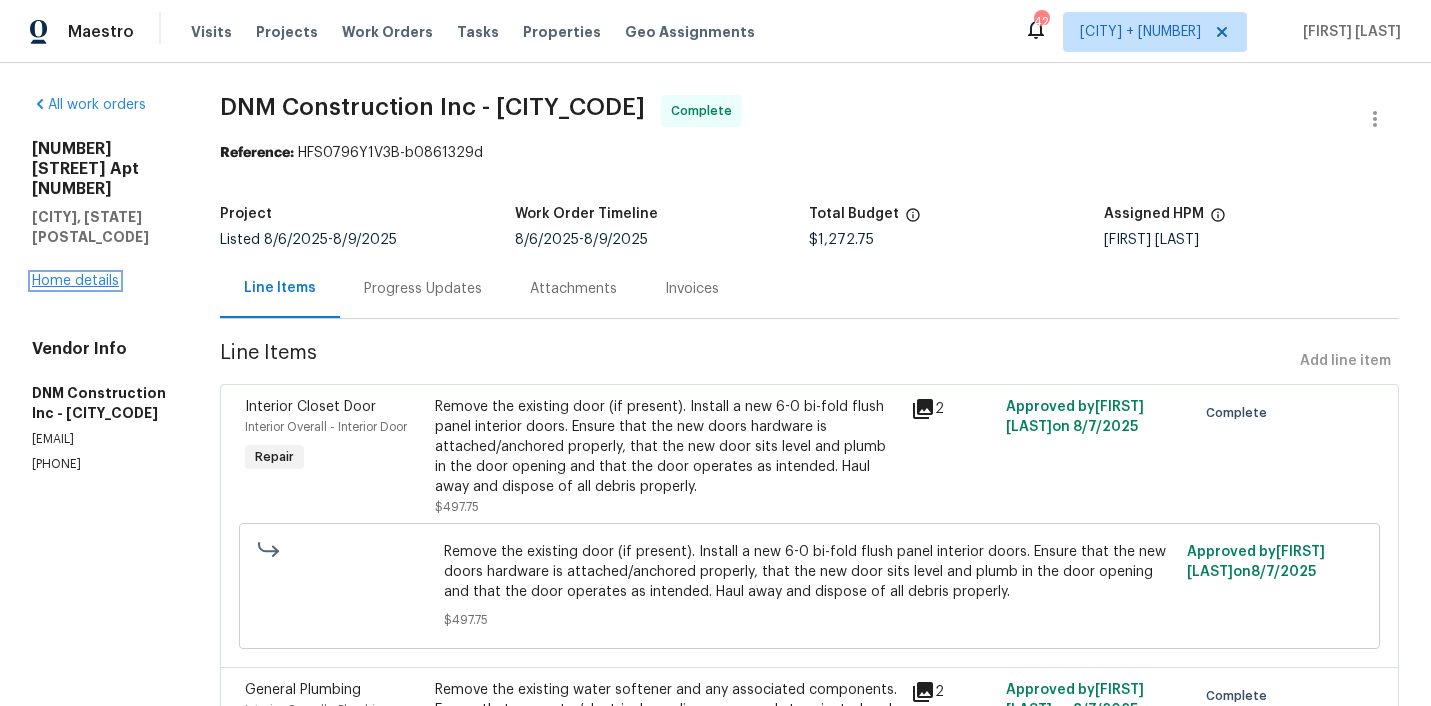 click on "Home details" at bounding box center (75, 281) 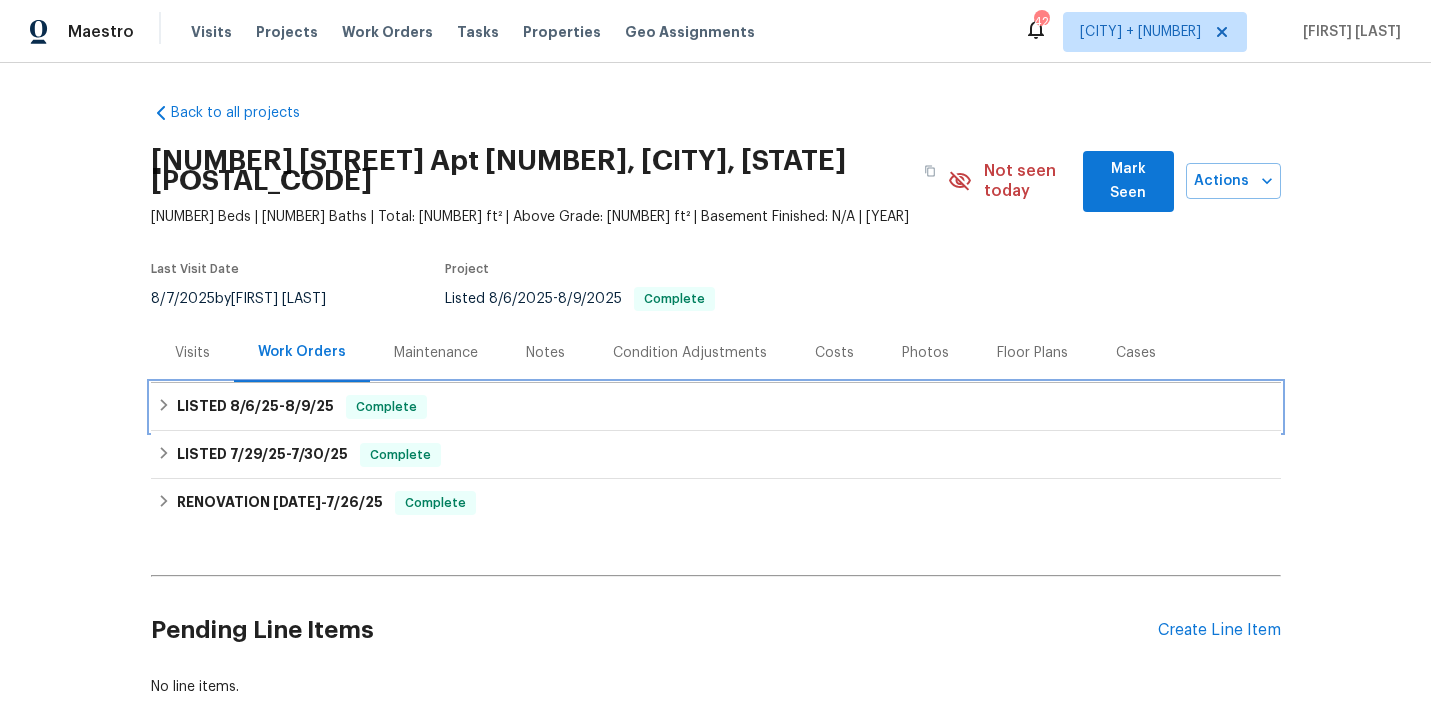 click on "LISTED   8/6/25  -  8/9/25 Complete" at bounding box center (716, 407) 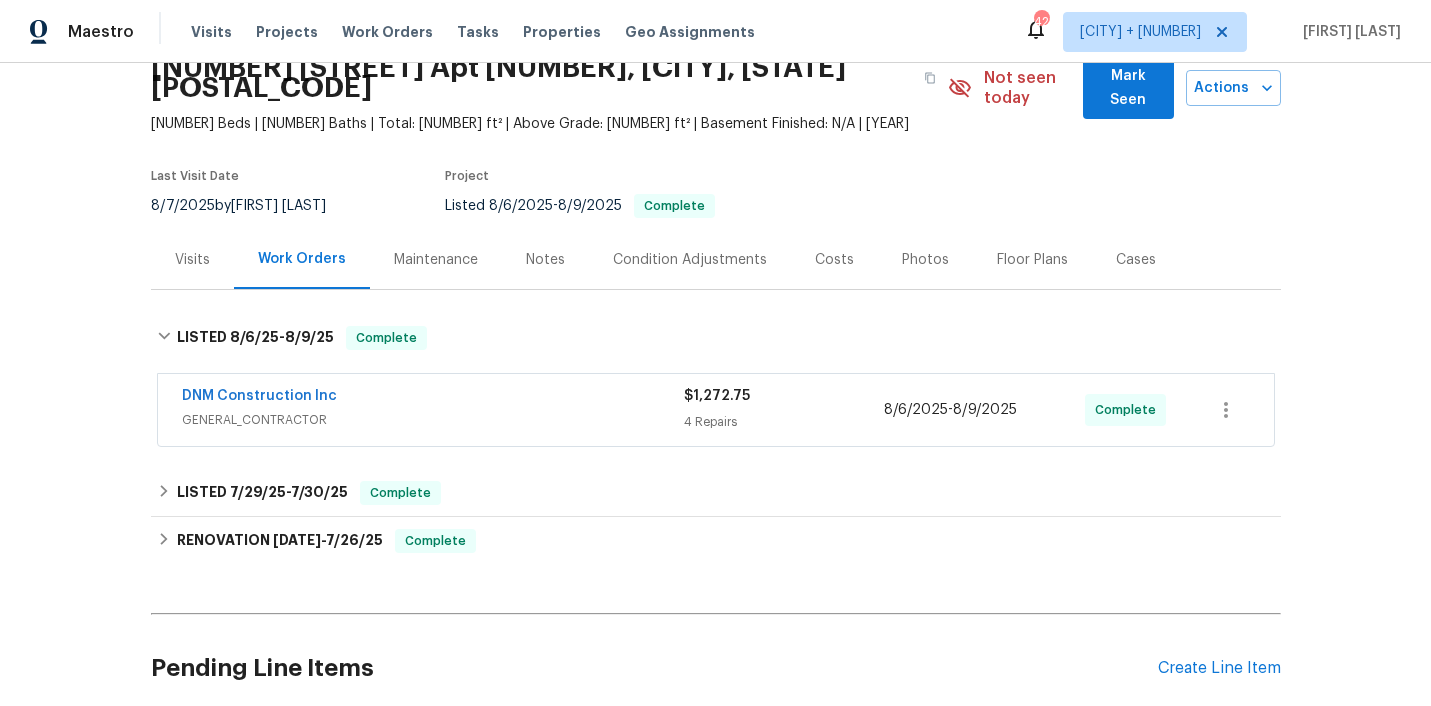 click on "GENERAL_CONTRACTOR" at bounding box center [433, 420] 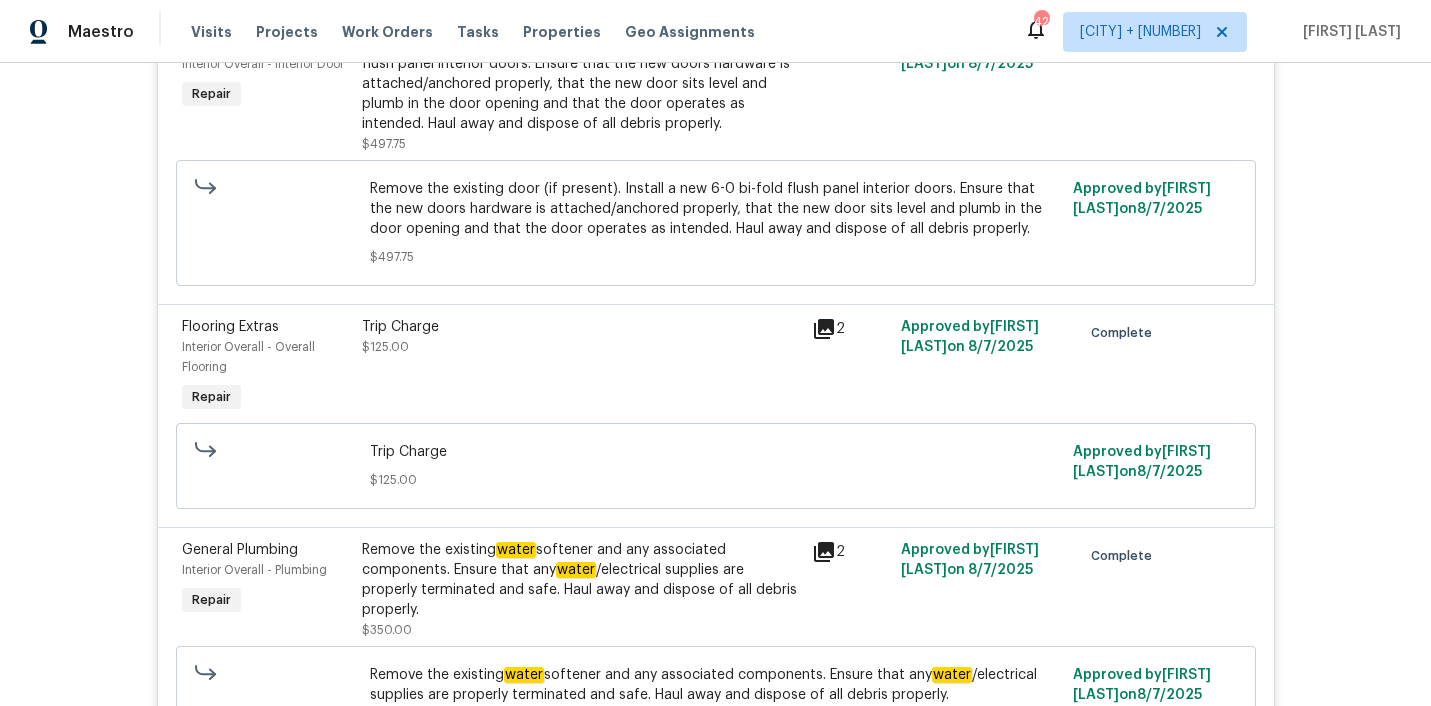 scroll, scrollTop: 0, scrollLeft: 0, axis: both 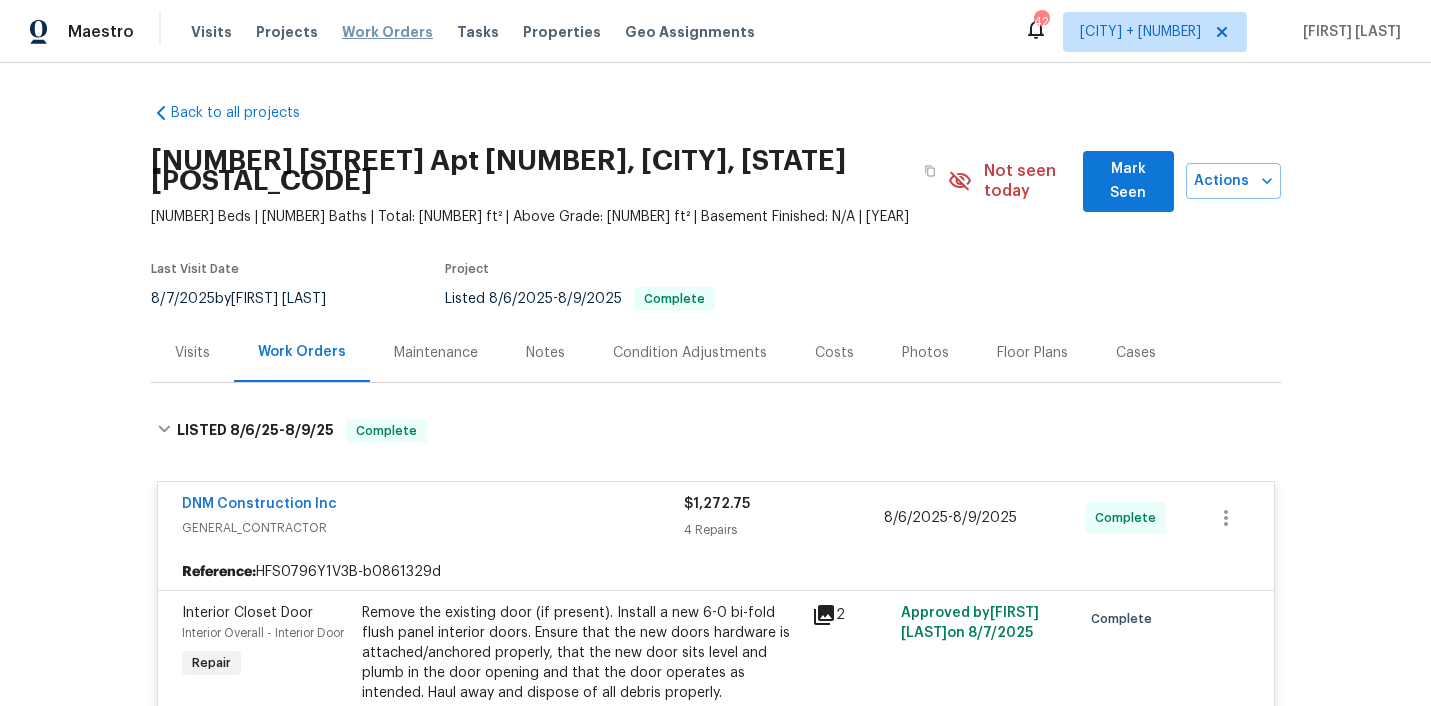 click on "Work Orders" at bounding box center (387, 32) 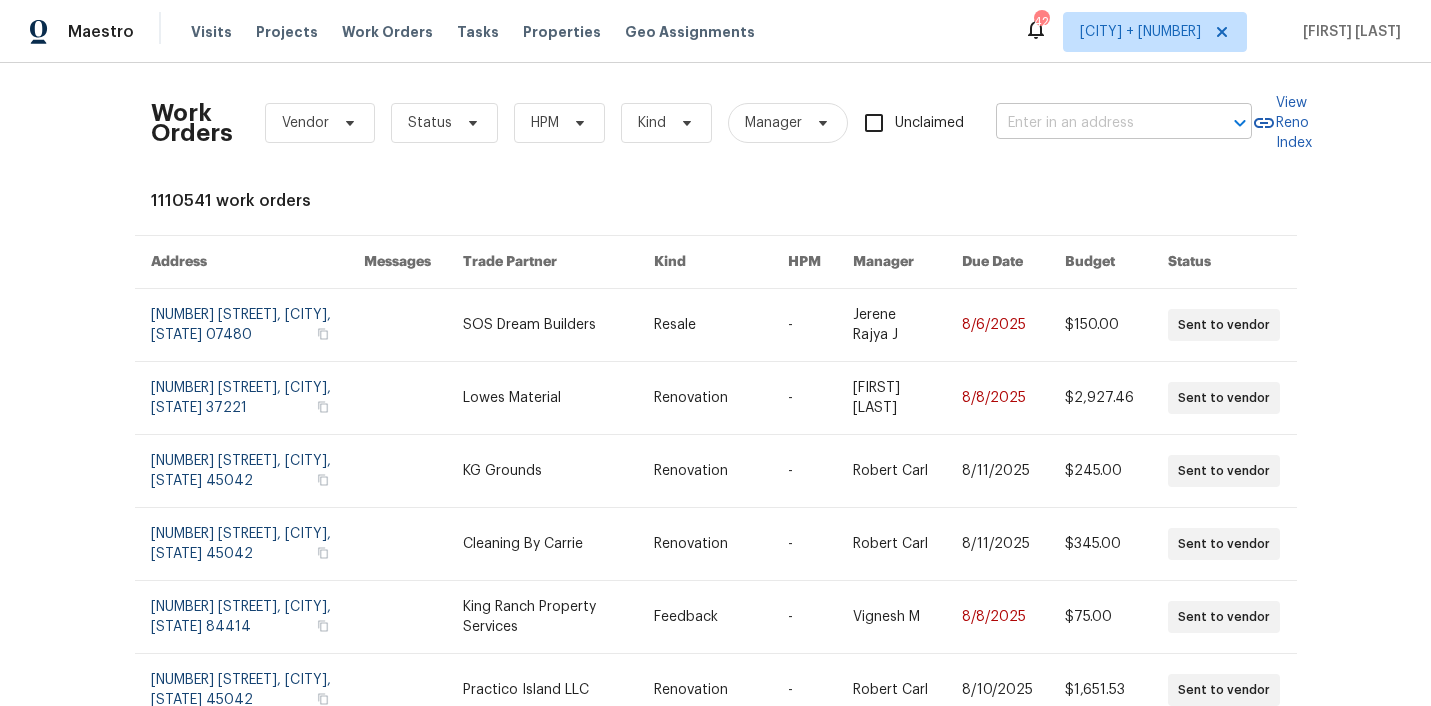 click at bounding box center [1096, 123] 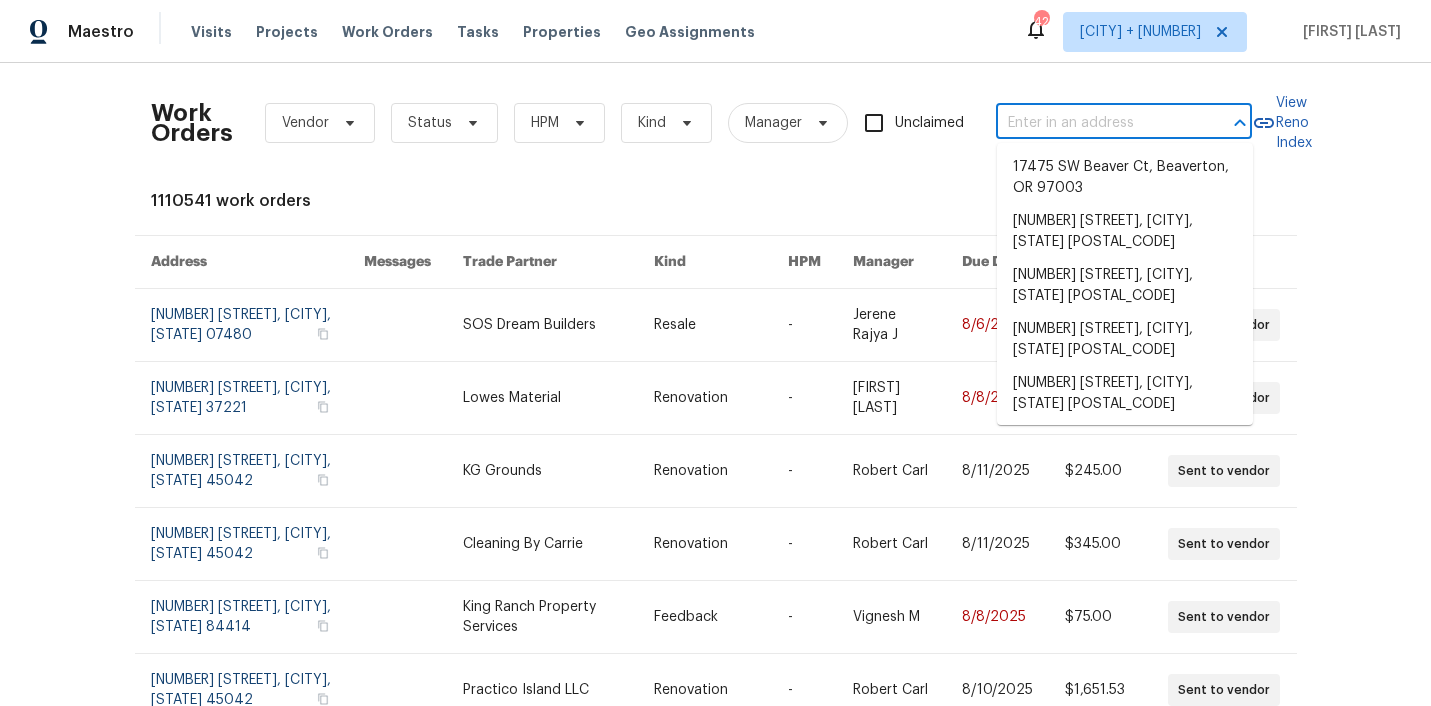 paste on "[NUMBER] [STREET], [CITY], [STATE] [POSTAL_CODE]" 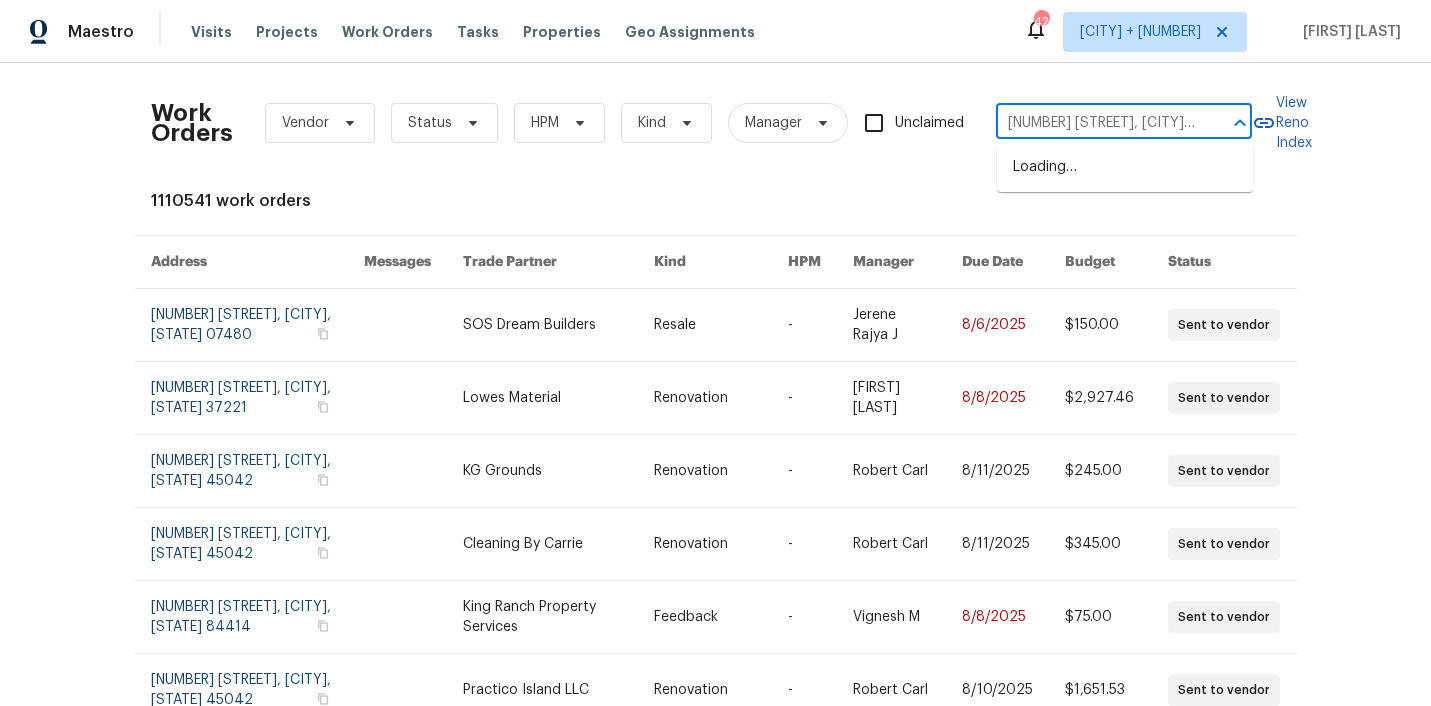 scroll, scrollTop: 0, scrollLeft: 53, axis: horizontal 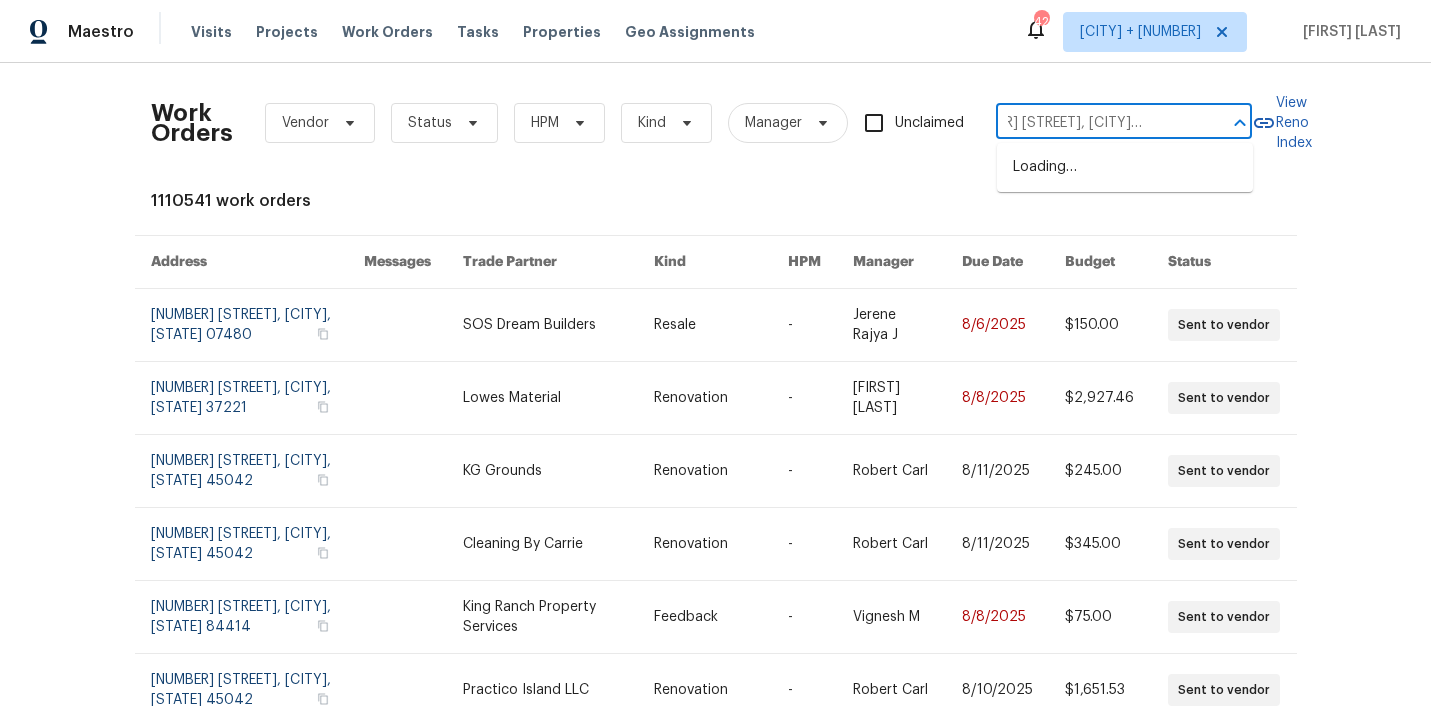 type on "[NUMBER] [STREET], [CITY], [STATE] [POSTAL_CODE]" 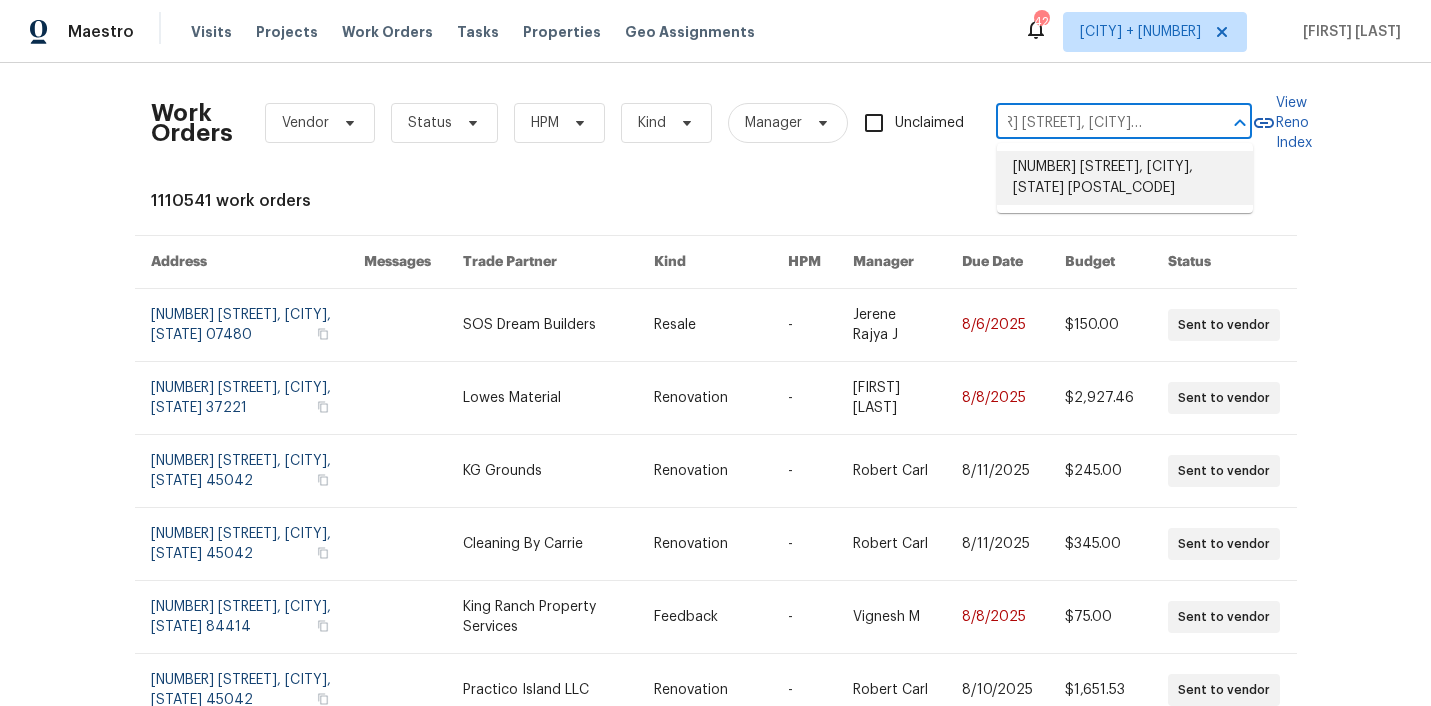 click on "[NUMBER] [STREET], [CITY], [STATE] [POSTAL_CODE]" at bounding box center [1125, 178] 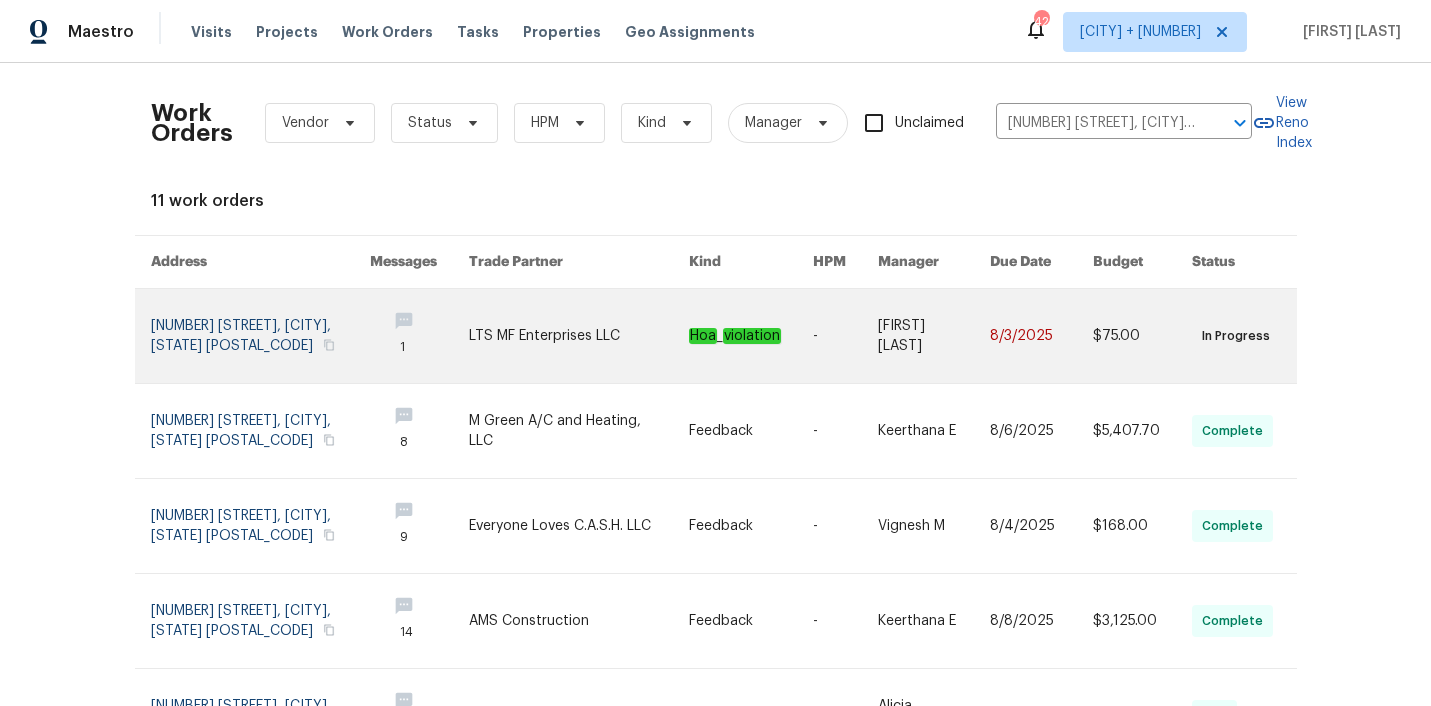click at bounding box center (579, 336) 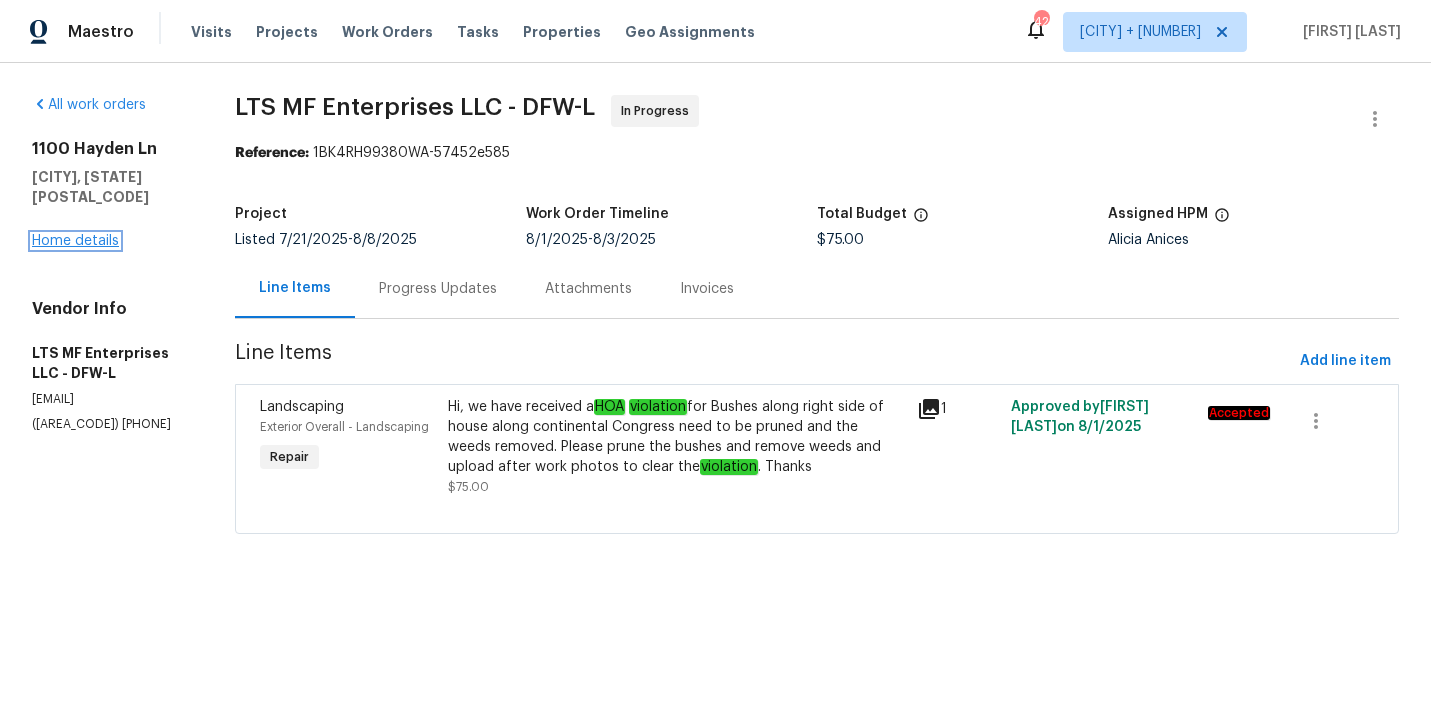 click on "Home details" at bounding box center [75, 241] 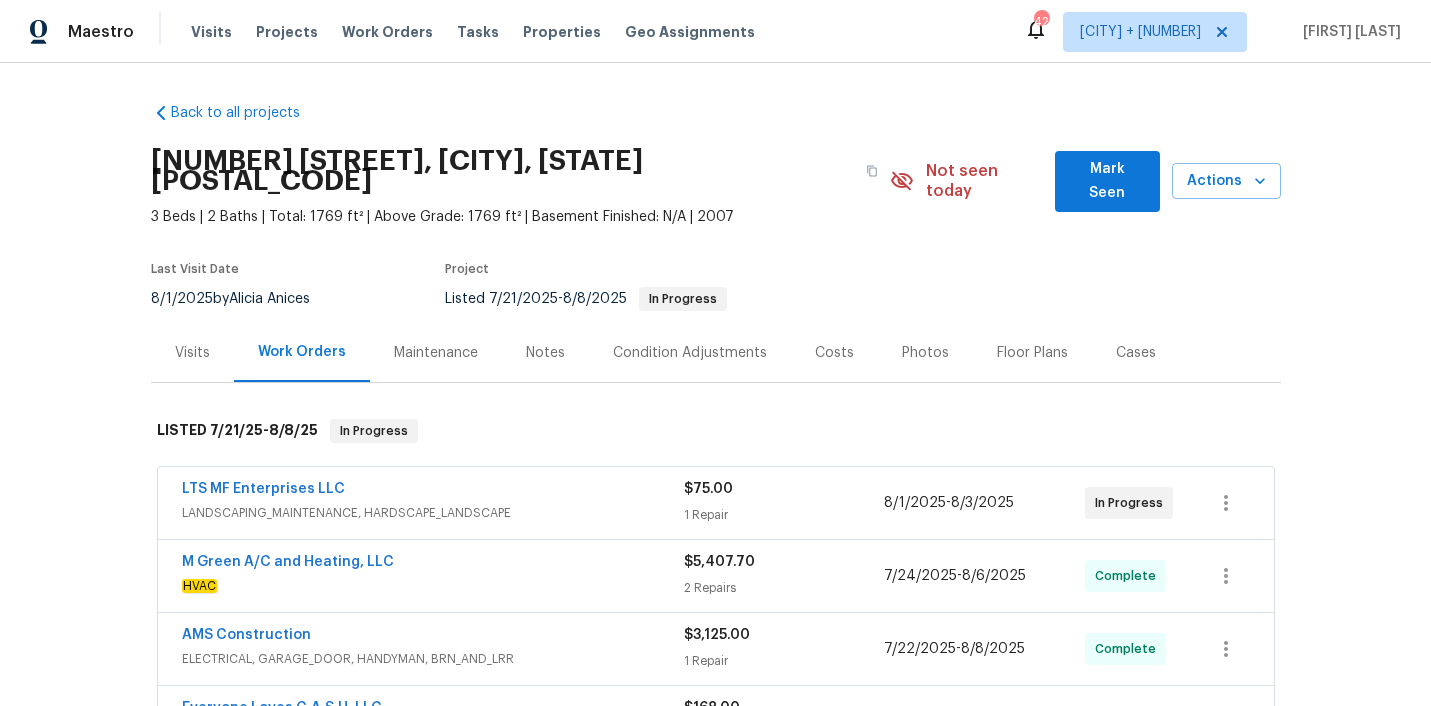 click on "LANDSCAPING_MAINTENANCE, HARDSCAPE_LANDSCAPE" at bounding box center [433, 513] 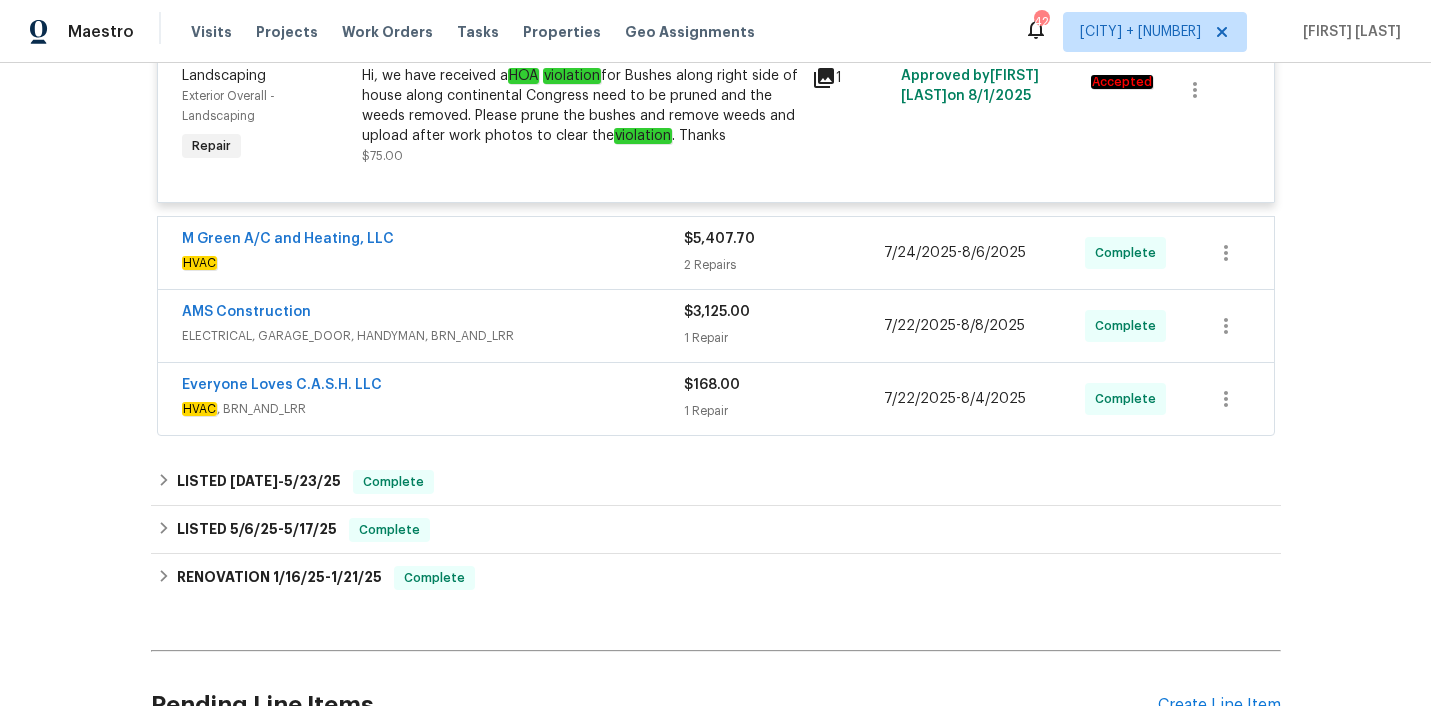 scroll, scrollTop: 555, scrollLeft: 0, axis: vertical 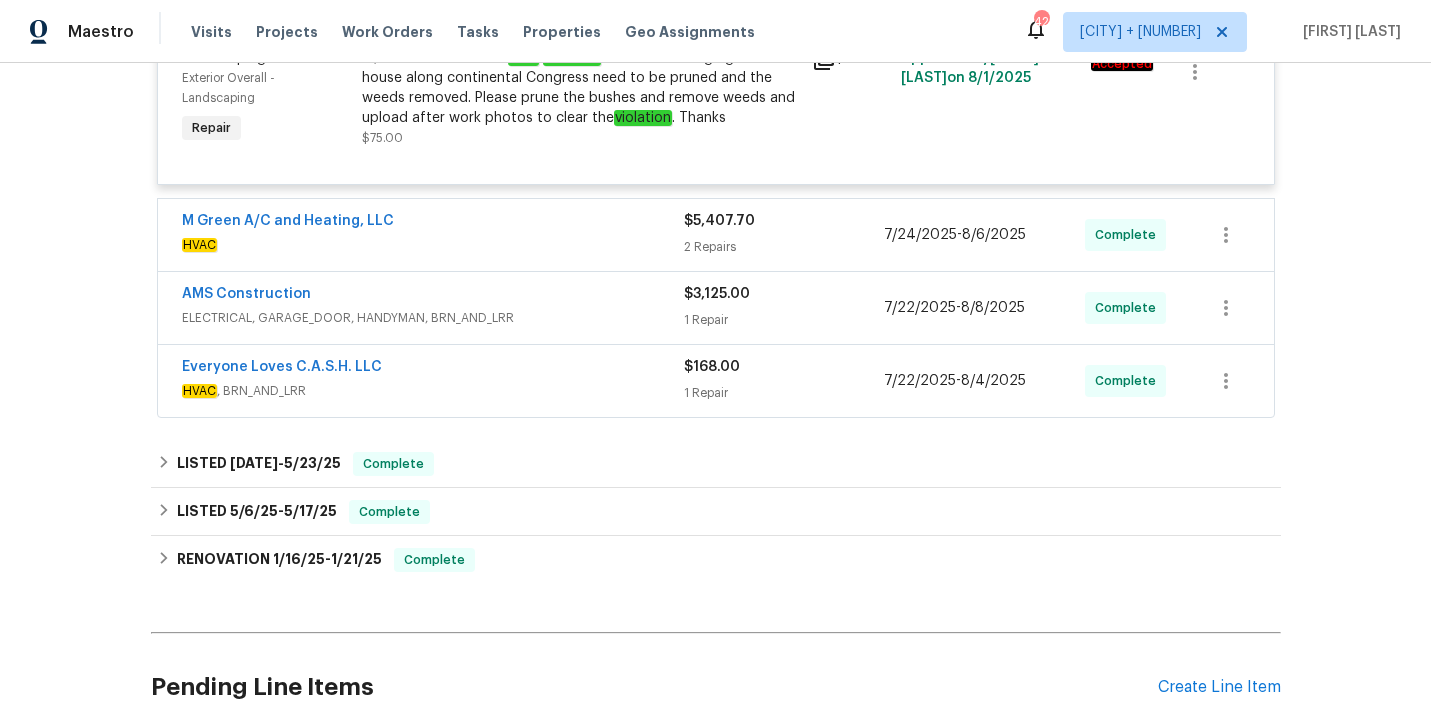 click on "M Green A/C and Heating, LLC" at bounding box center (433, 223) 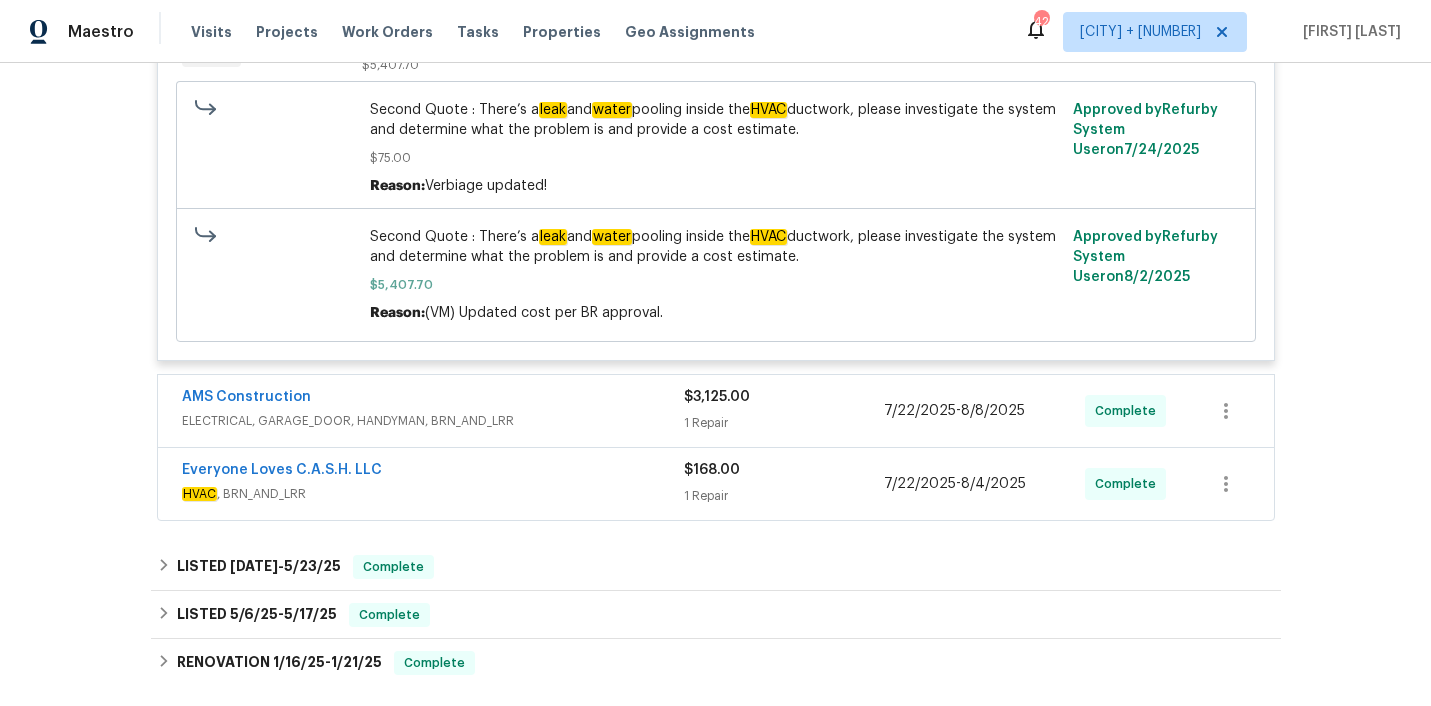 scroll, scrollTop: 1346, scrollLeft: 0, axis: vertical 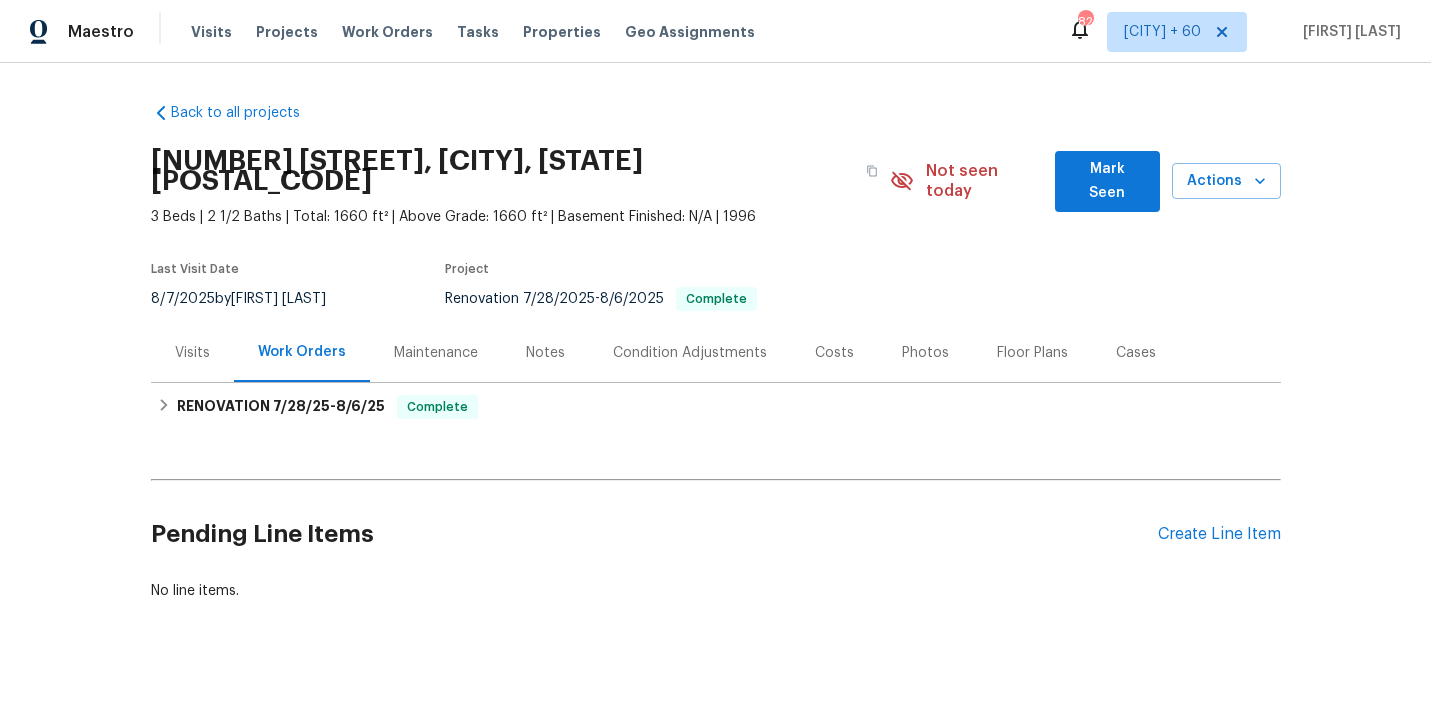 click on "Visits" at bounding box center [192, 353] 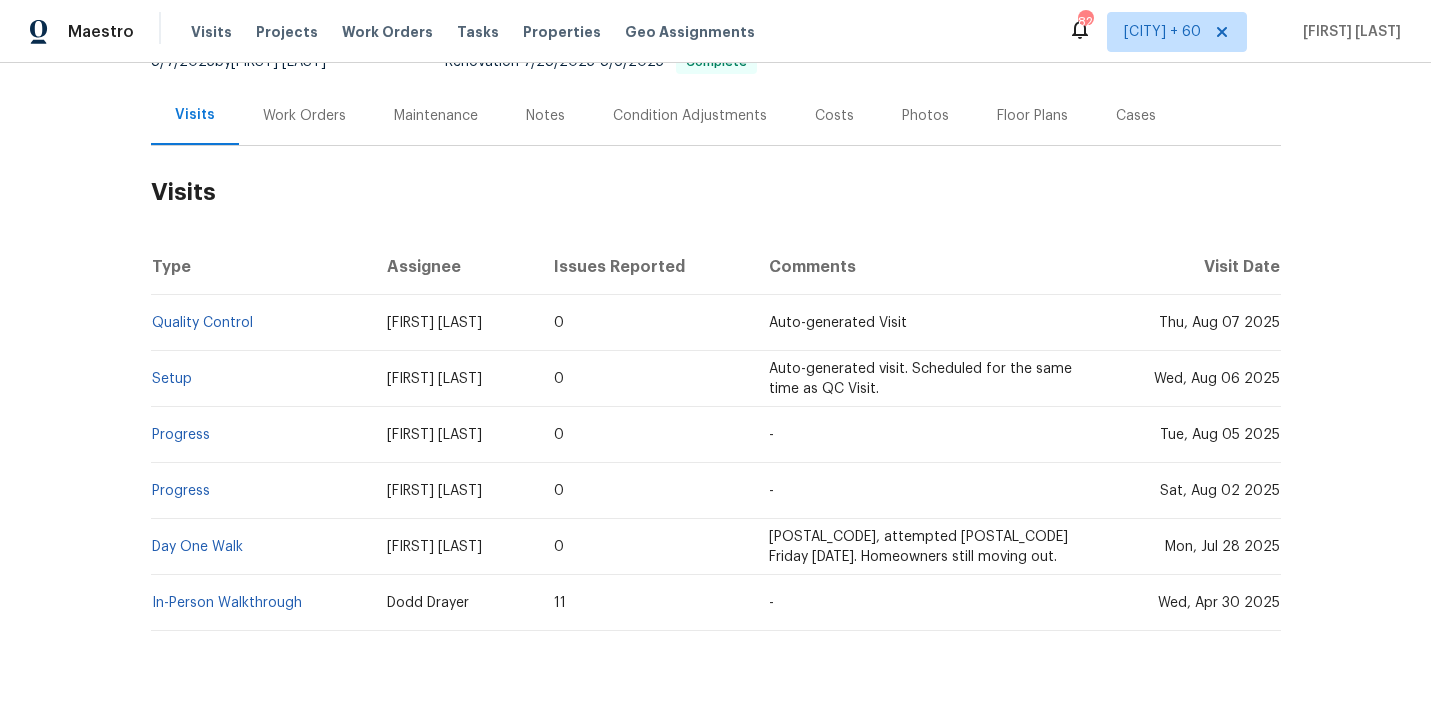 scroll, scrollTop: 278, scrollLeft: 0, axis: vertical 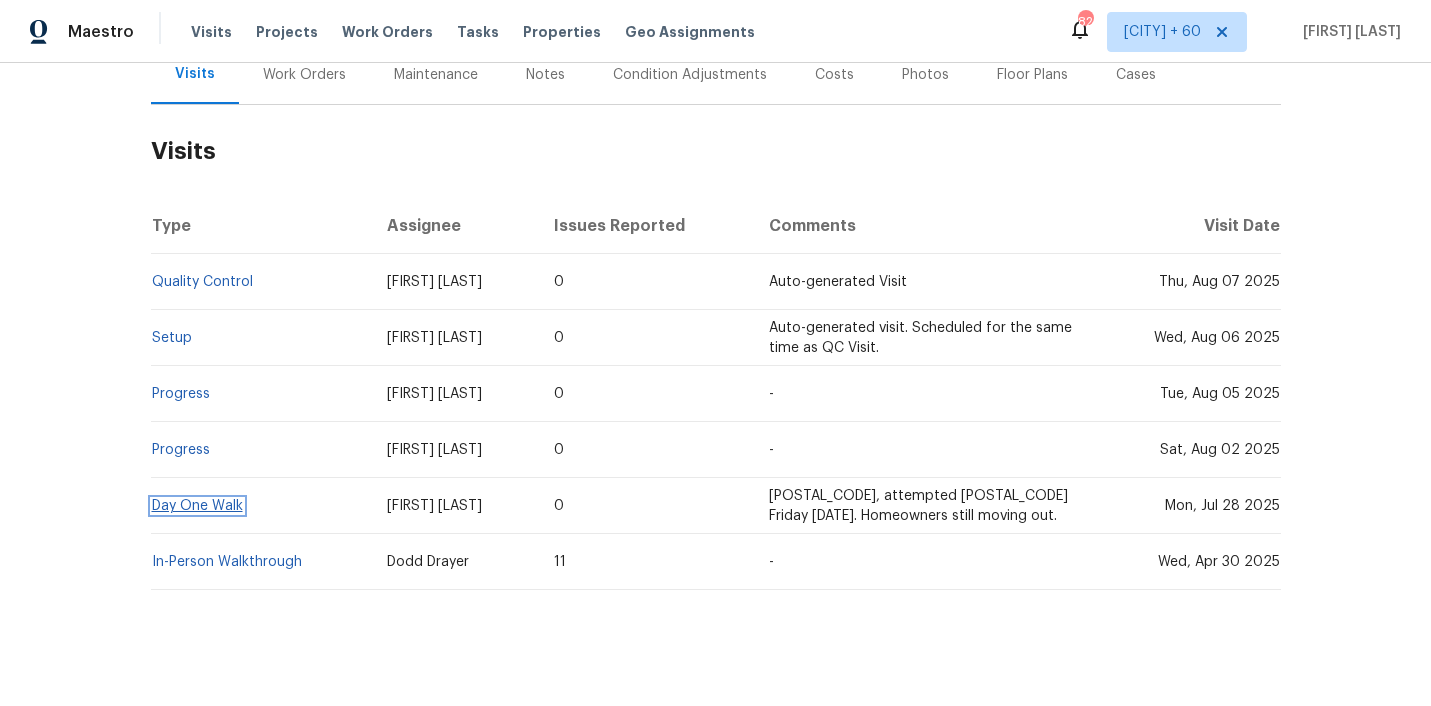 click on "Day One Walk" at bounding box center [197, 506] 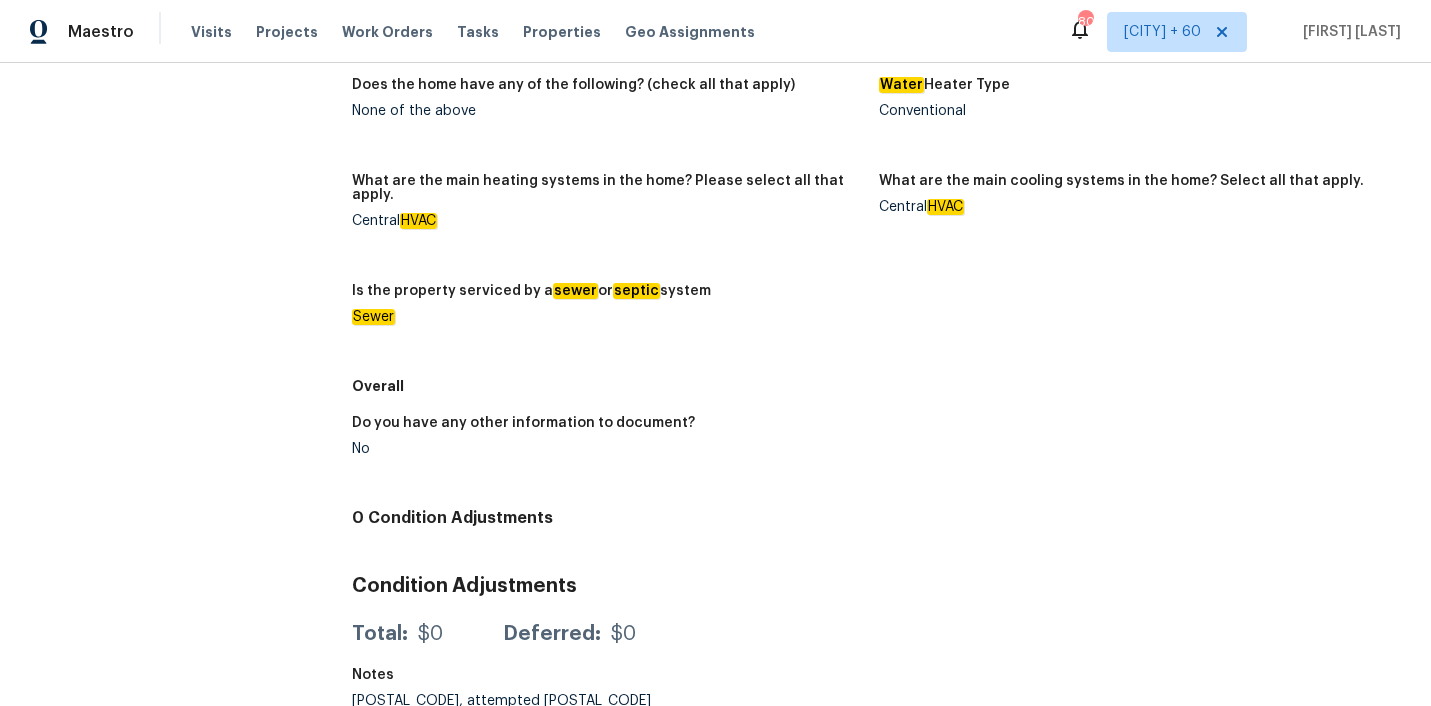 scroll, scrollTop: 0, scrollLeft: 0, axis: both 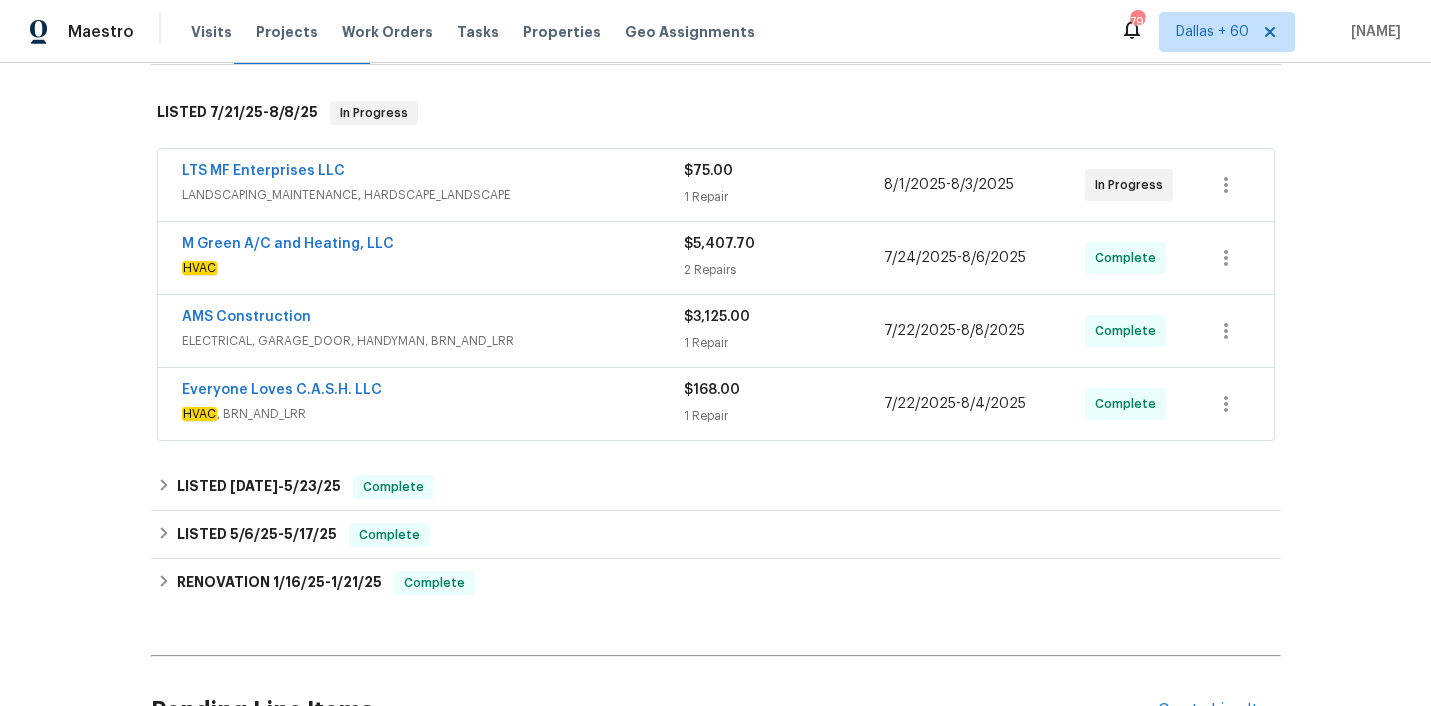 click on "LTS MF Enterprises LLC" at bounding box center (433, 173) 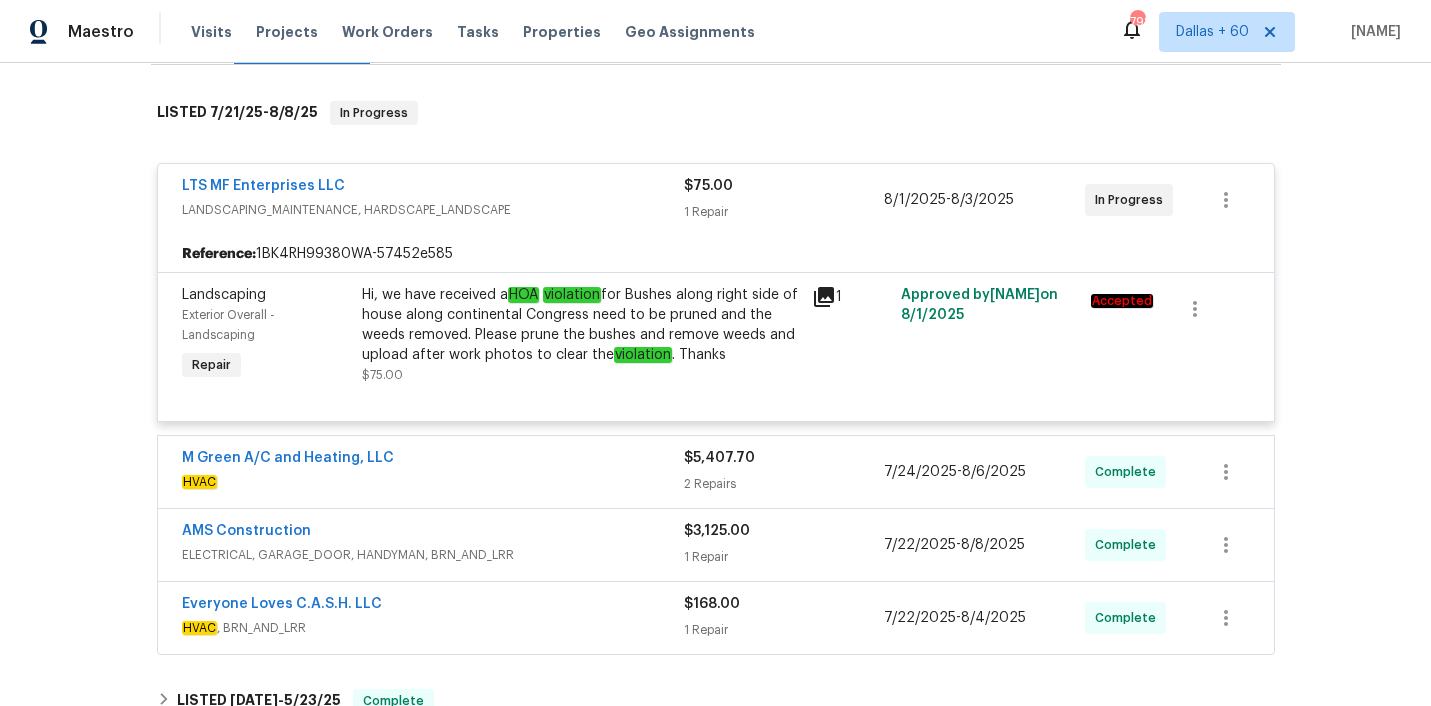 scroll, scrollTop: 436, scrollLeft: 0, axis: vertical 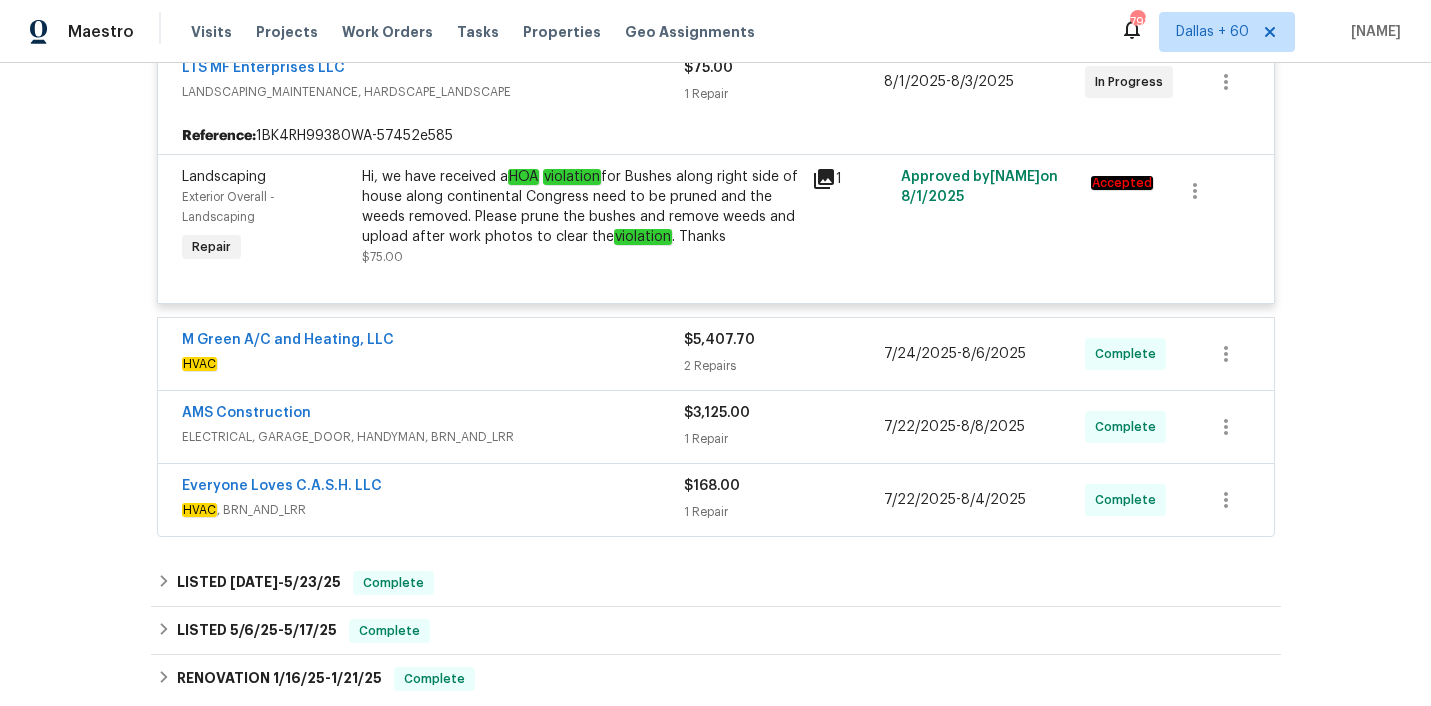 click on "HVAC" at bounding box center [433, 364] 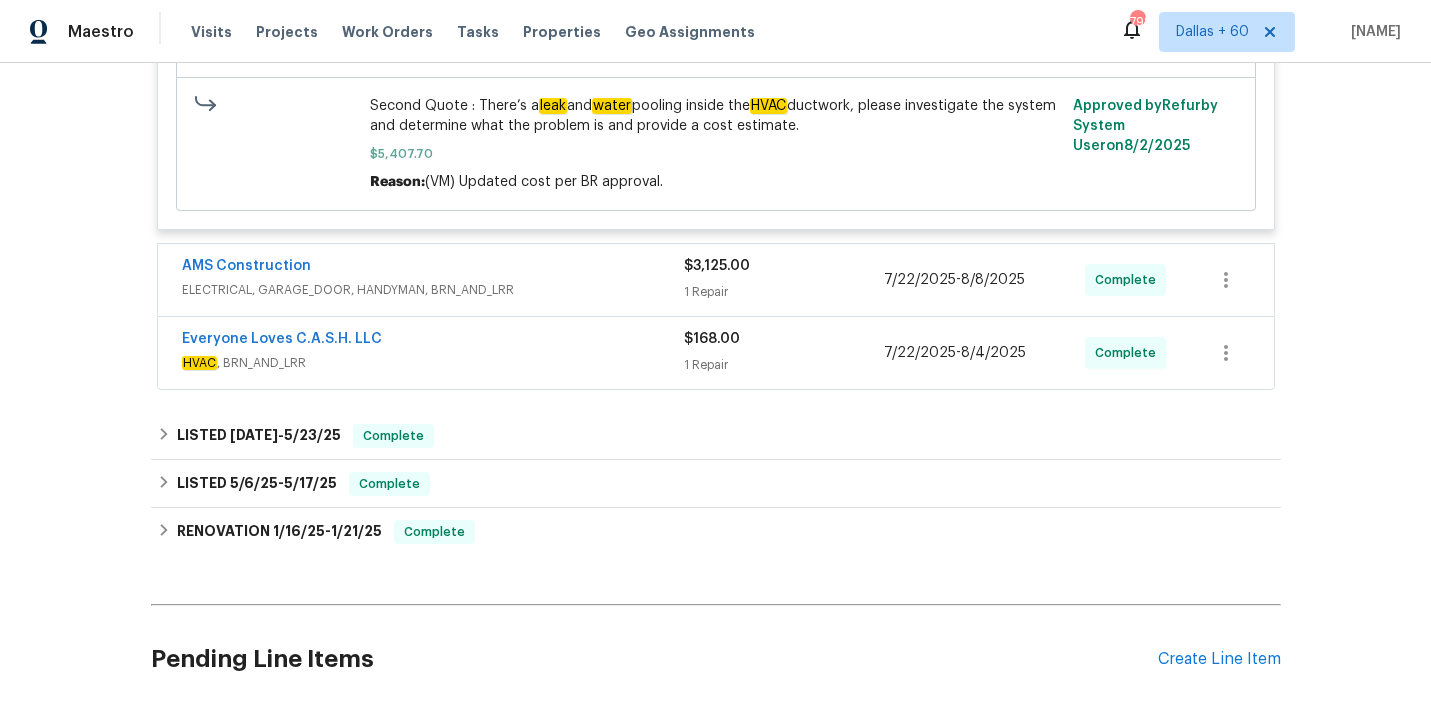 scroll, scrollTop: 1233, scrollLeft: 0, axis: vertical 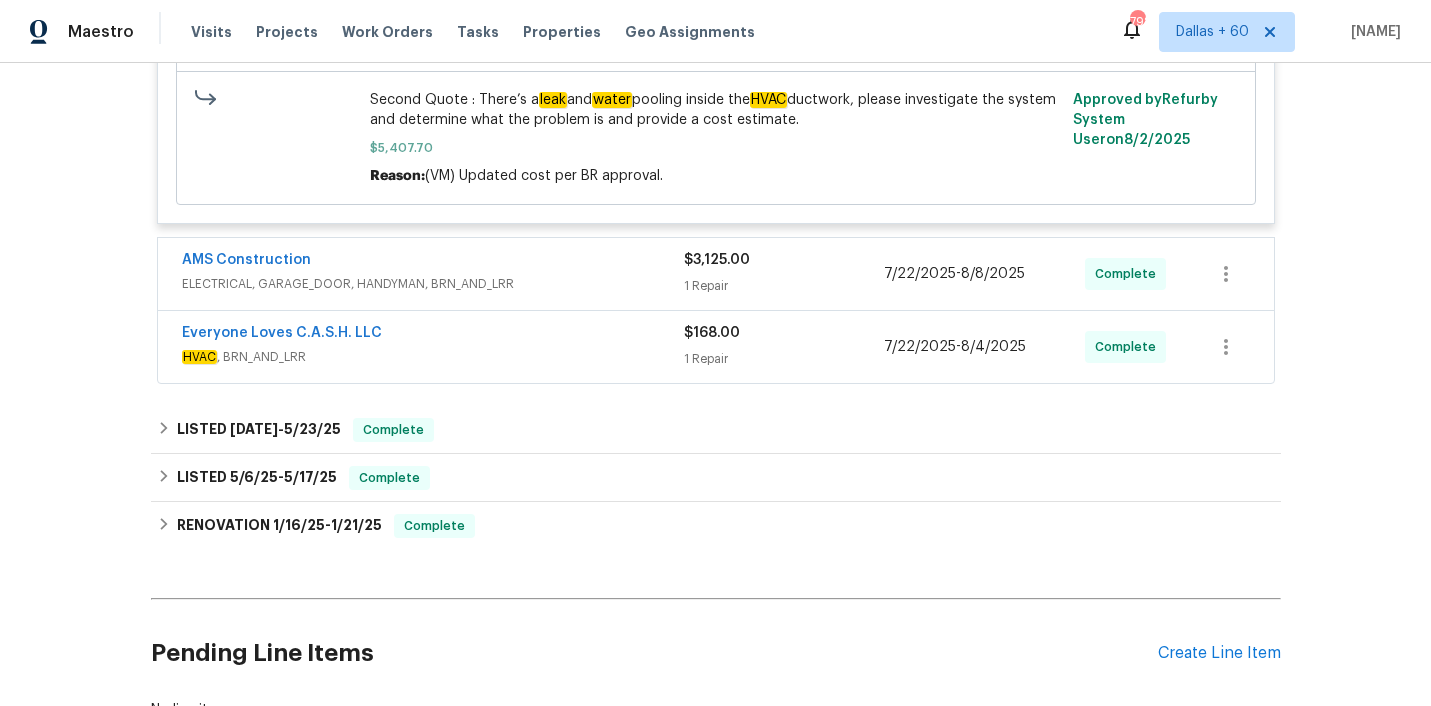 click on "ELECTRICAL, GARAGE_DOOR, HANDYMAN, BRN_AND_LRR" at bounding box center [433, 284] 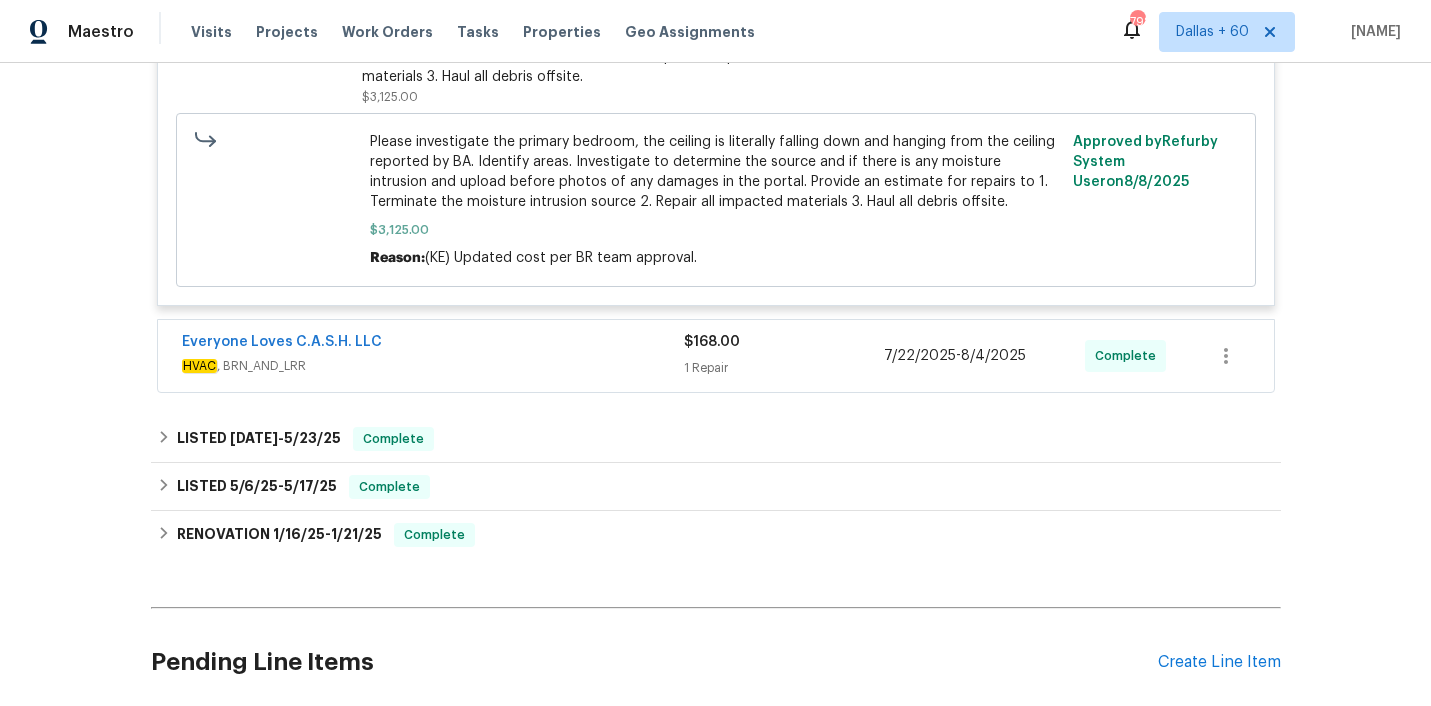 scroll, scrollTop: 1677, scrollLeft: 0, axis: vertical 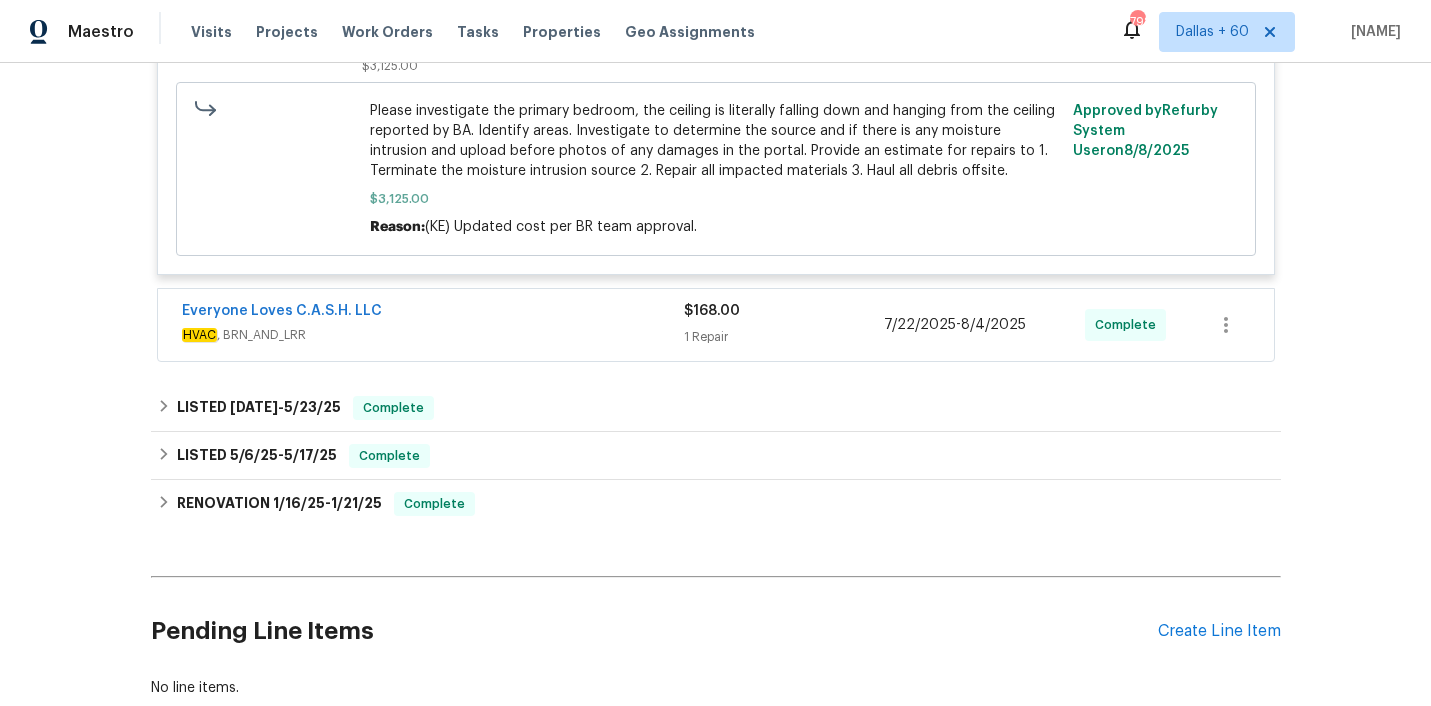 click on "HVAC , BRN_AND_LRR" at bounding box center [433, 335] 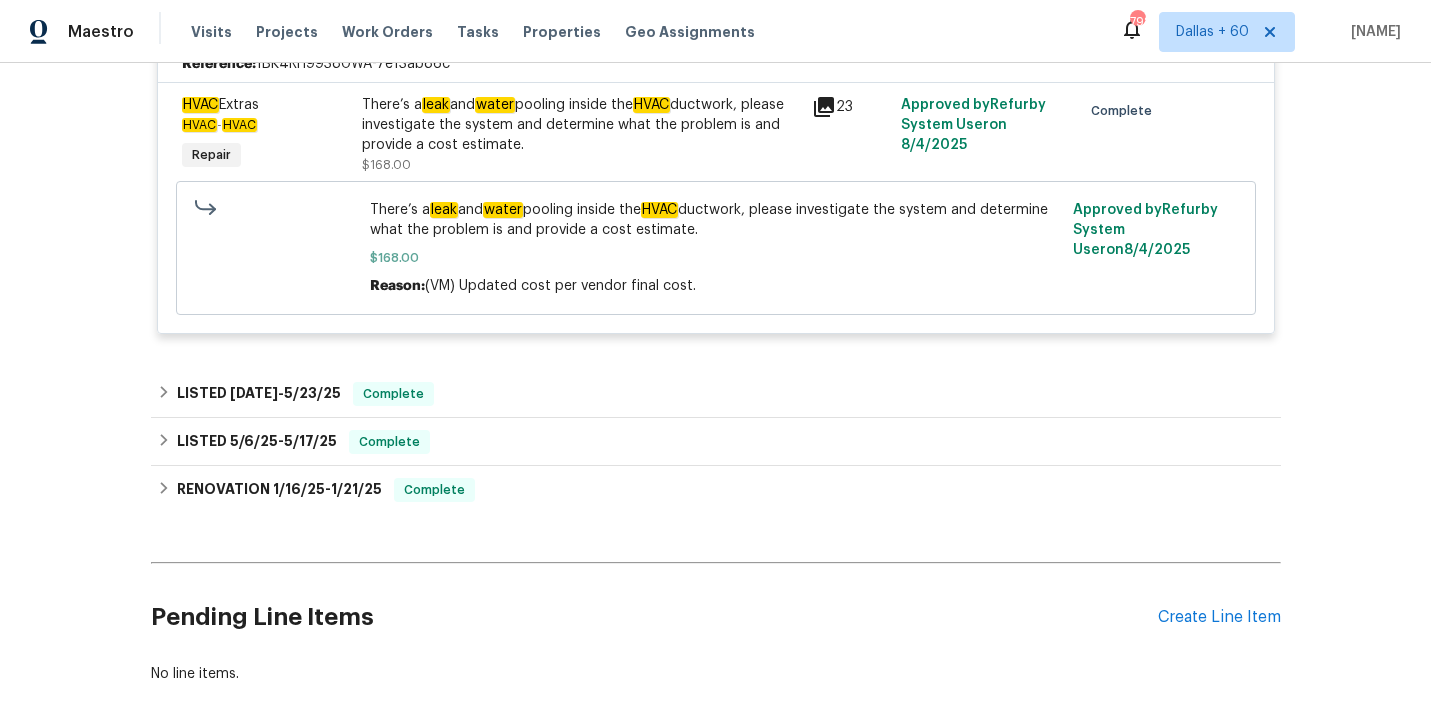 scroll, scrollTop: 1994, scrollLeft: 0, axis: vertical 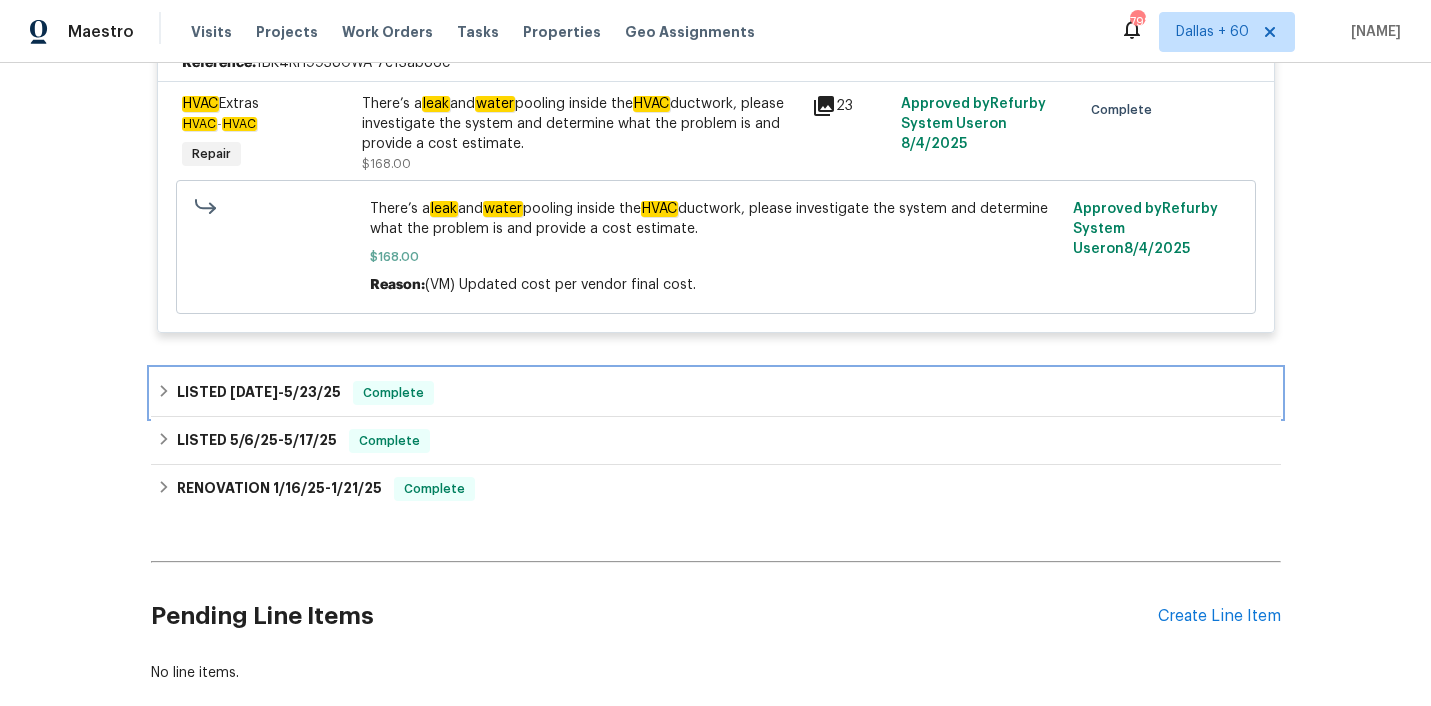 click on "LISTED   5/21/25  -  5/23/25 Complete" at bounding box center [716, 393] 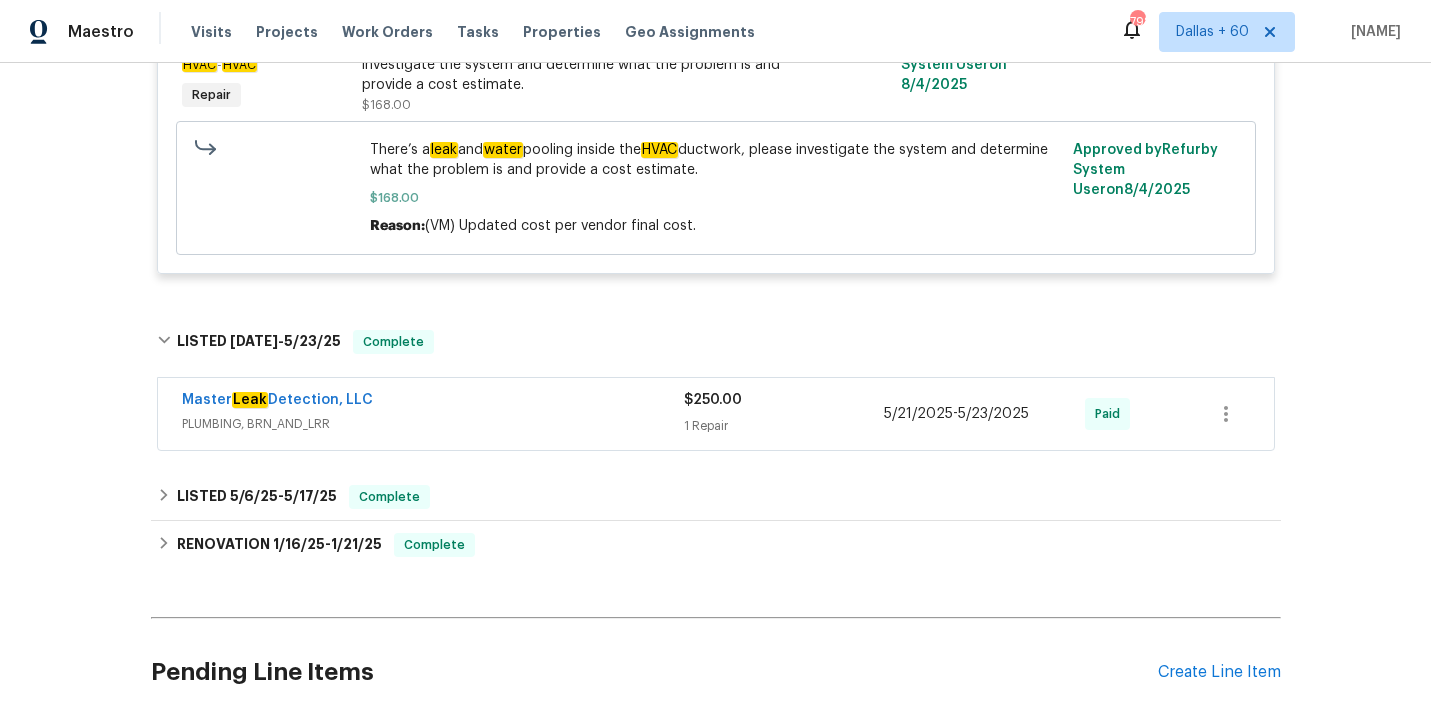 click on "Master  Leak  Detection, LLC" at bounding box center (433, 402) 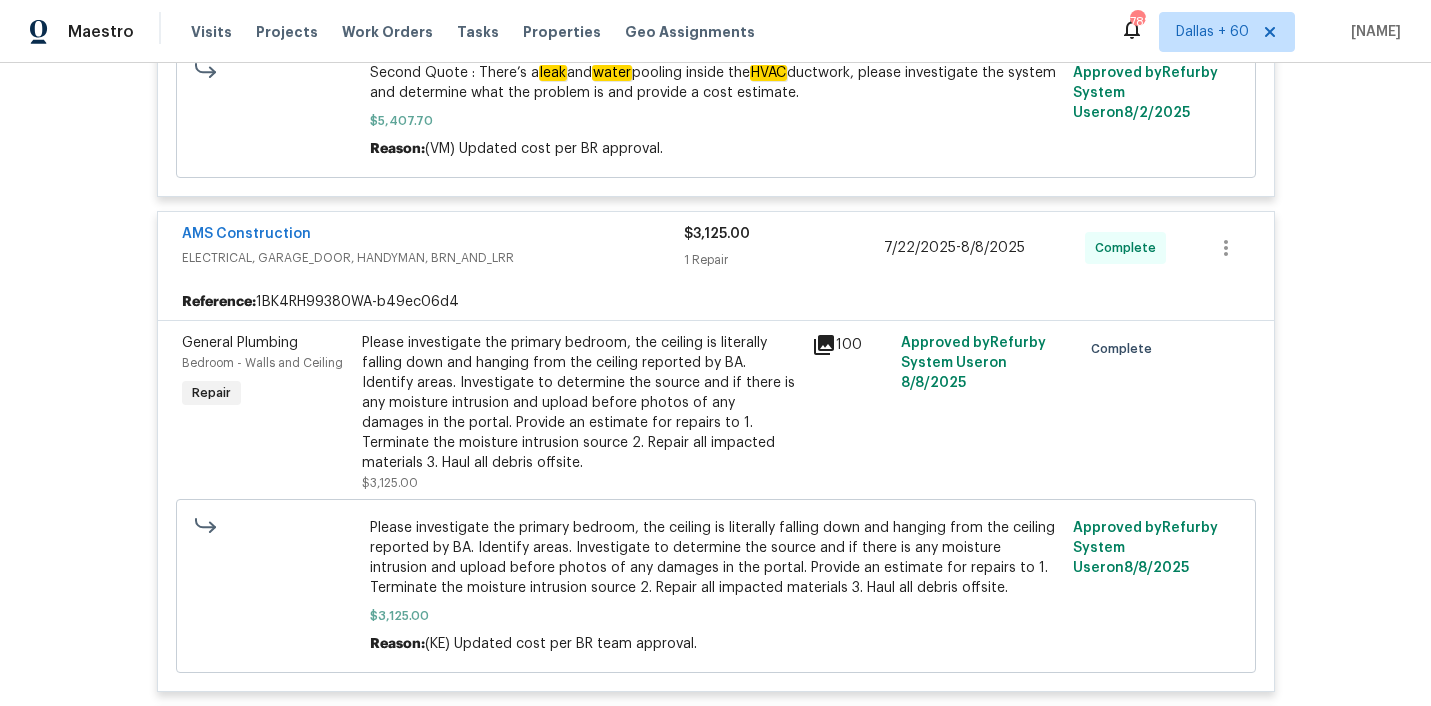 scroll, scrollTop: 1253, scrollLeft: 0, axis: vertical 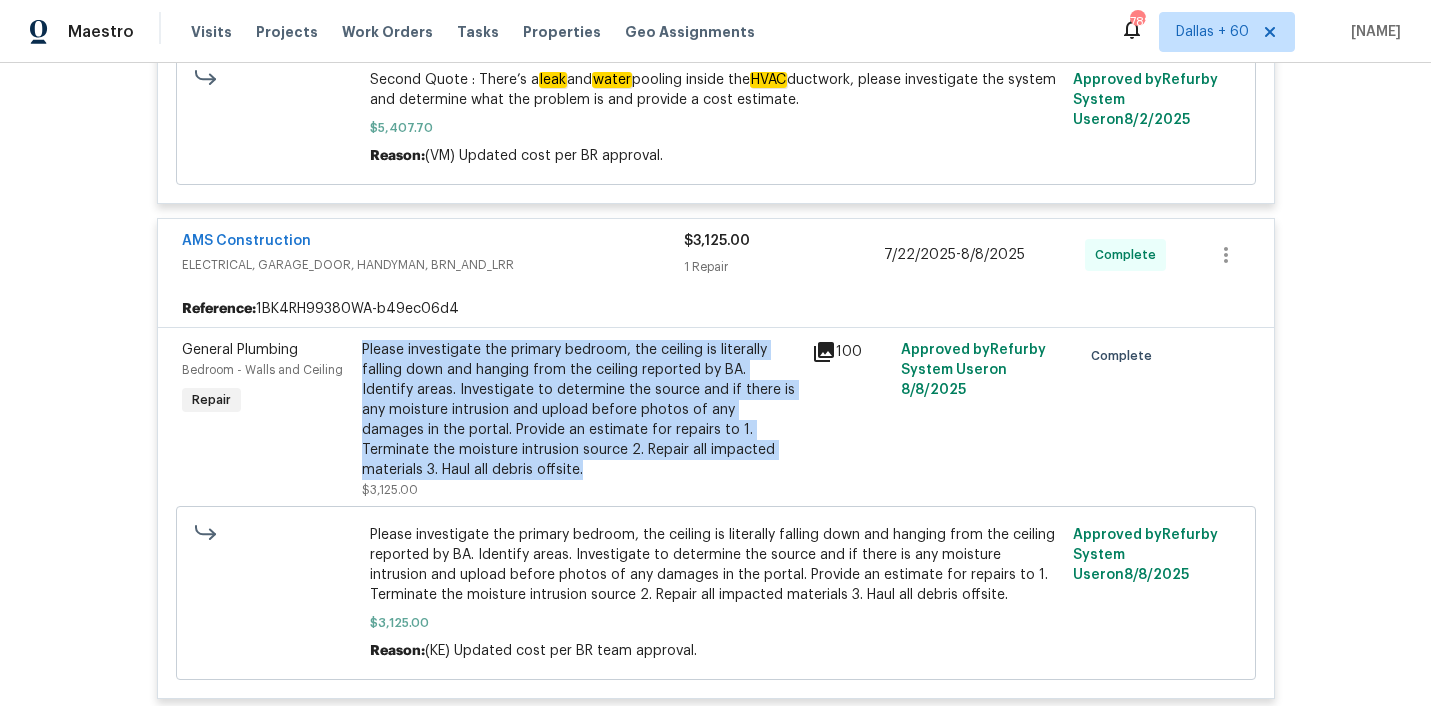 drag, startPoint x: 362, startPoint y: 312, endPoint x: 502, endPoint y: 436, distance: 187.01872 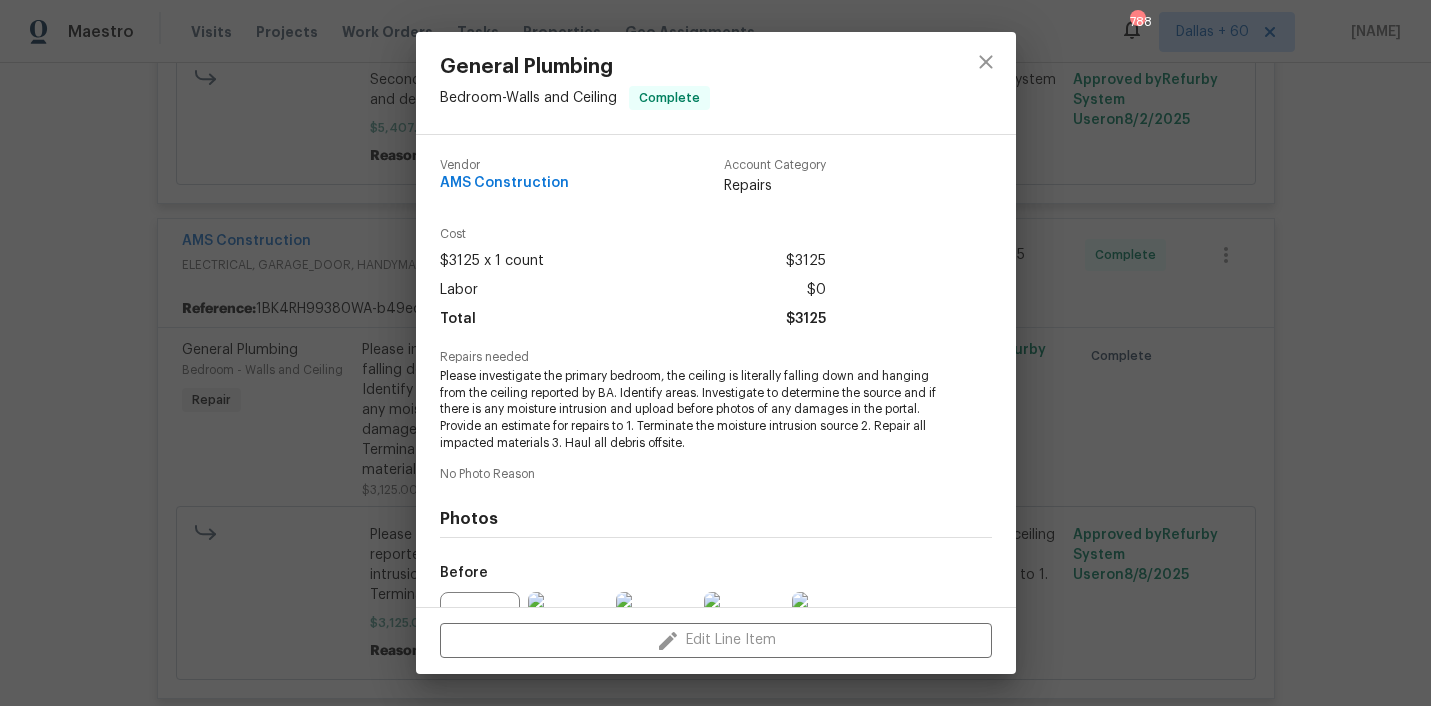 click on "General Plumbing Bedroom - Walls and Ceiling Complete Vendor AMS Construction Account Category Repairs Cost $[PRICE] x [QUANTITY] count $[PRICE] Labor $[PRICE] Total $[PRICE] Repairs needed Please investigate the primary bedroom, the ceiling is literally falling down and hanging from the ceiling reported by BA. Identify areas. Investigate to determine the source and if there is any moisture intrusion and upload before photos of any damages in the portal. Provide an estimate for repairs to 1. Terminate the moisture intrusion source 2. Repair all impacted materials 3. Haul all debris offsite. No Photo Reason Photos Before +[QUANTITY] After +[QUANTITY] Edit Line Item" at bounding box center (715, 353) 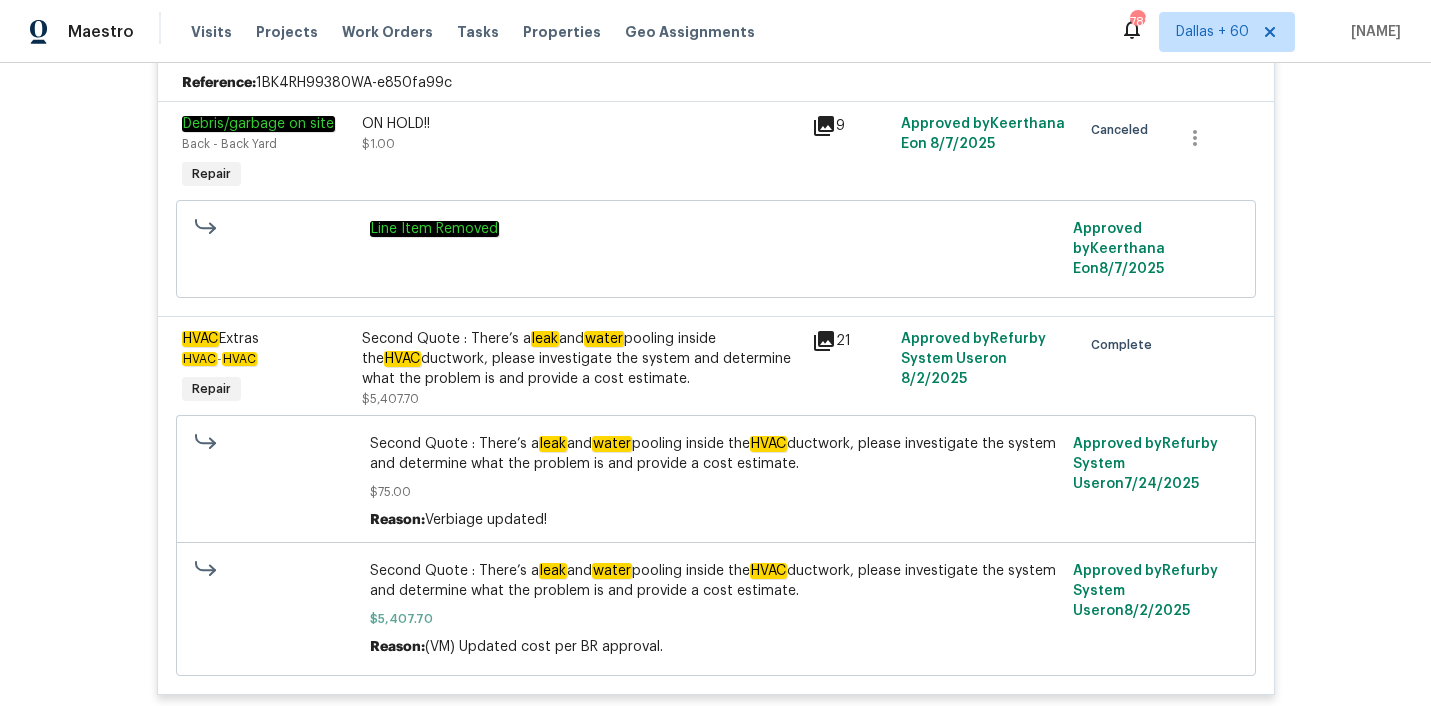 scroll, scrollTop: 0, scrollLeft: 0, axis: both 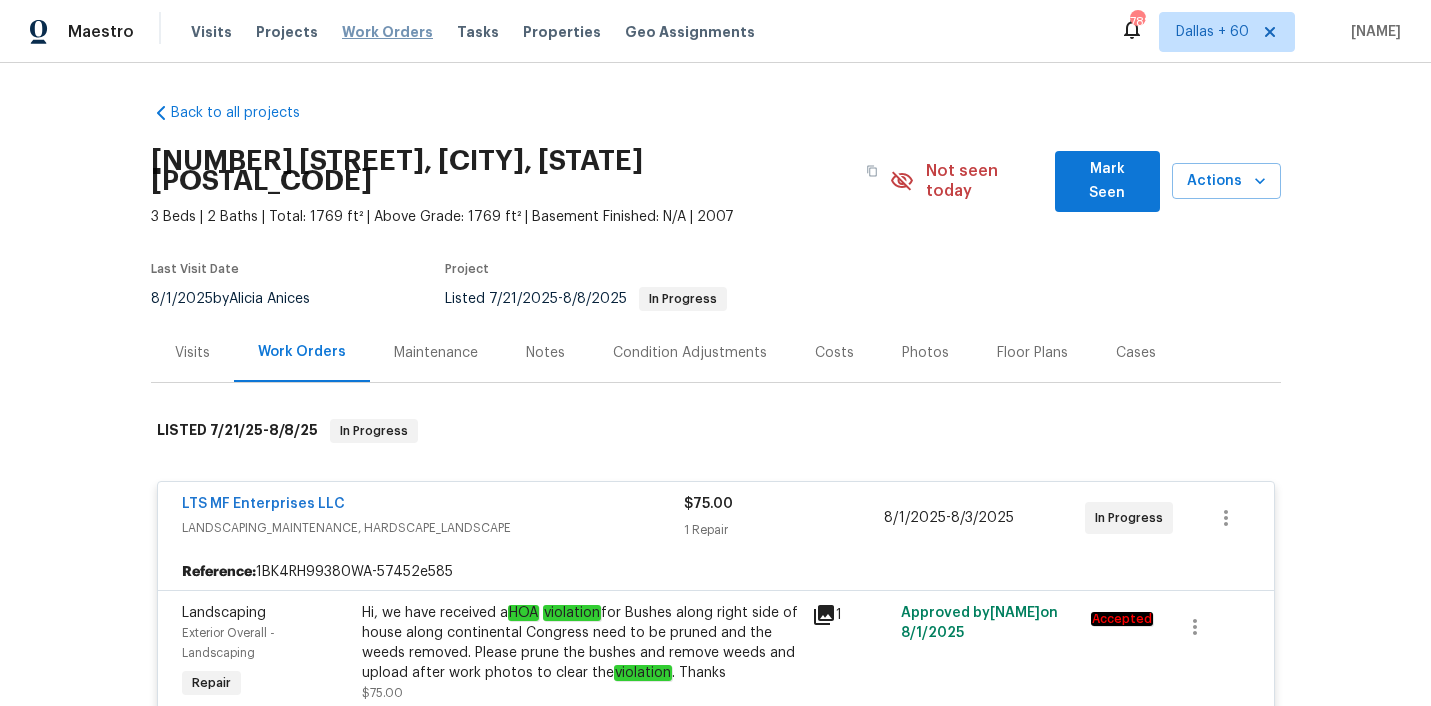 click on "Work Orders" at bounding box center (387, 32) 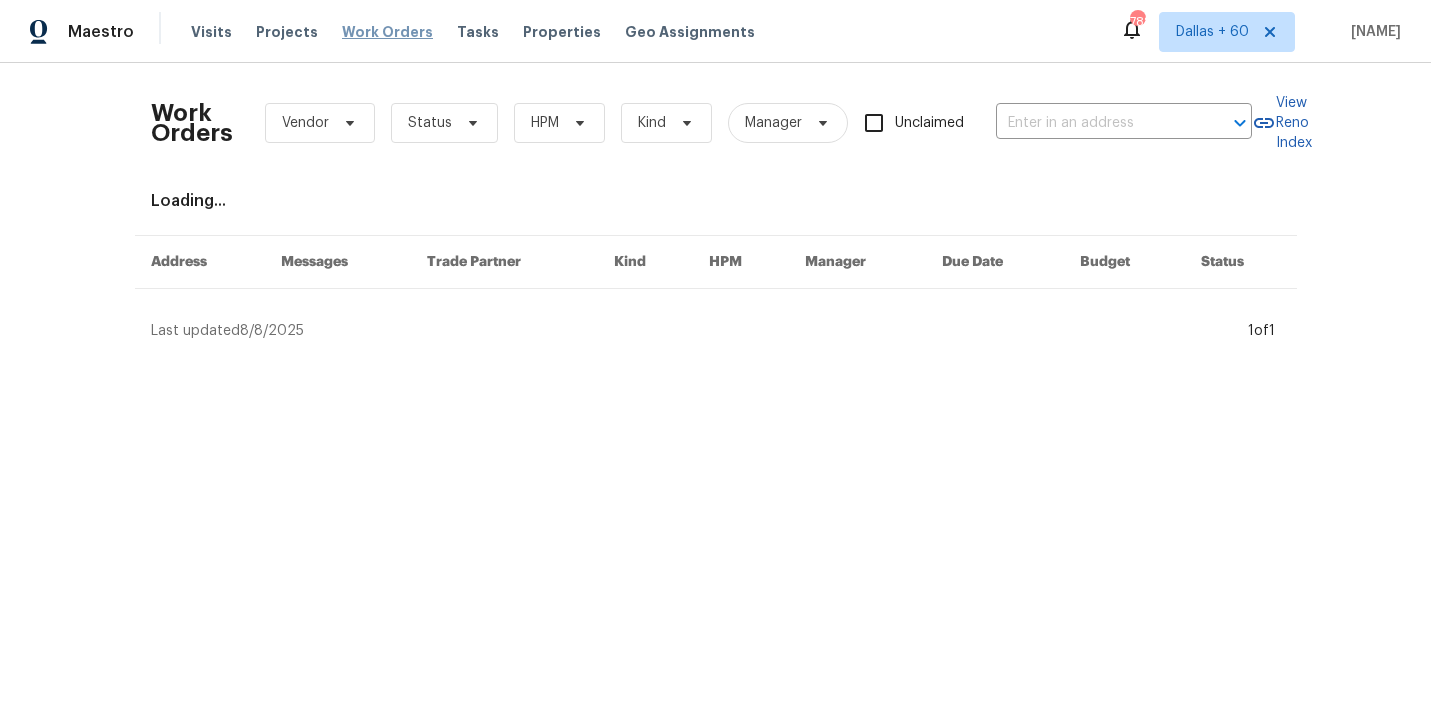click on "Work Orders" at bounding box center (387, 32) 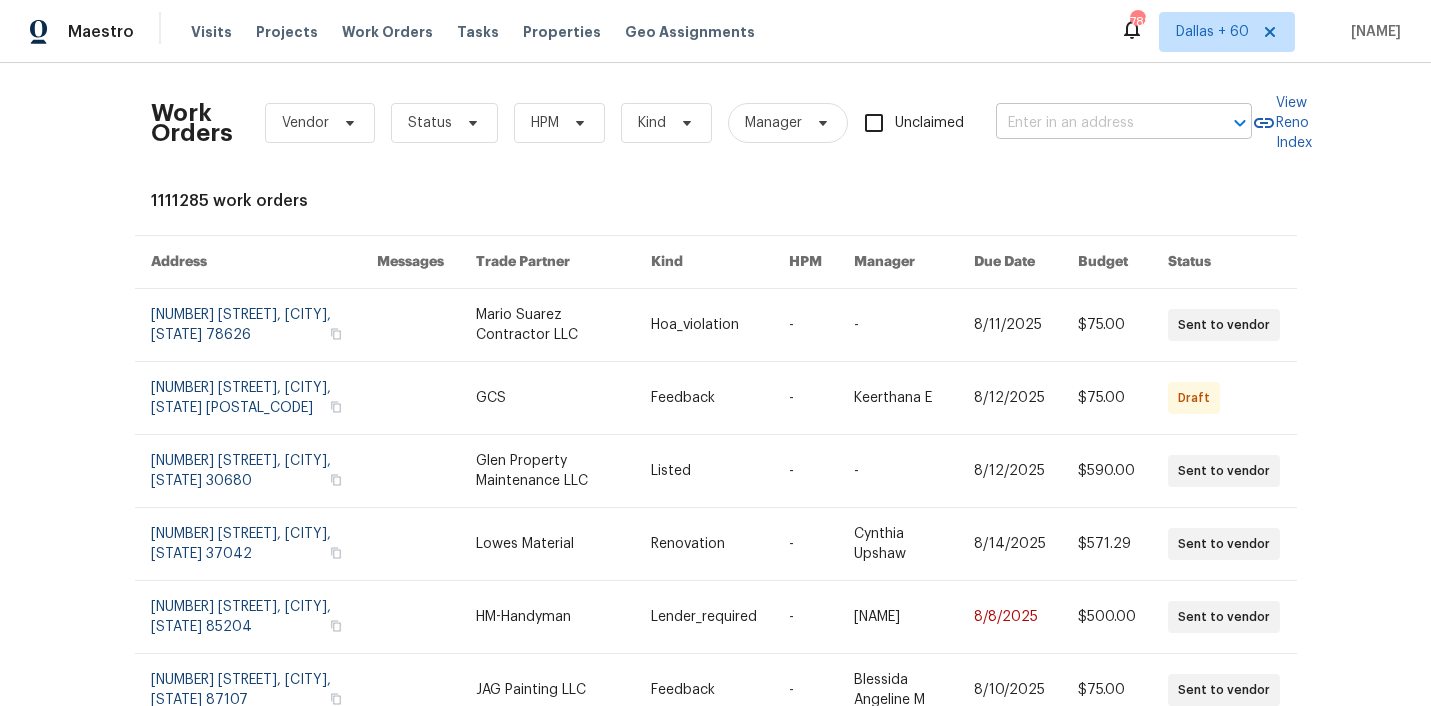 click at bounding box center (1096, 123) 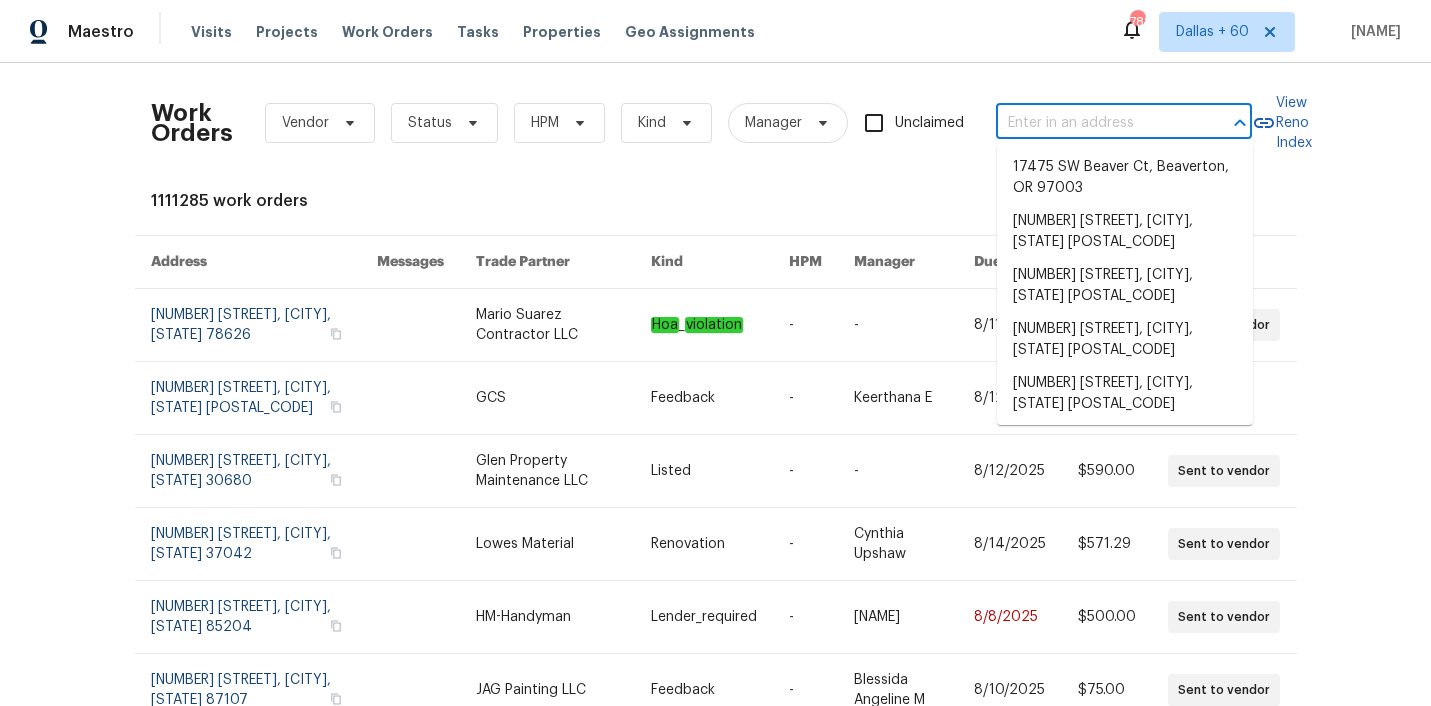 paste on "[NUMBER] [STREET], [CITY], [STATE] [POSTAL_CODE]" 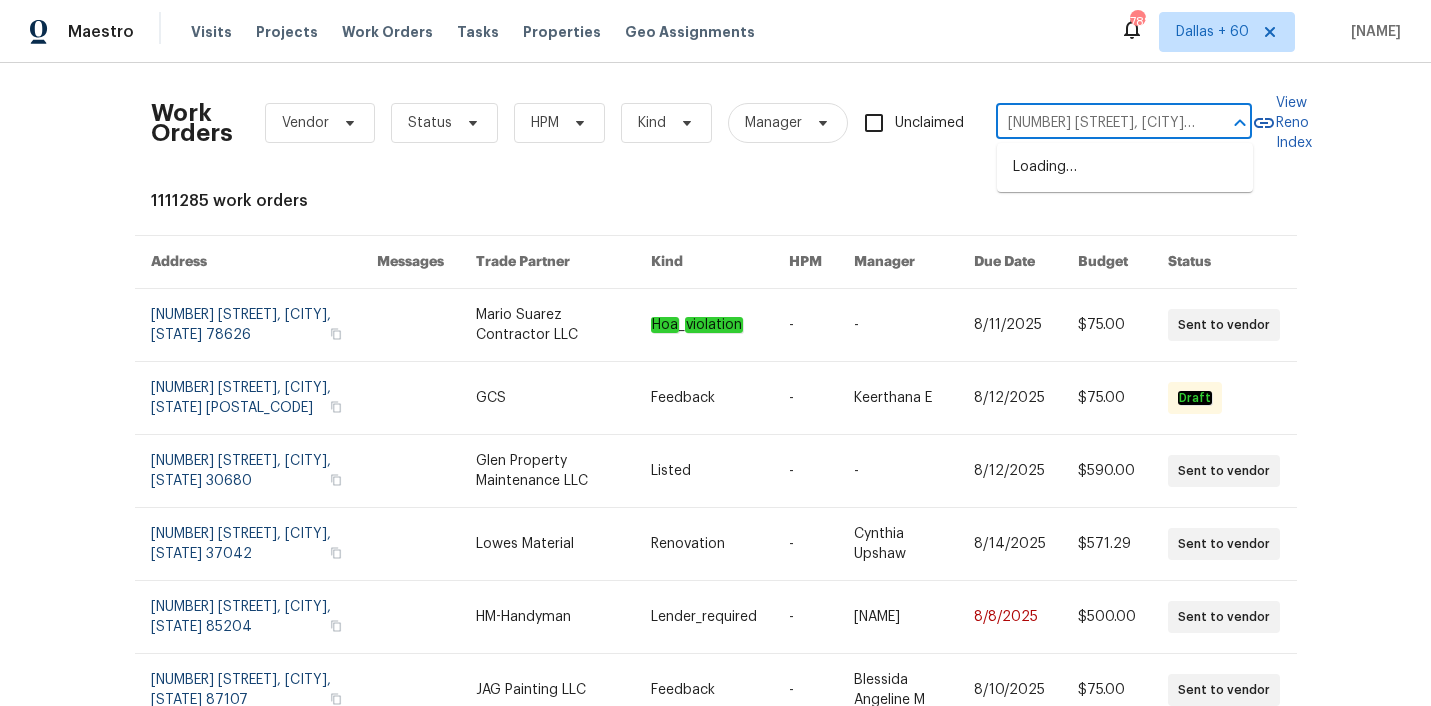 scroll, scrollTop: 0, scrollLeft: 53, axis: horizontal 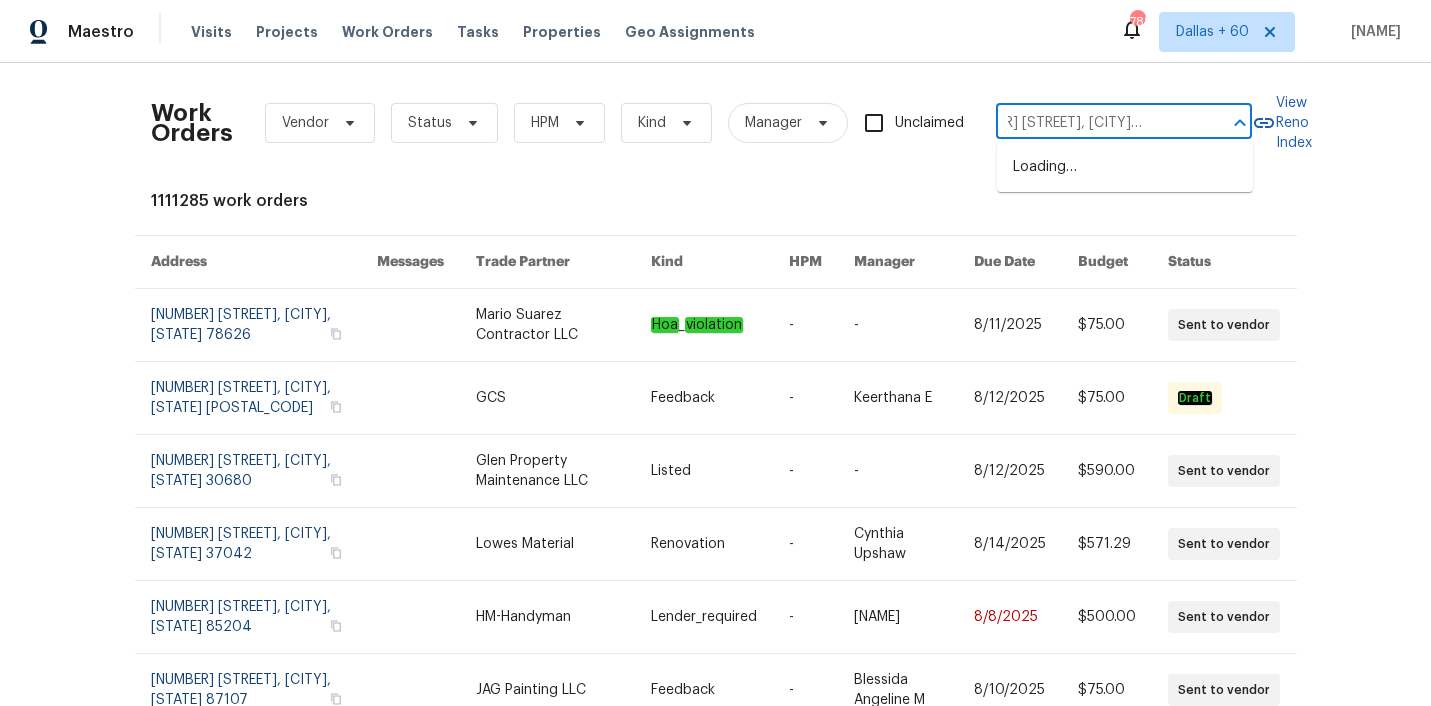 type on "[NUMBER] [STREET], [CITY], [STATE] [POSTAL_CODE]" 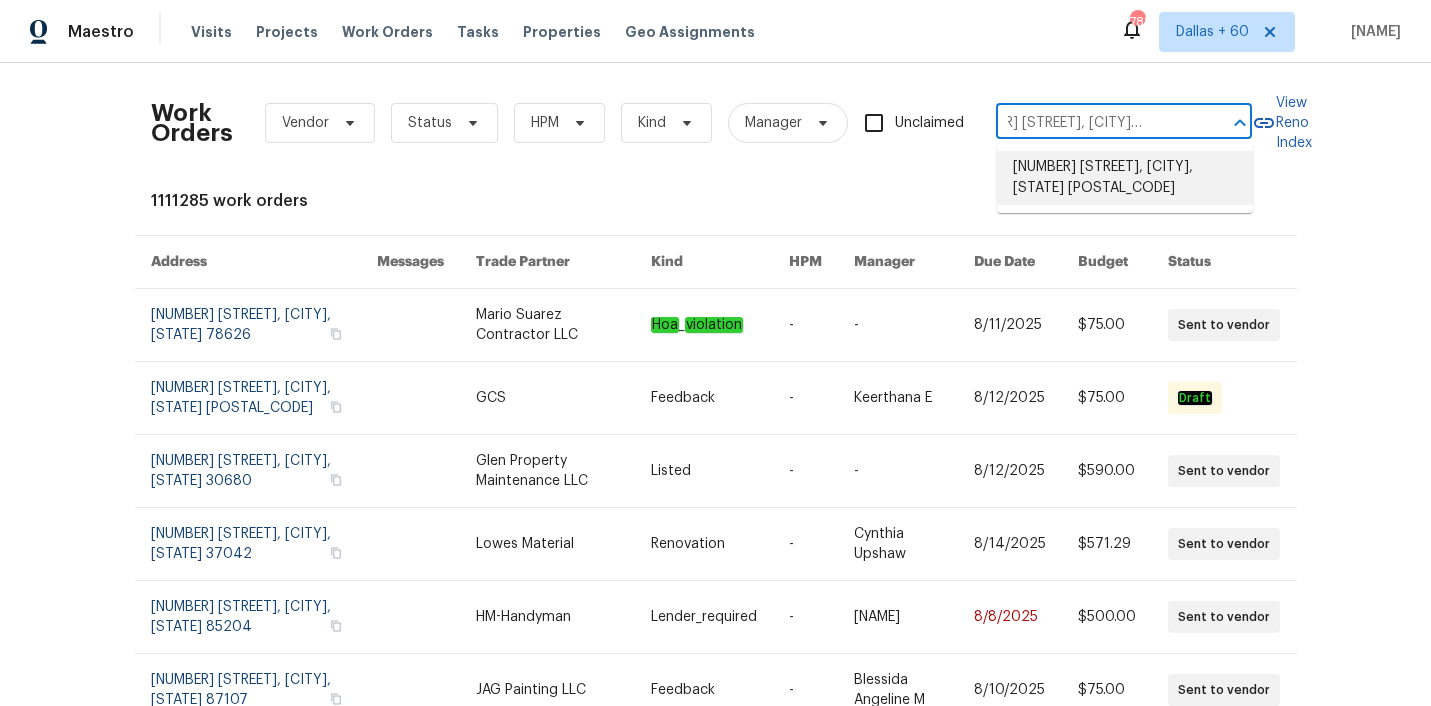click on "[NUMBER] [STREET], [CITY], [STATE] [POSTAL_CODE]" at bounding box center (1125, 178) 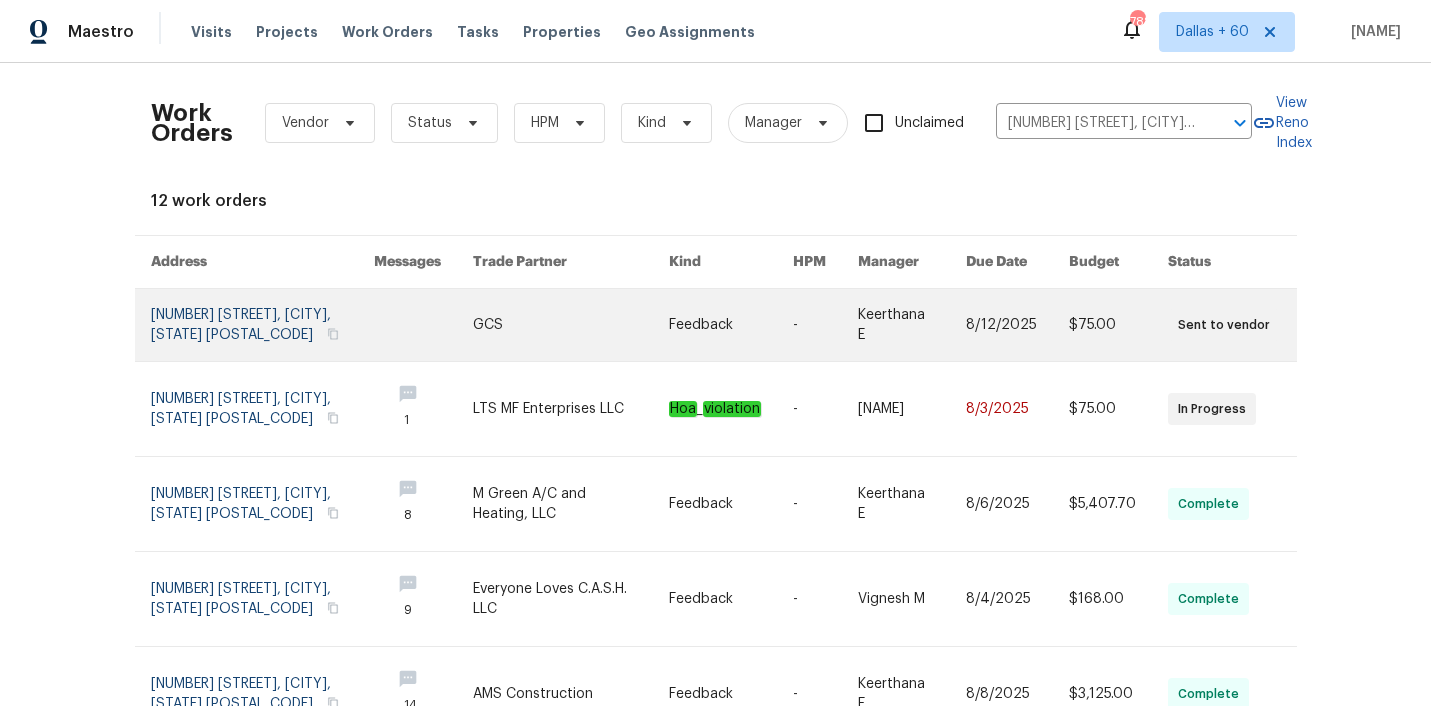 click at bounding box center [571, 325] 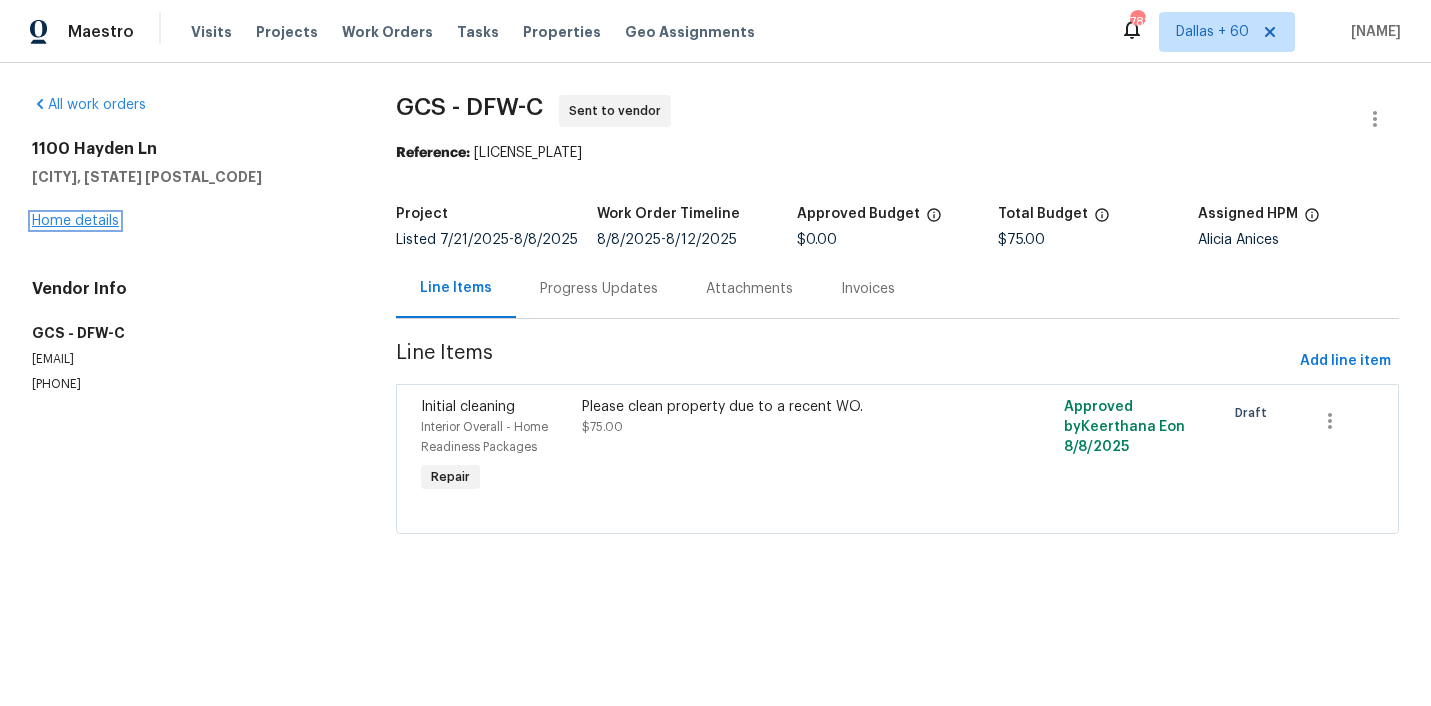 click on "Home details" at bounding box center [75, 221] 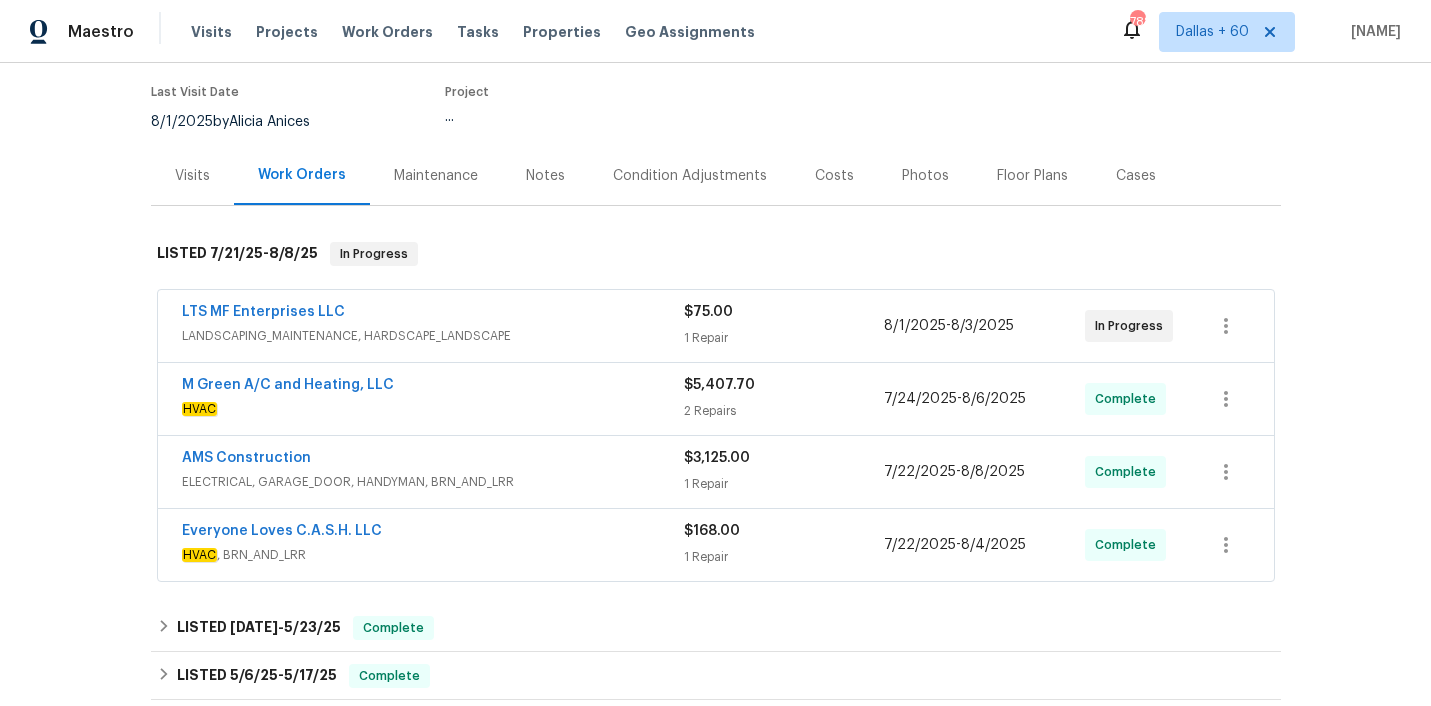 scroll, scrollTop: 253, scrollLeft: 0, axis: vertical 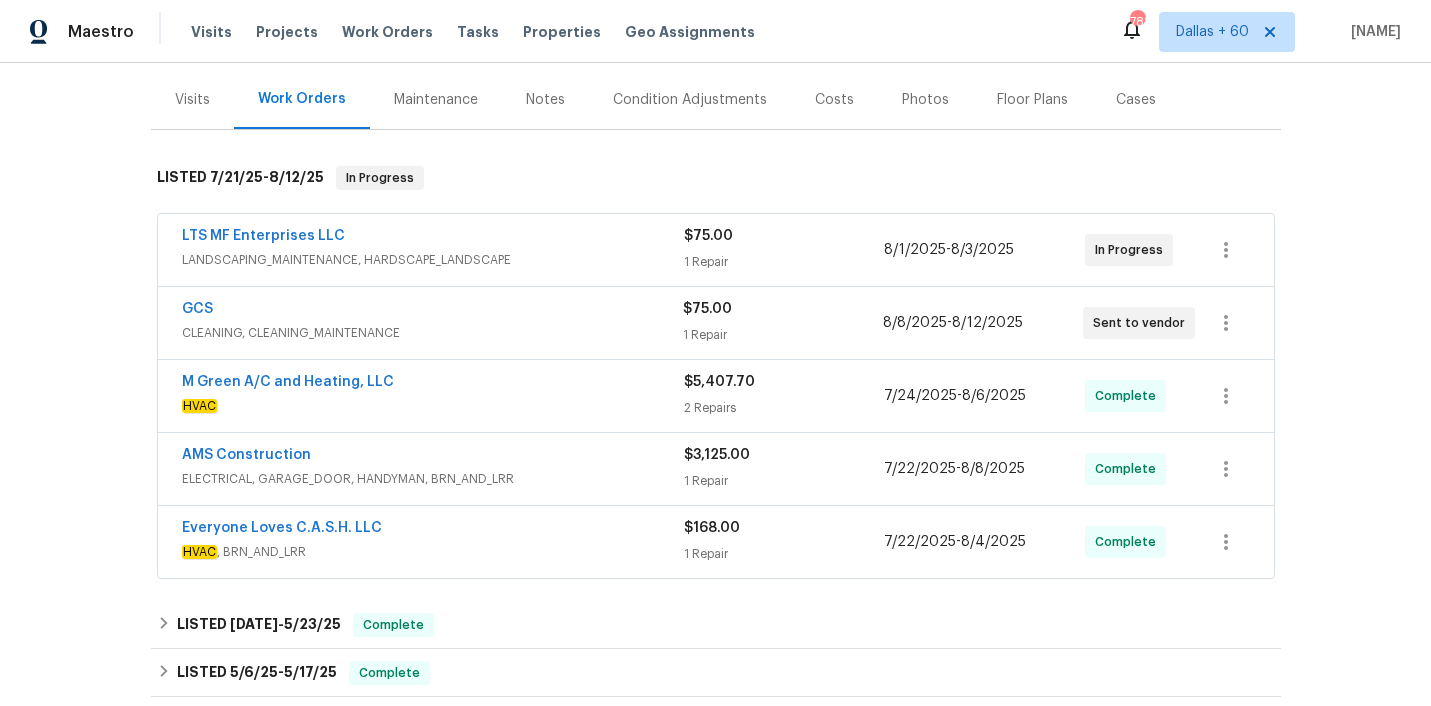 click on "LTS MF Enterprises LLC" at bounding box center [433, 238] 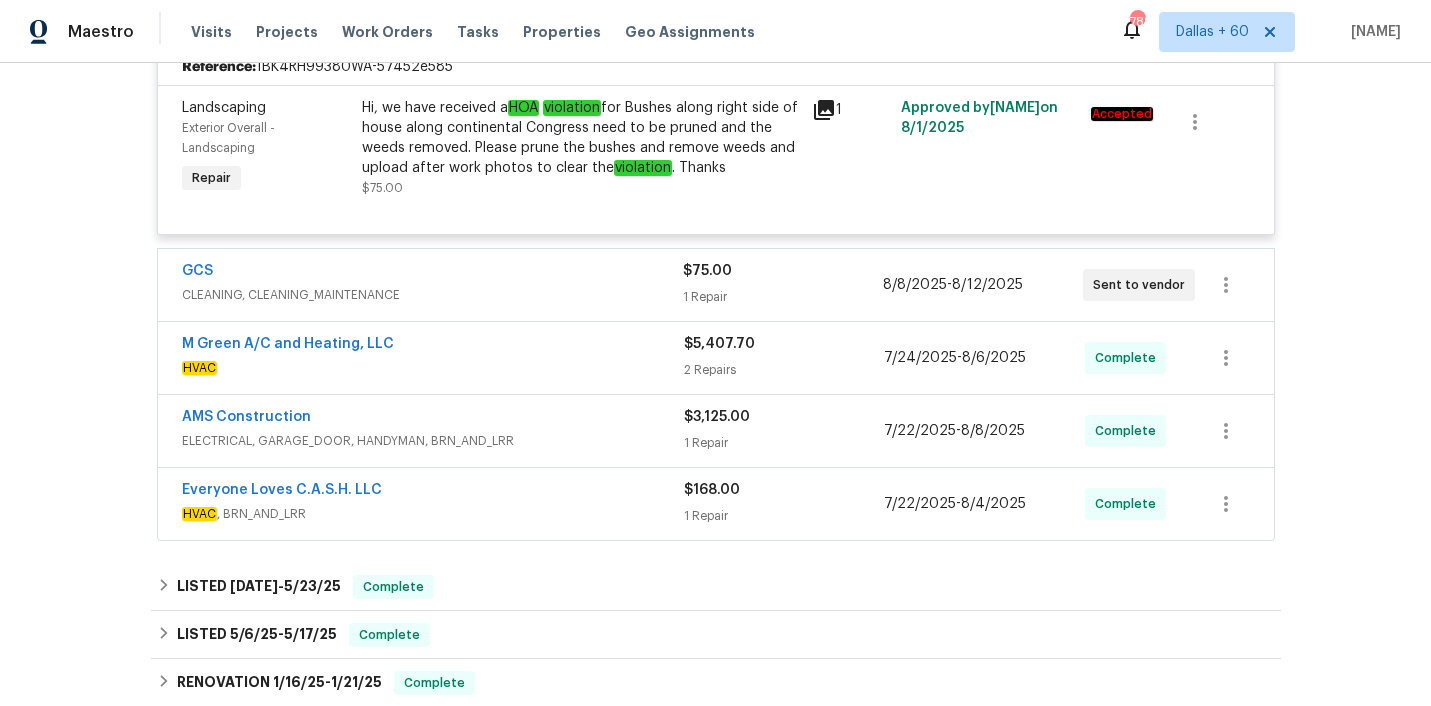 click on "GCS" at bounding box center [432, 273] 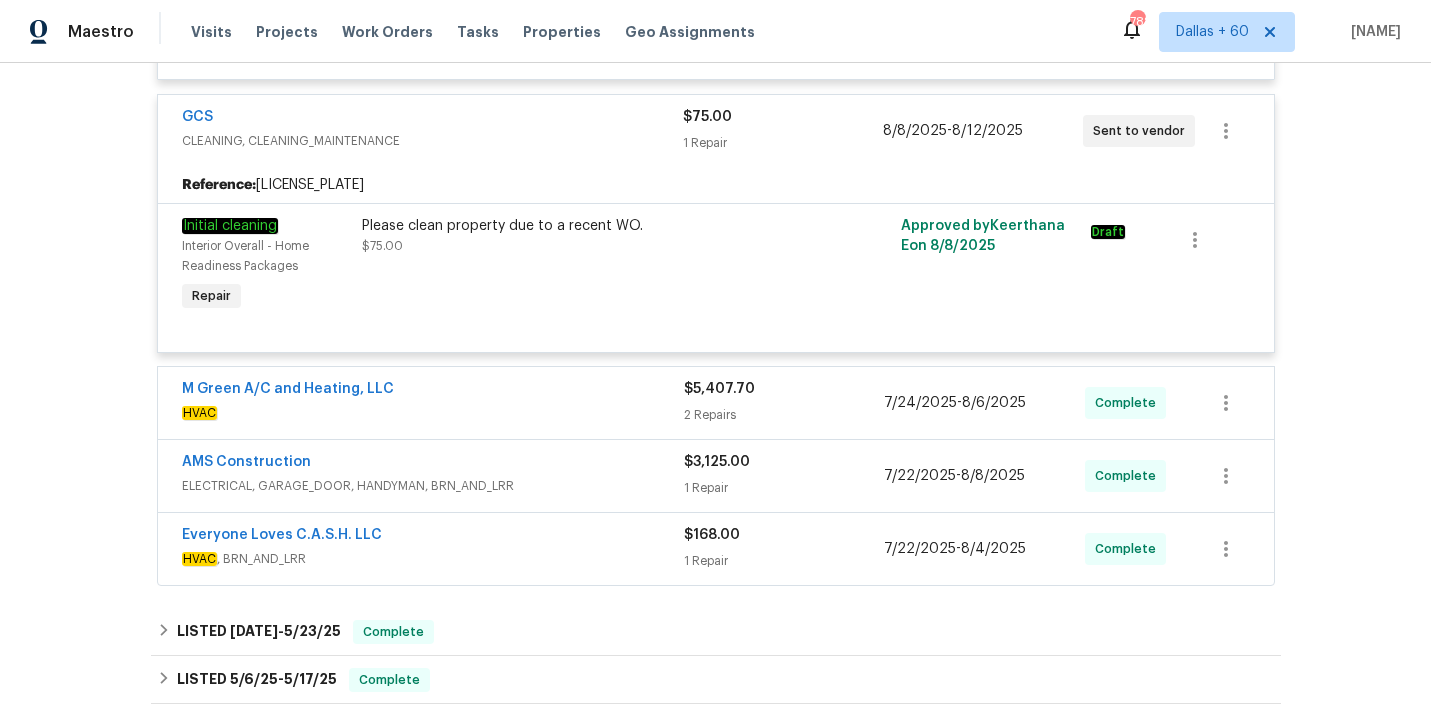 scroll, scrollTop: 663, scrollLeft: 0, axis: vertical 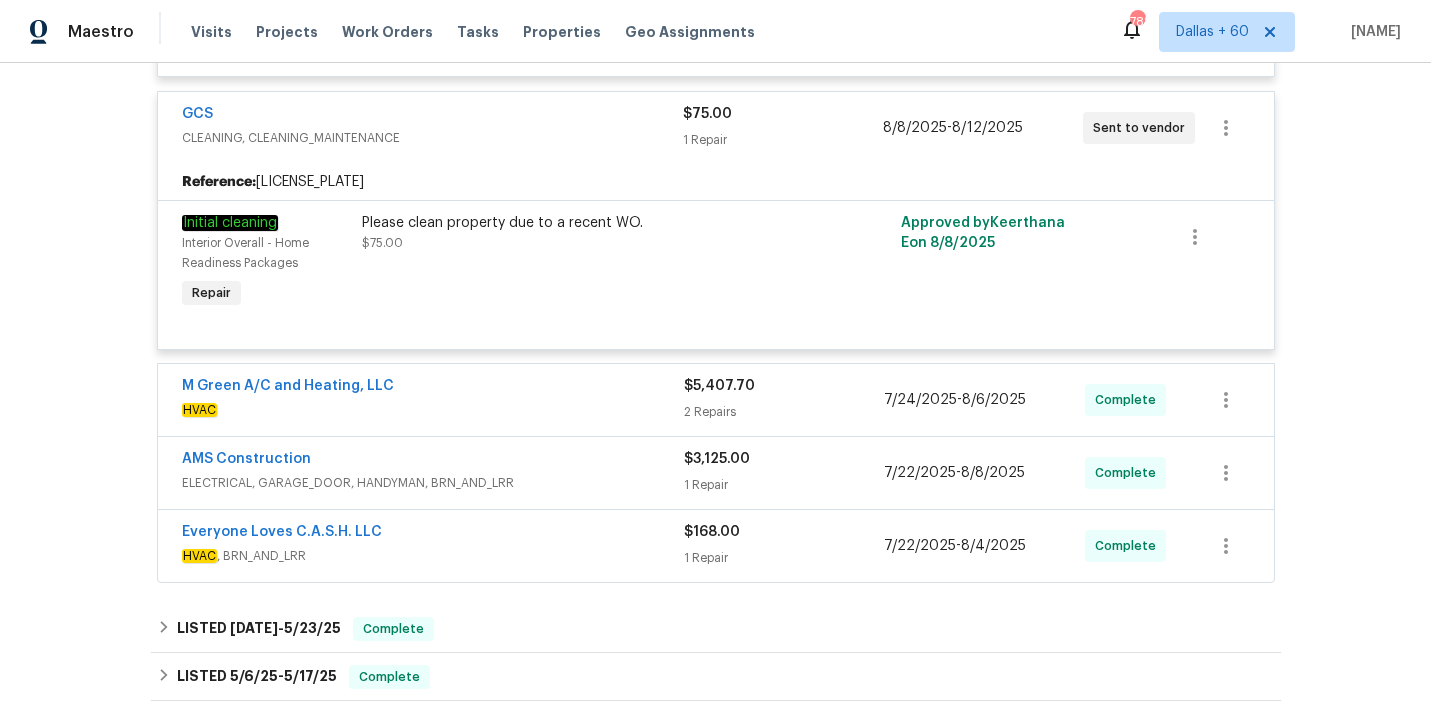 click on "M Green A/C and Heating, LLC" at bounding box center [433, 388] 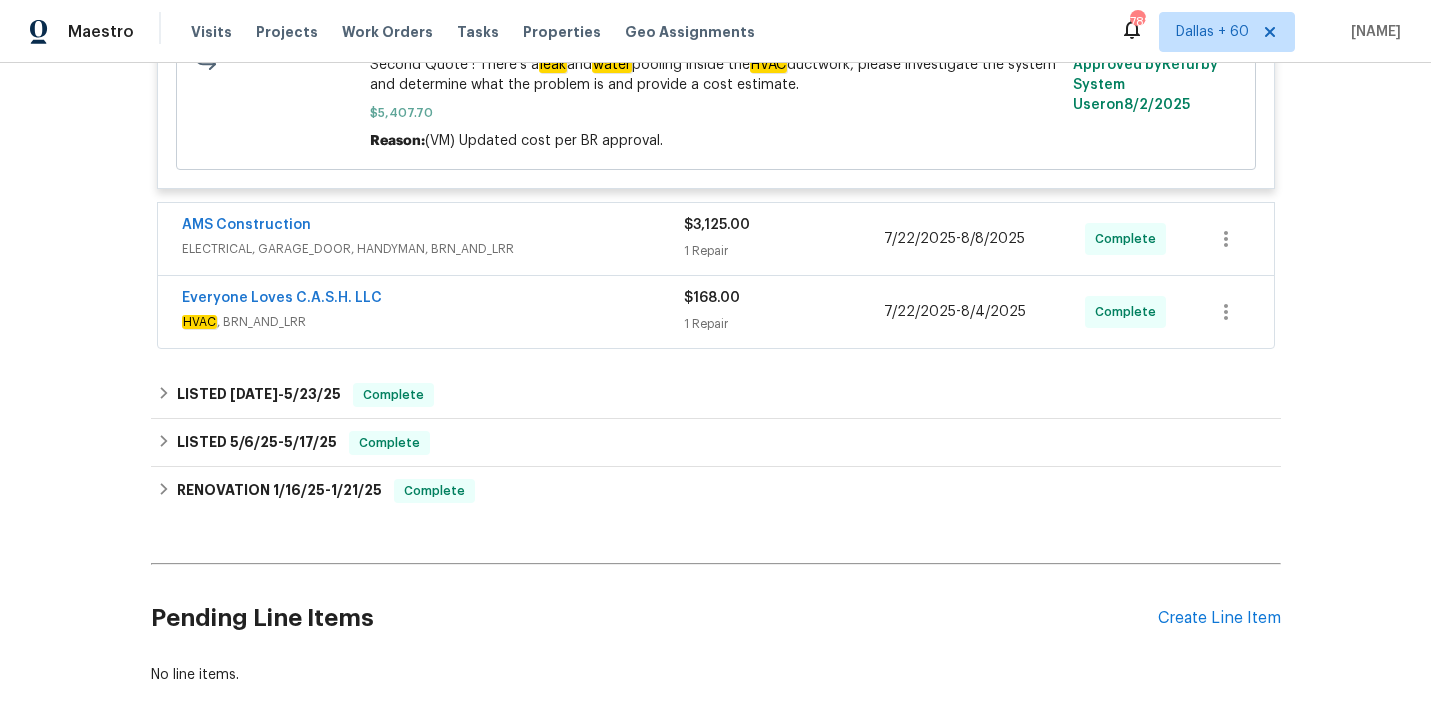 scroll, scrollTop: 1565, scrollLeft: 0, axis: vertical 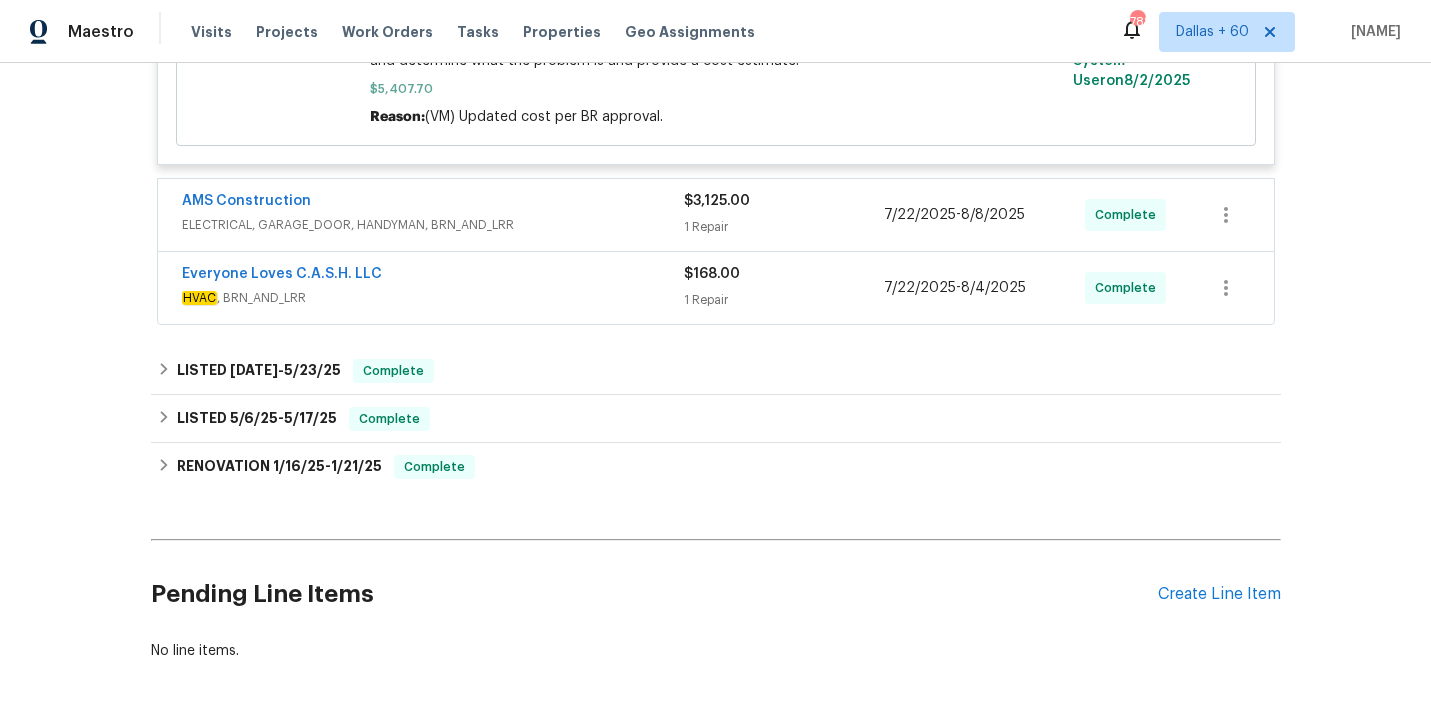 click on "AMS Construction" at bounding box center [433, 203] 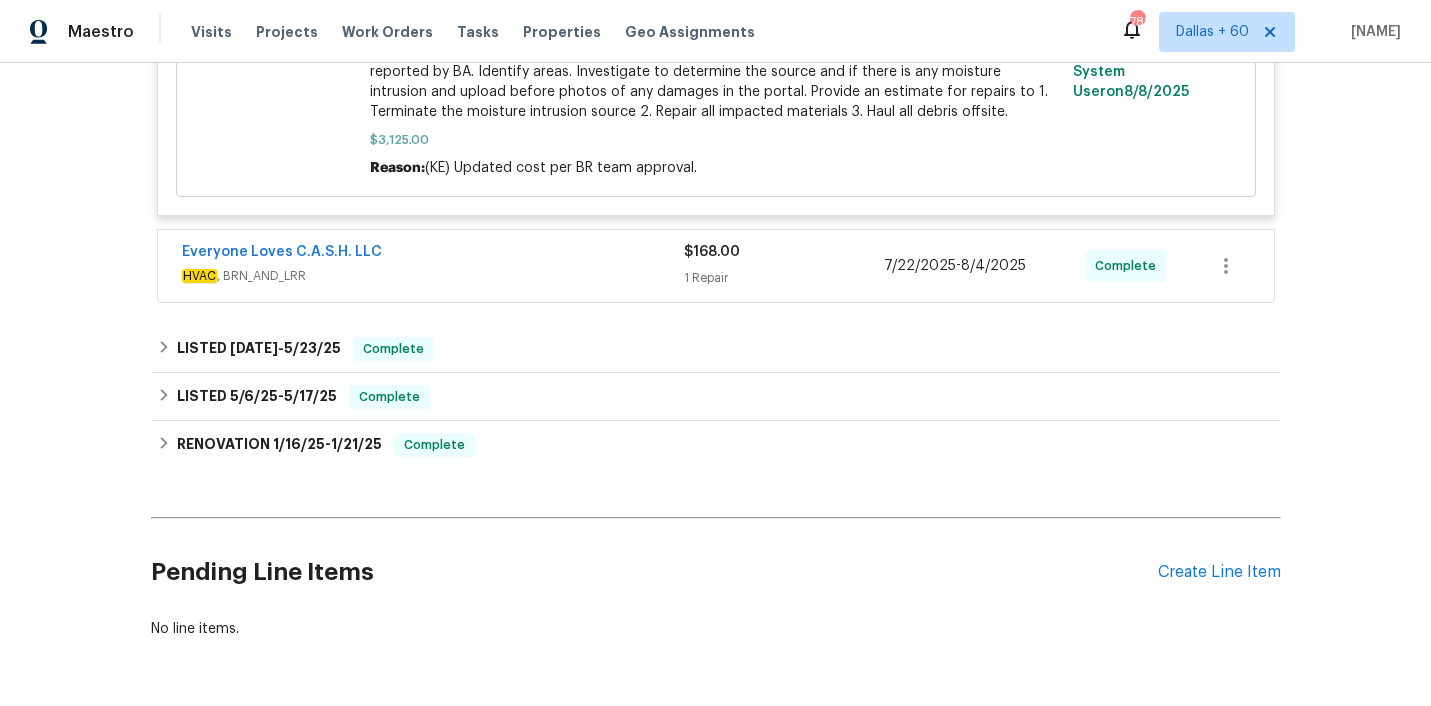 scroll, scrollTop: 2043, scrollLeft: 0, axis: vertical 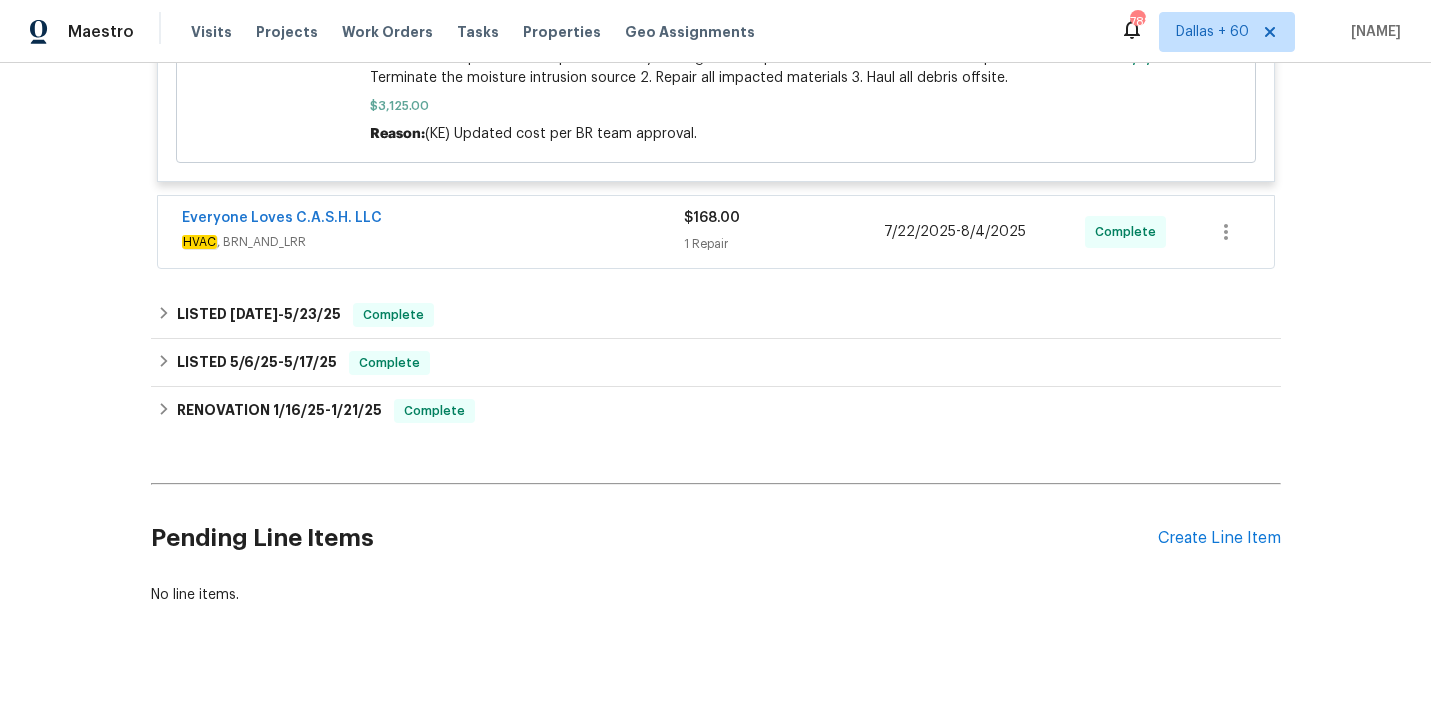 click on "Everyone Loves C.A.S.H. LLC" at bounding box center [433, 220] 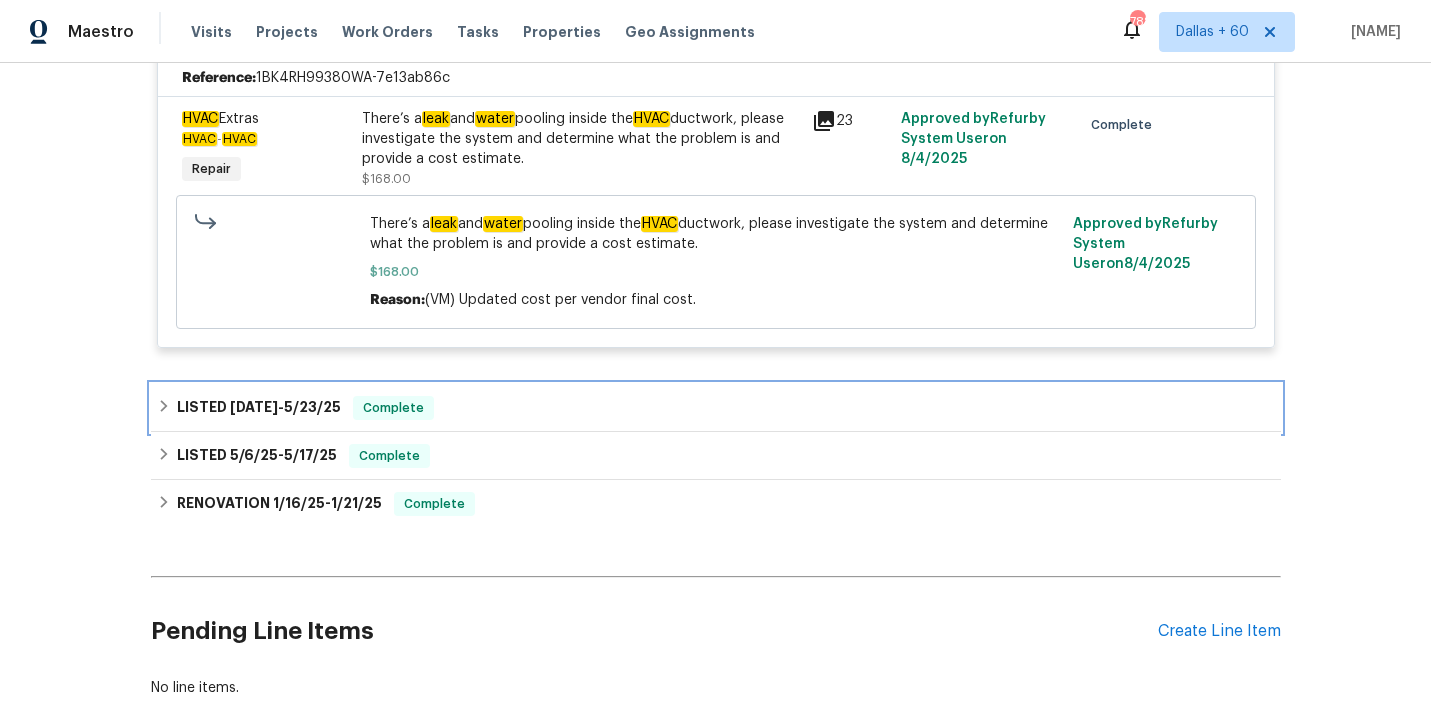 click on "LISTED   5/21/25  -  5/23/25 Complete" at bounding box center [716, 408] 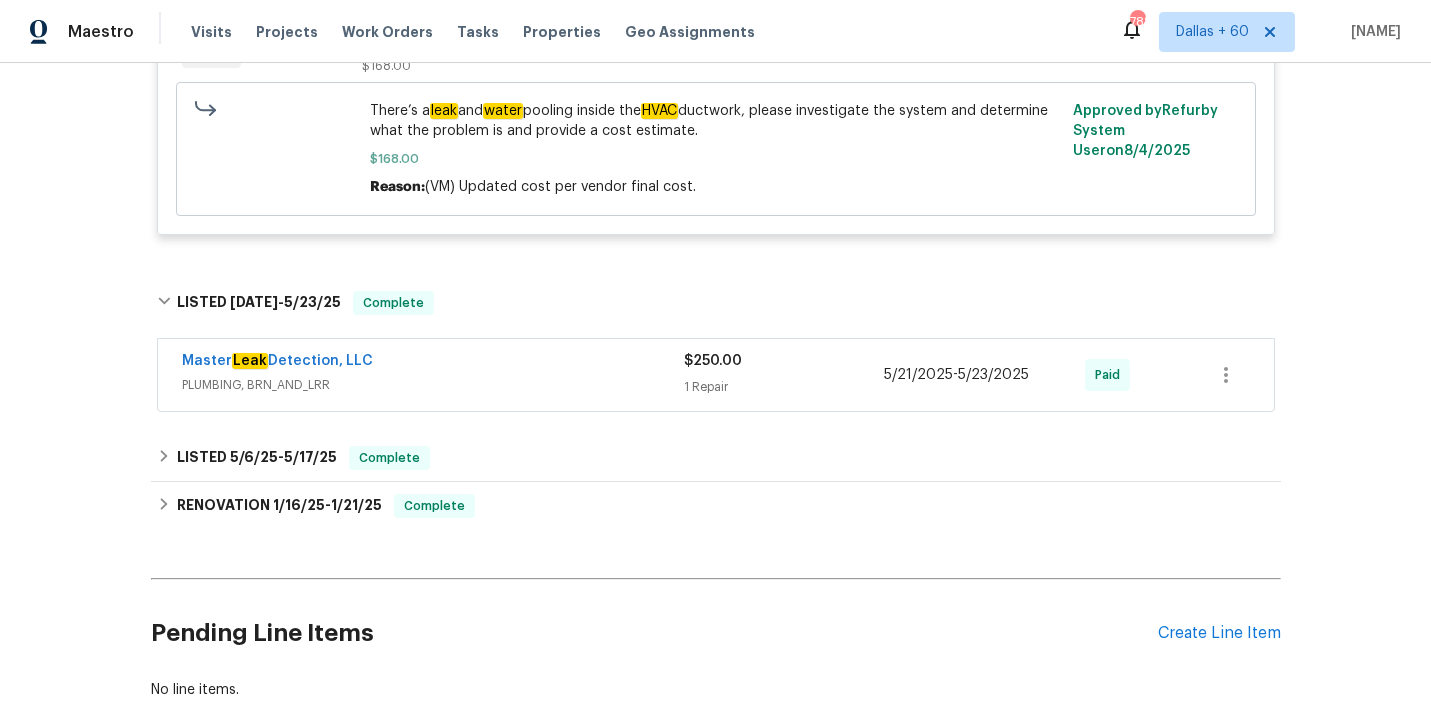 click on "Master  Leak  Detection, LLC PLUMBING, BRN_AND_LRR" at bounding box center [433, 375] 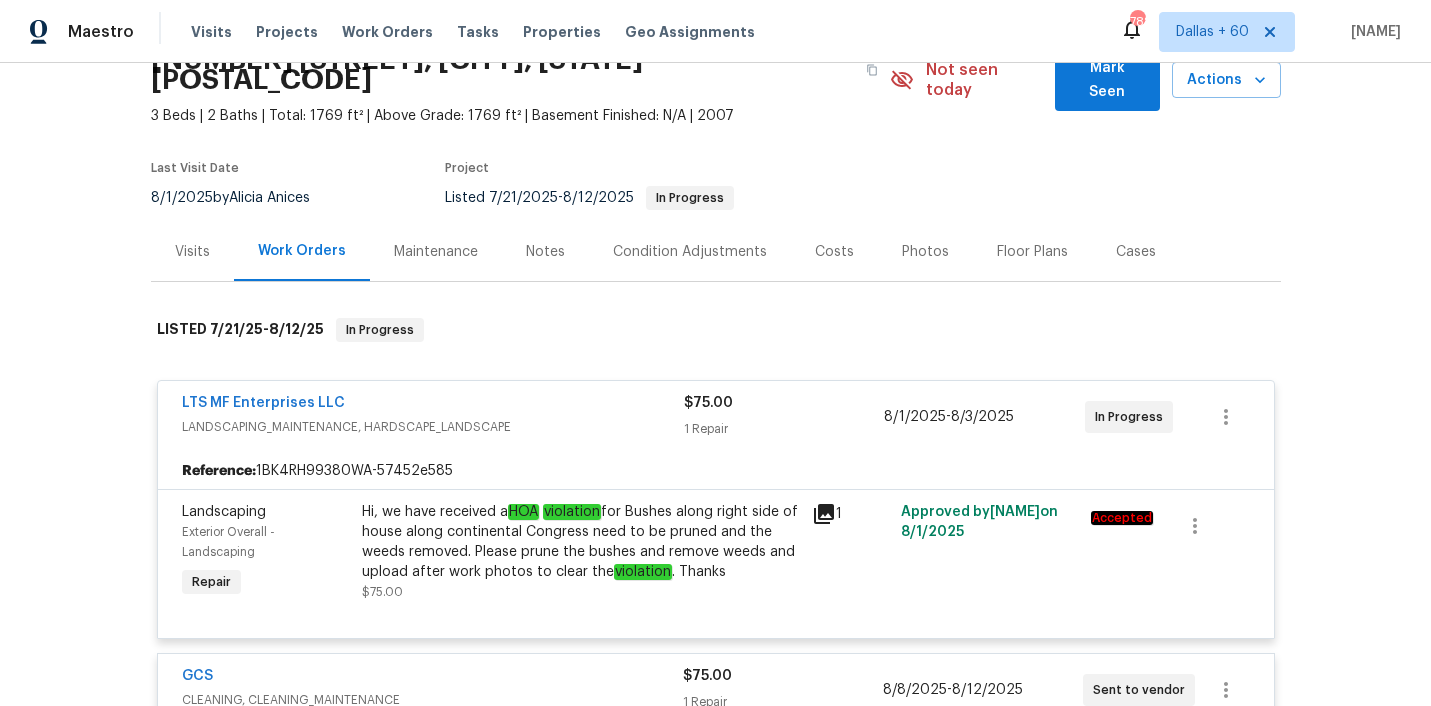 scroll, scrollTop: 0, scrollLeft: 0, axis: both 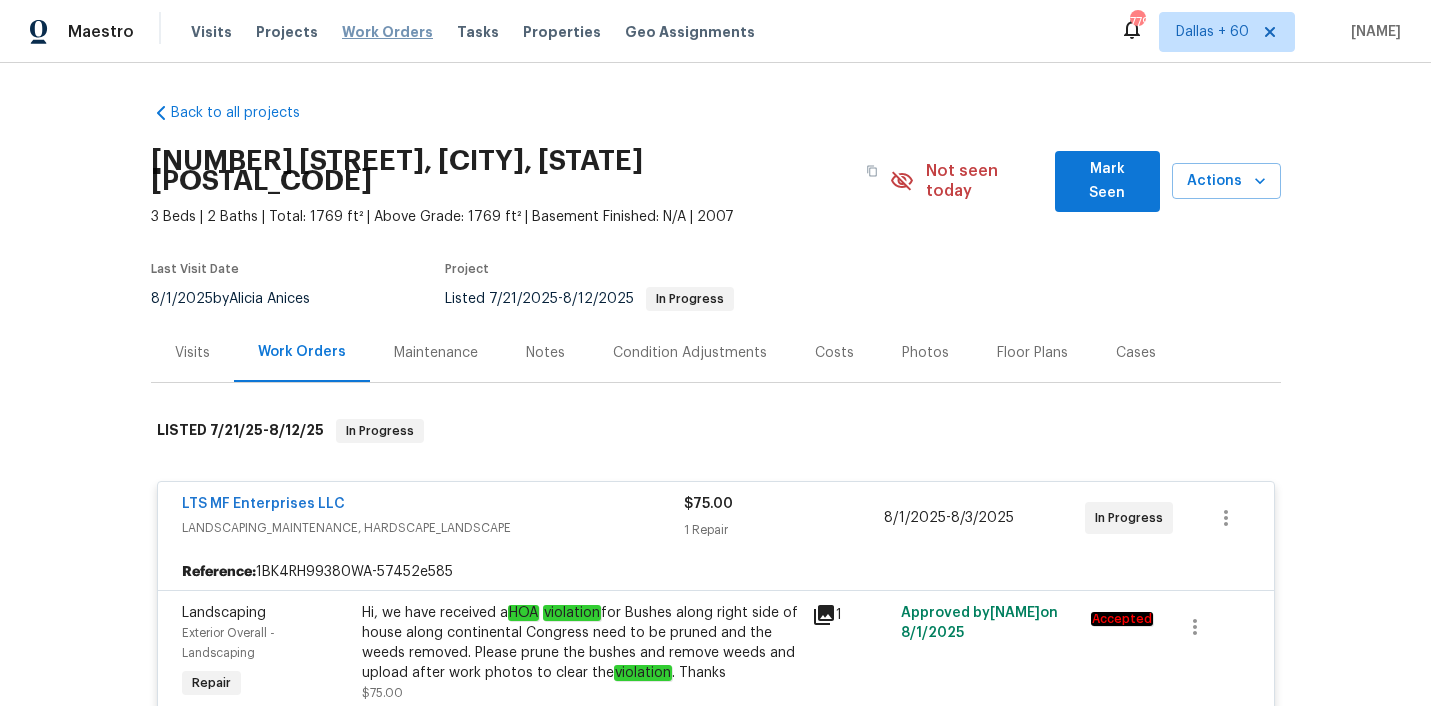 click on "Work Orders" at bounding box center (387, 32) 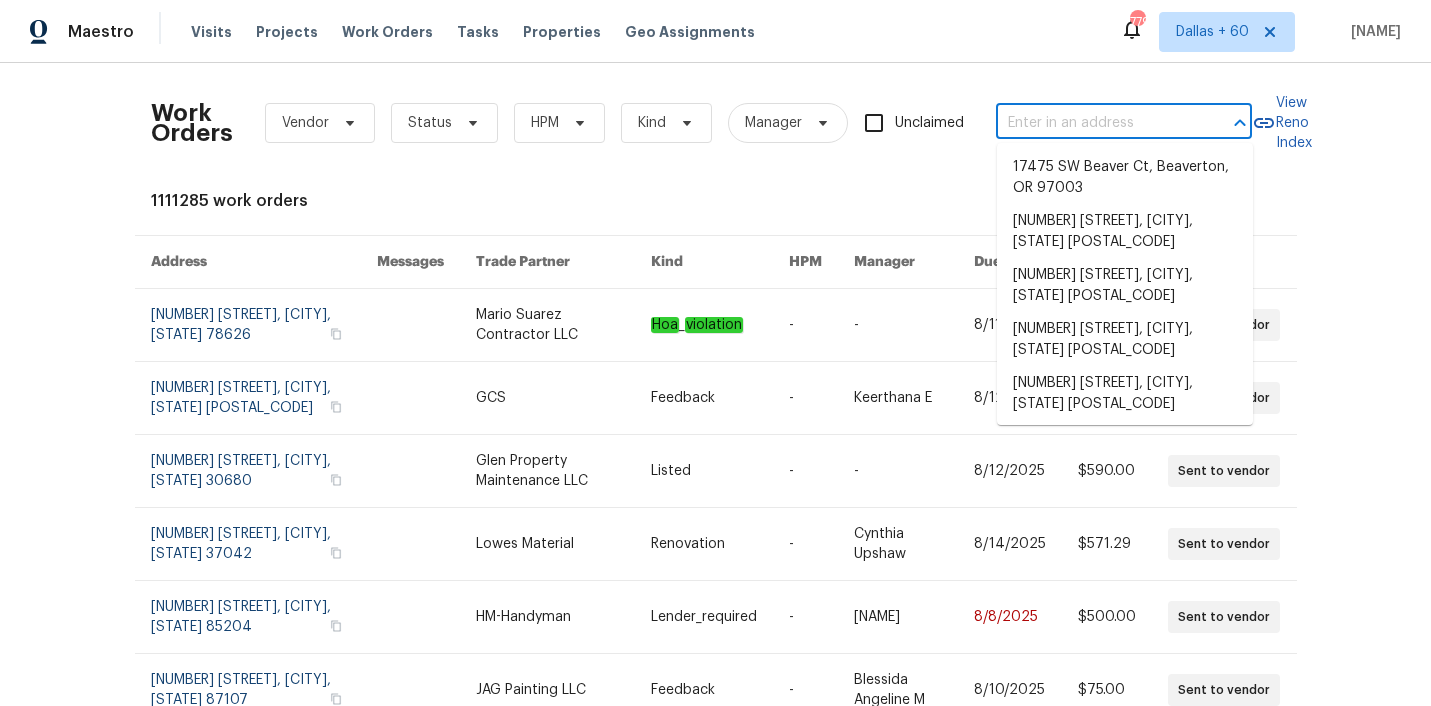 click at bounding box center [1096, 123] 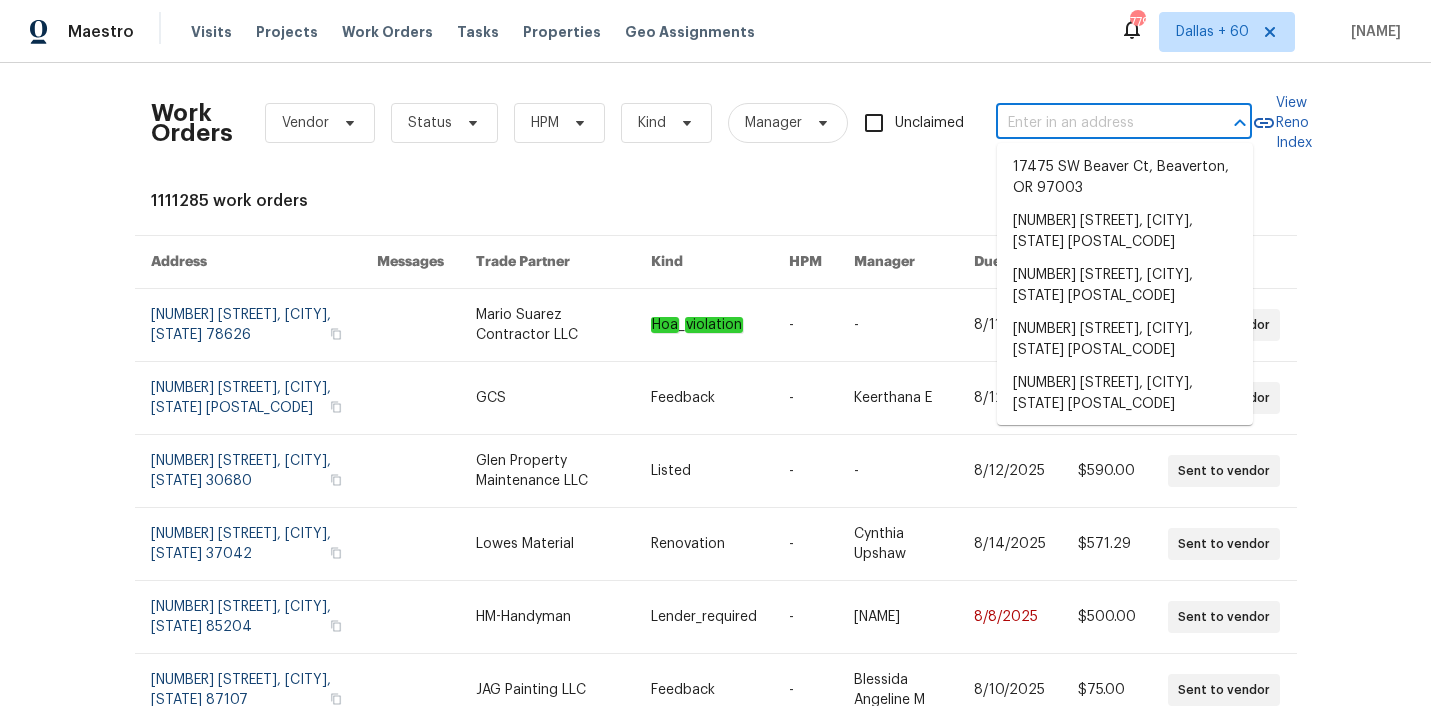 click at bounding box center (1096, 123) 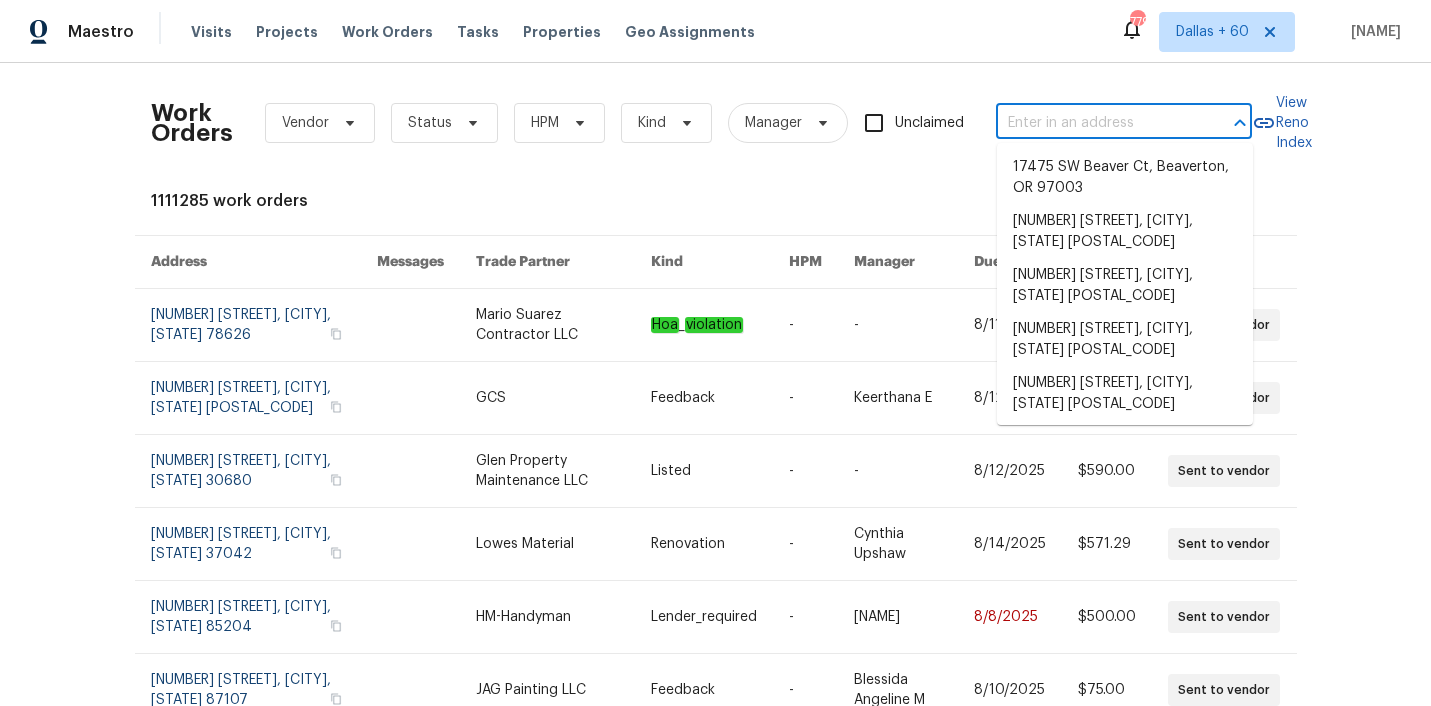 click at bounding box center [1096, 123] 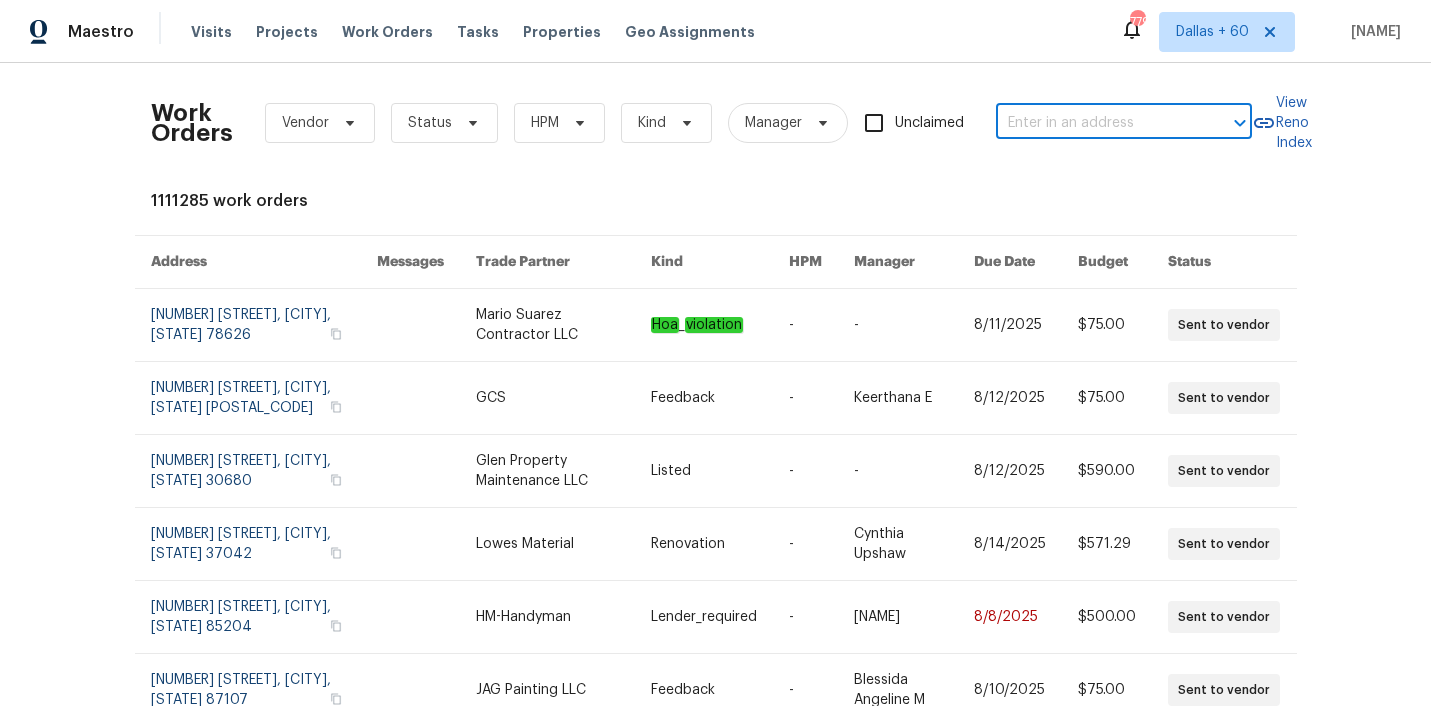 paste on "[NUMBER] [STREET], [CITY], [STATE] [POSTAL_CODE]" 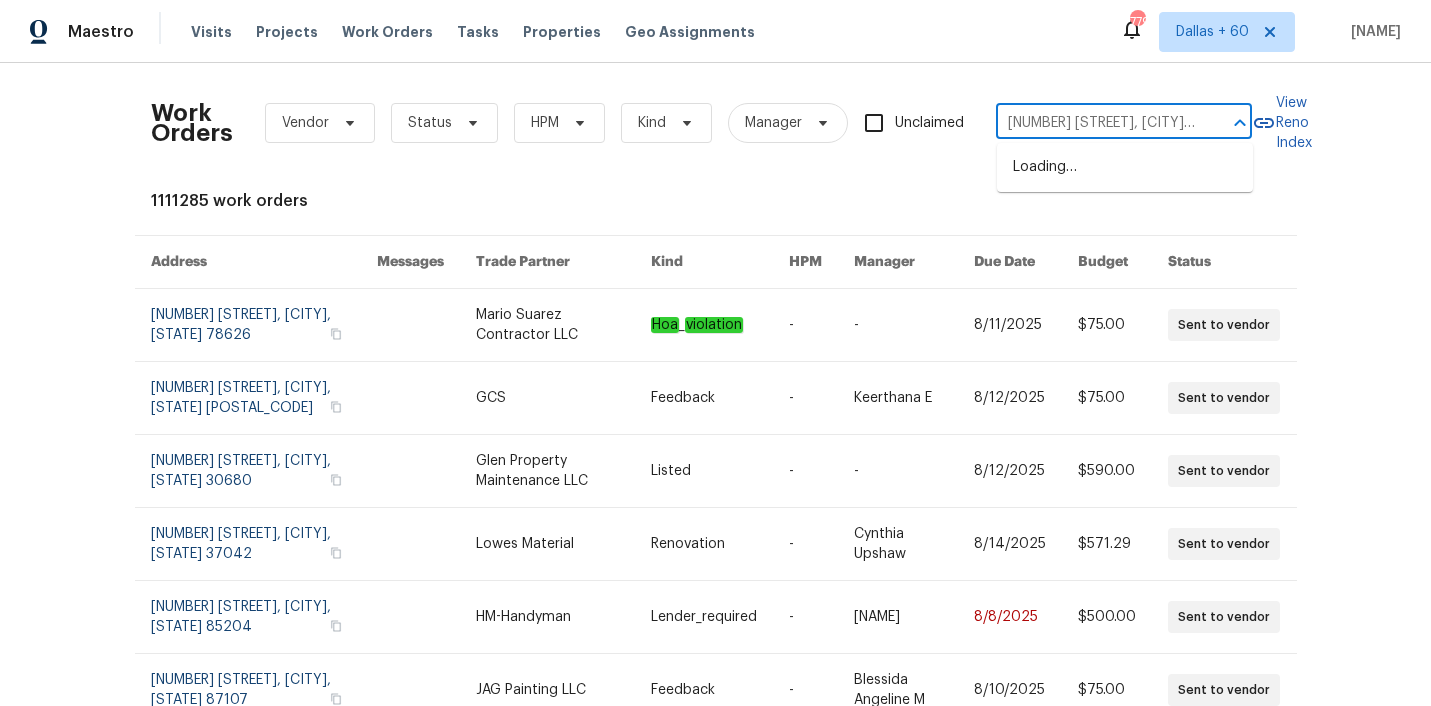 scroll, scrollTop: 0, scrollLeft: 83, axis: horizontal 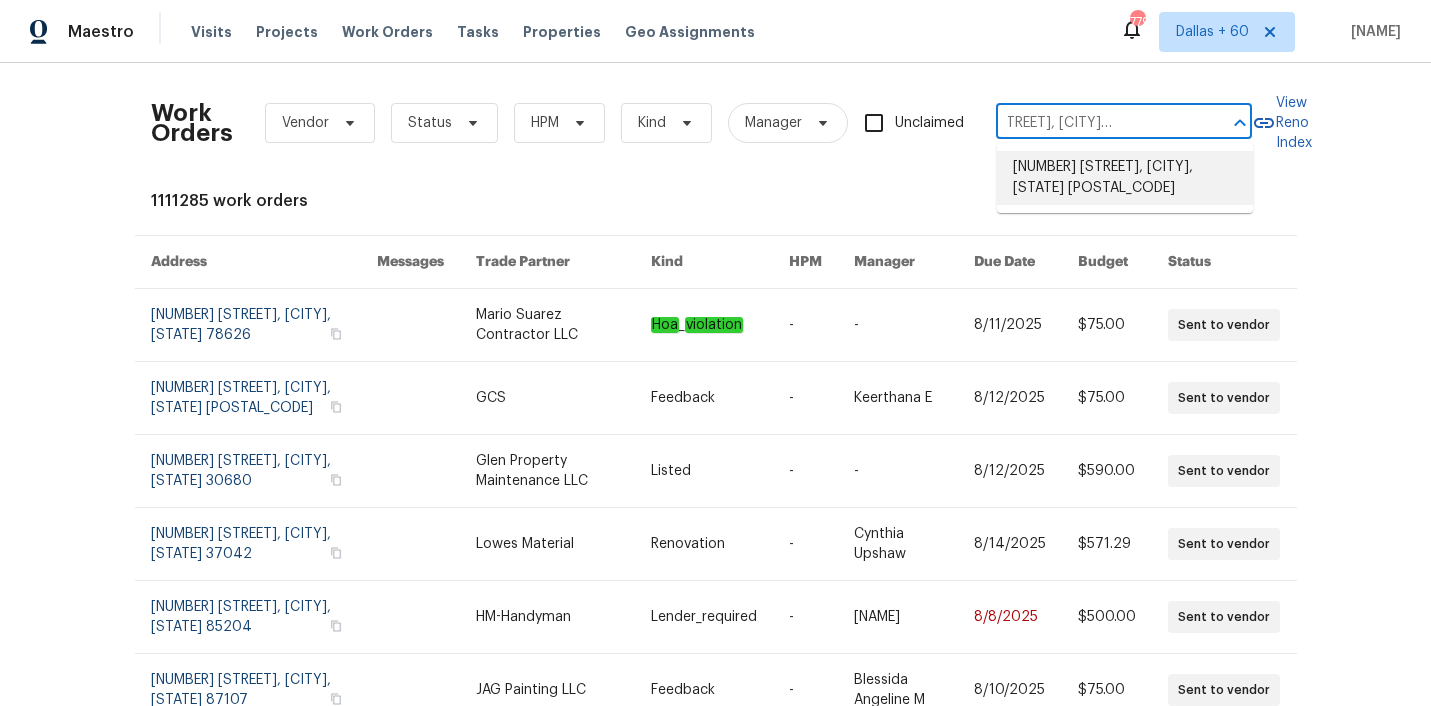 click on "[NUMBER] [STREET], [CITY], [STATE] [POSTAL_CODE]" at bounding box center [1125, 178] 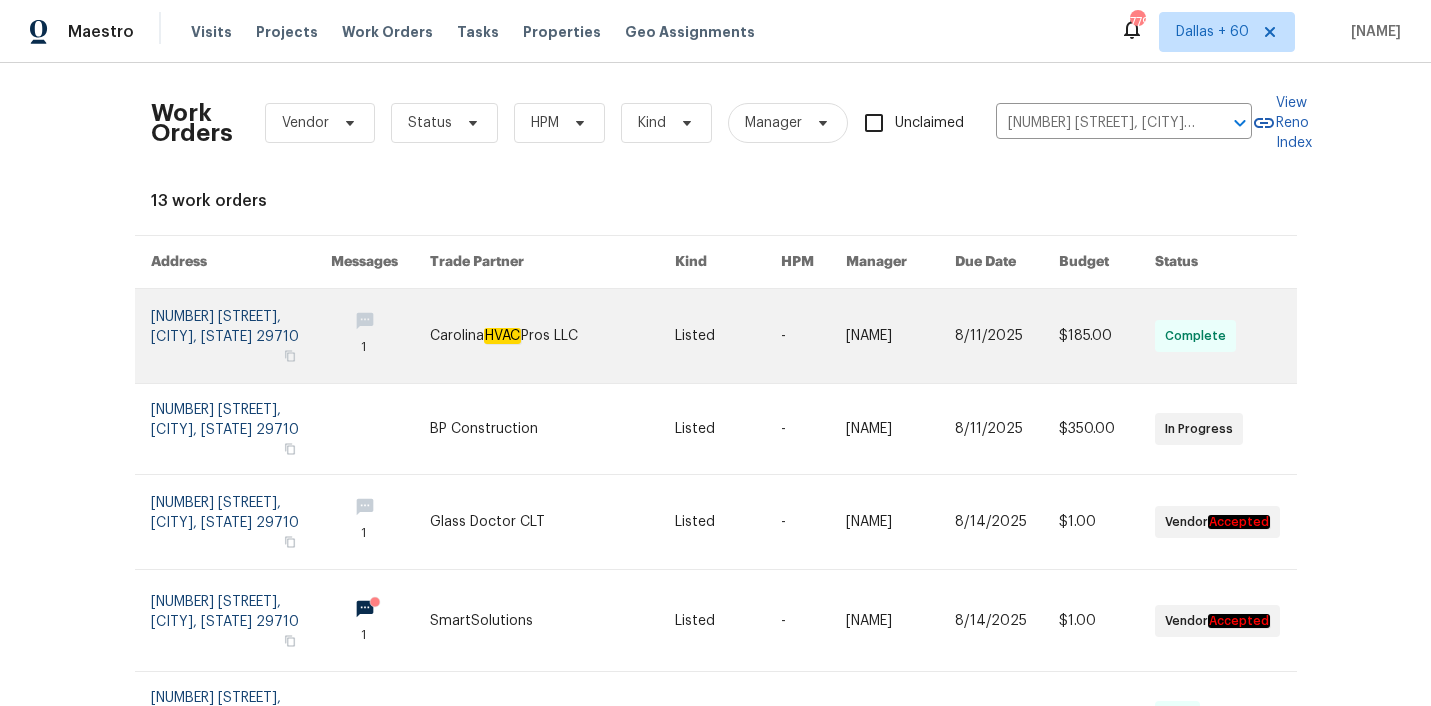 click at bounding box center (728, 336) 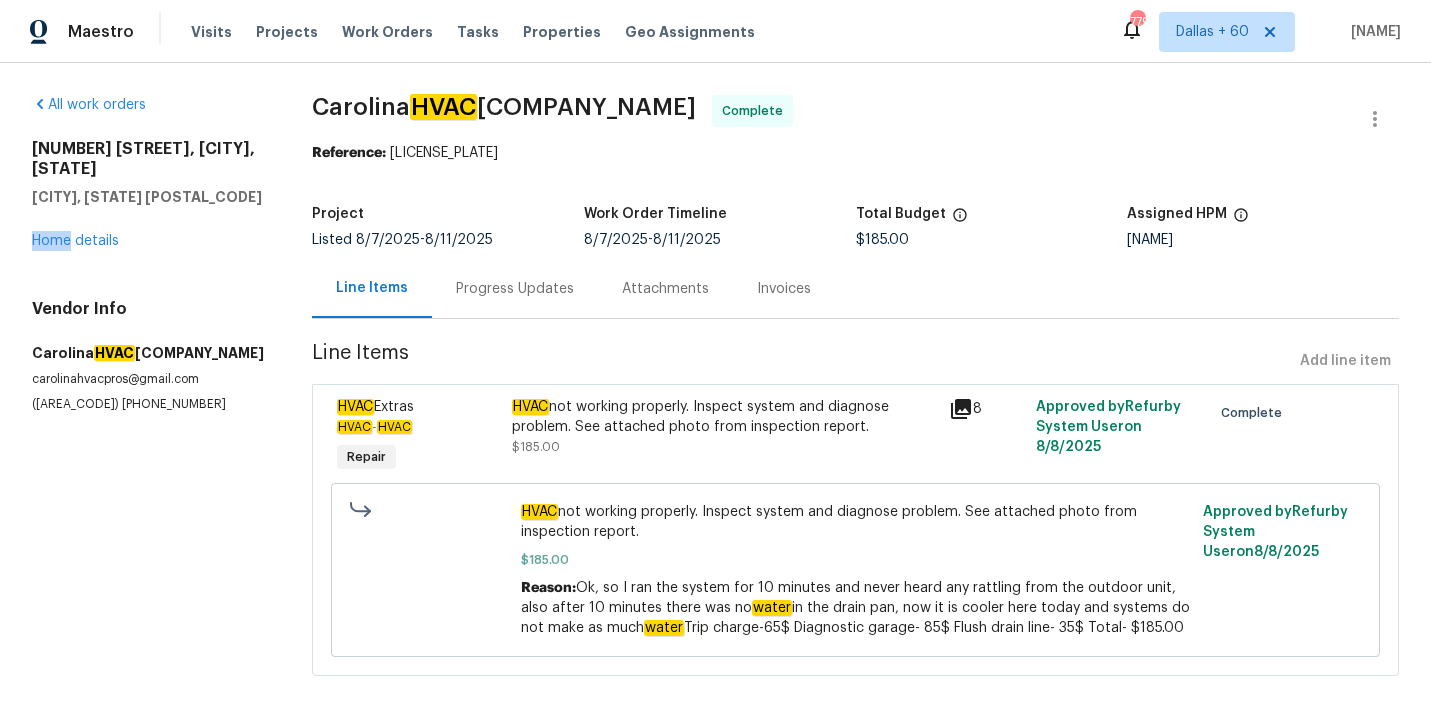 click on "[NUMBER] [STREET] [CITY], [STATE] Home details" at bounding box center (148, 195) 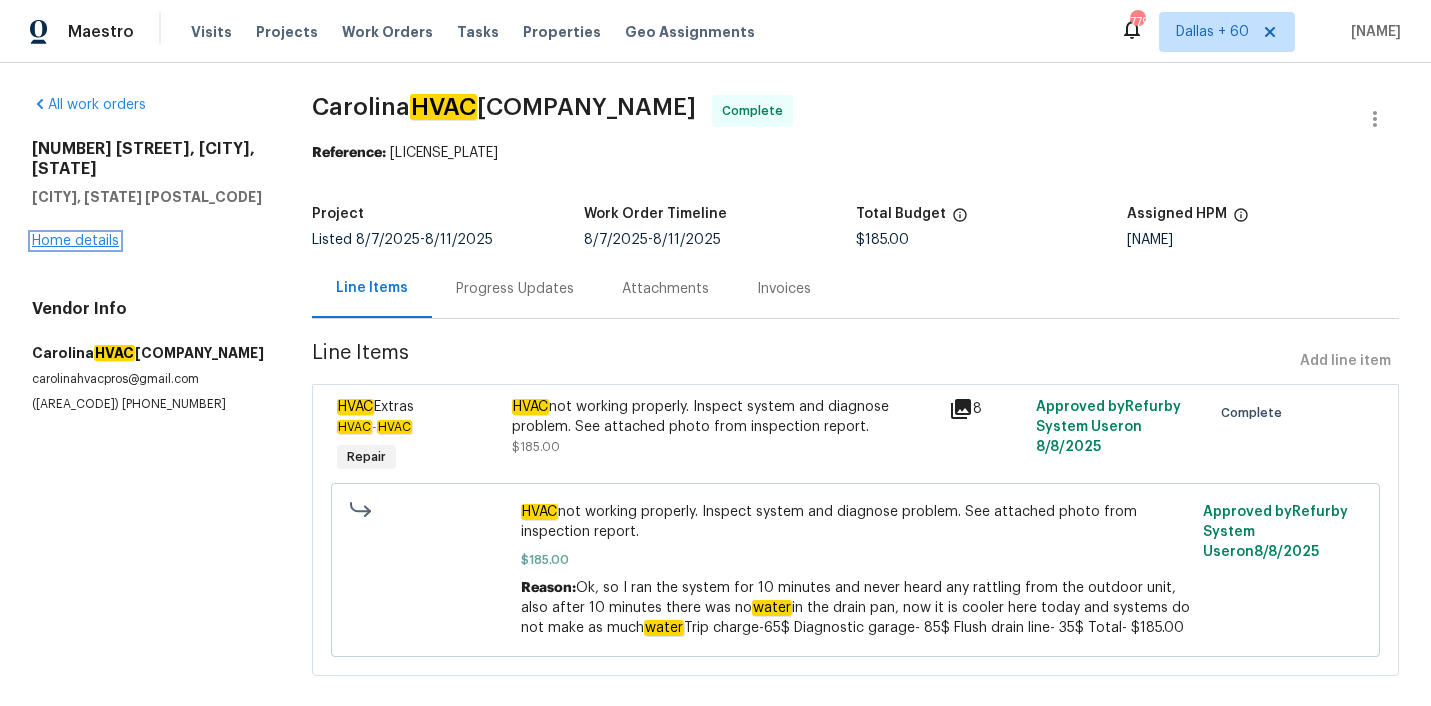 click on "Home details" at bounding box center [75, 241] 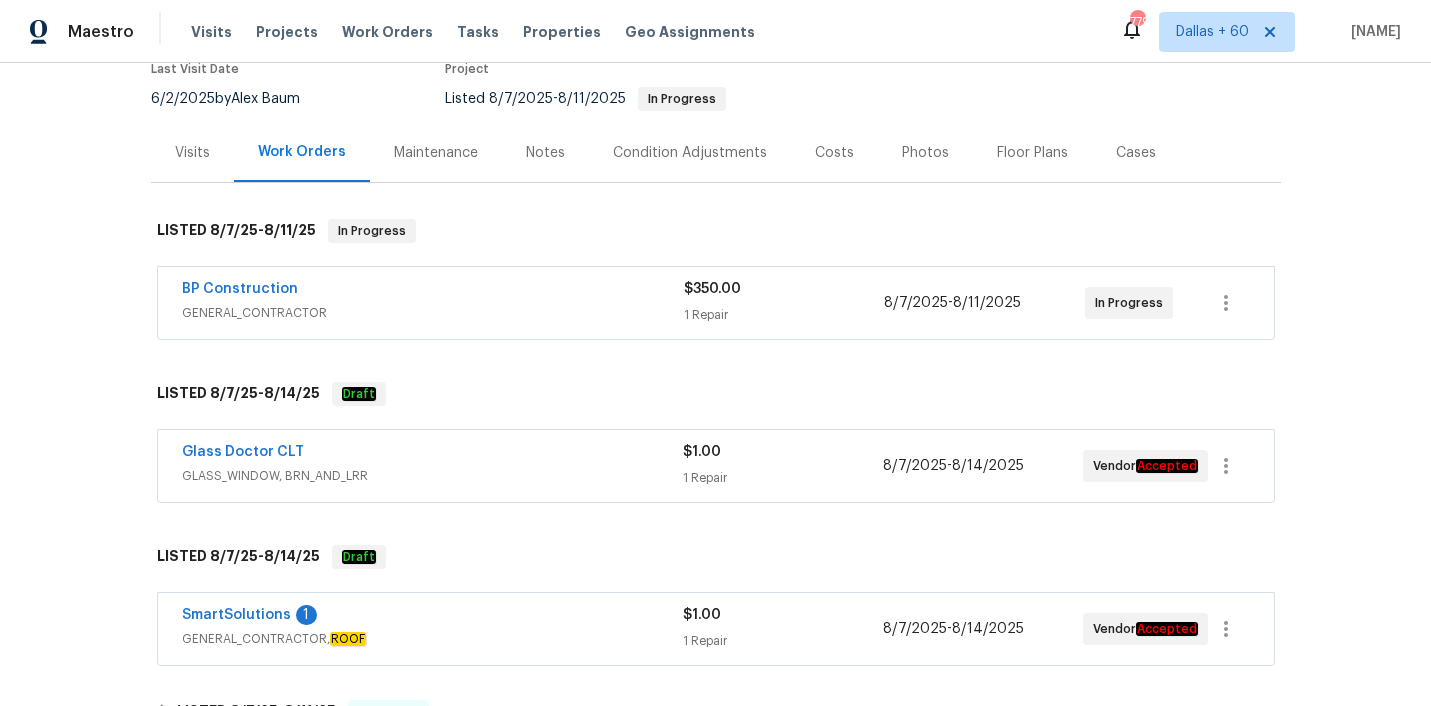 click on "GENERAL_CONTRACTOR" at bounding box center [433, 313] 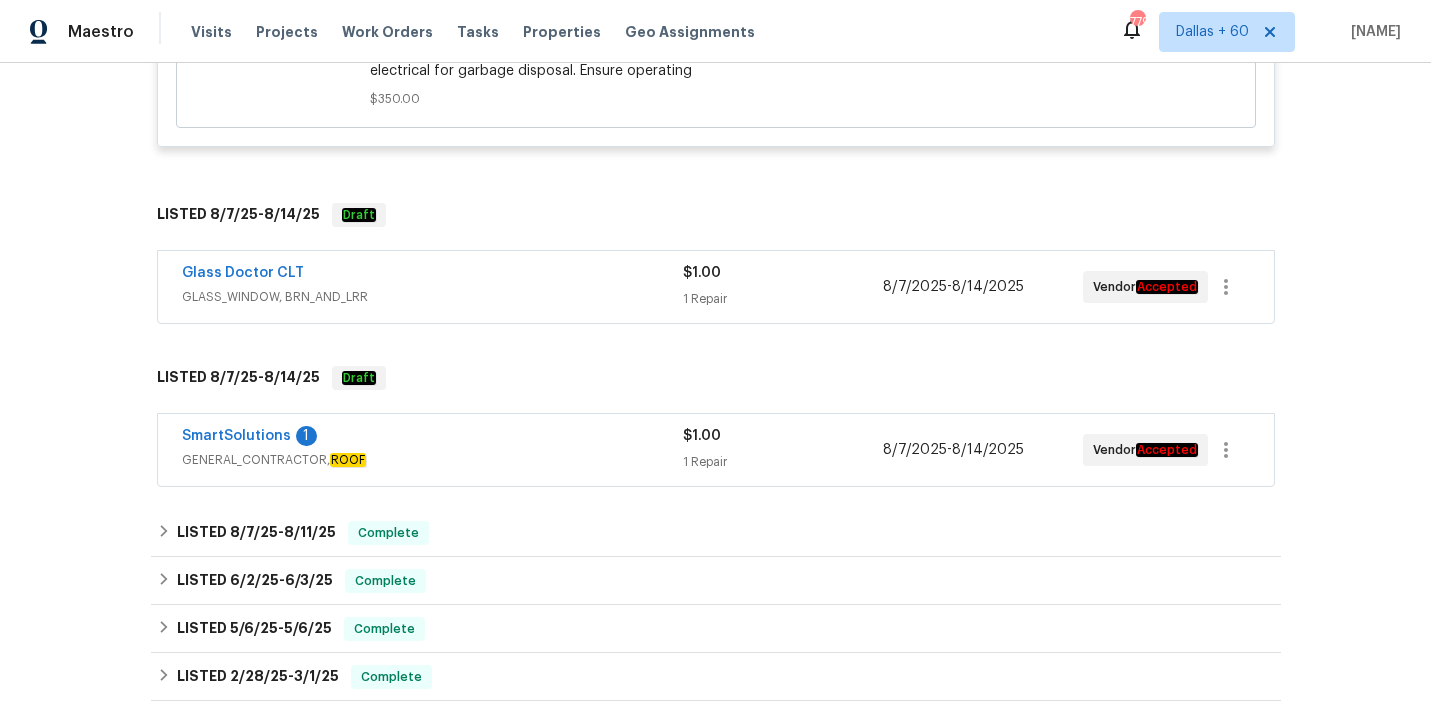 click on "GLASS_WINDOW, BRN_AND_LRR" at bounding box center [432, 297] 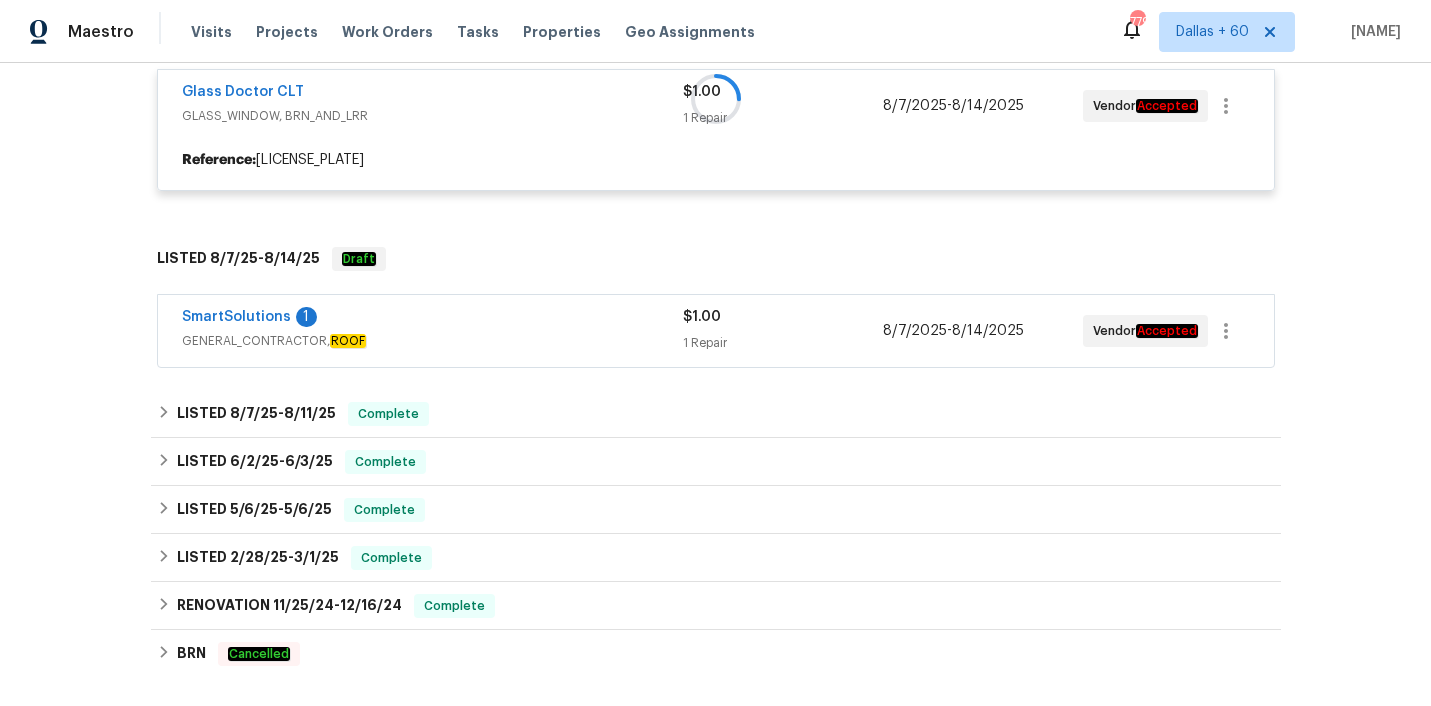 scroll, scrollTop: 1043, scrollLeft: 0, axis: vertical 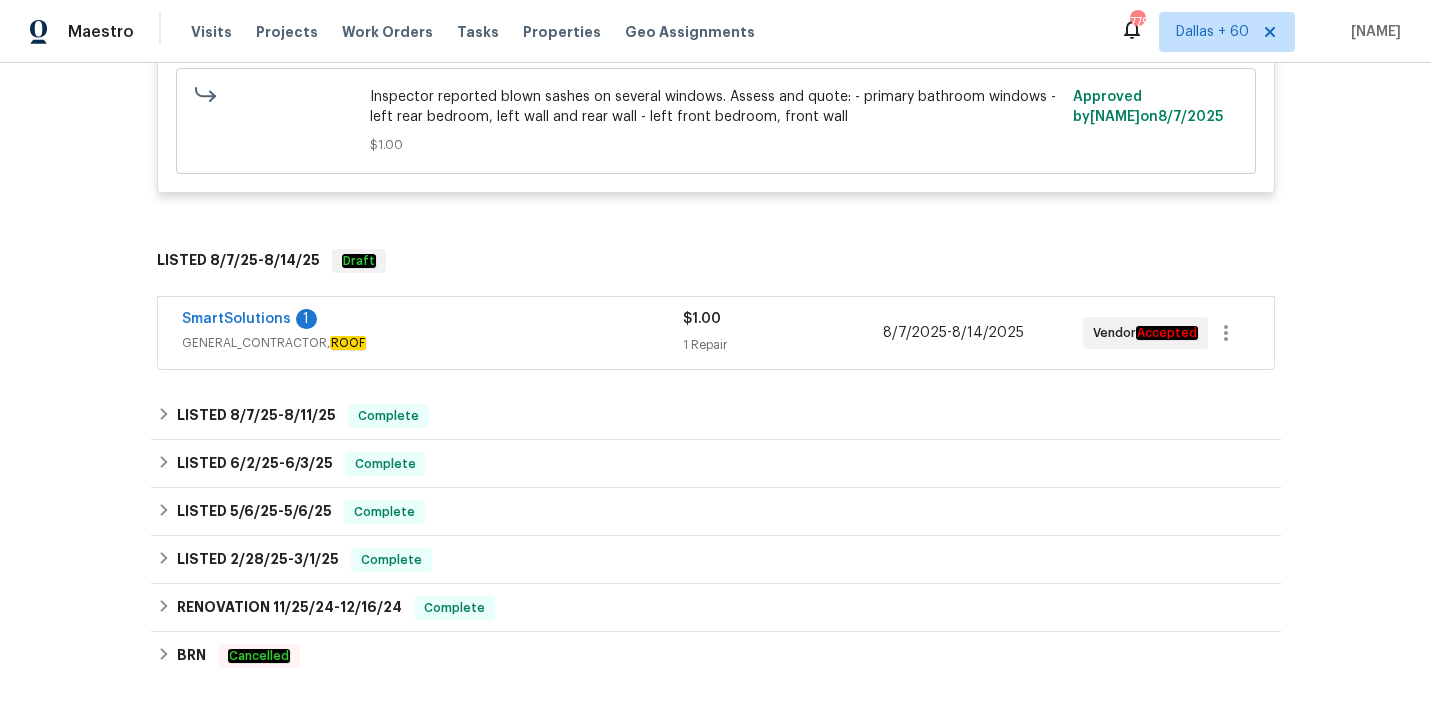 click on "SmartSolutions 1" at bounding box center [432, 321] 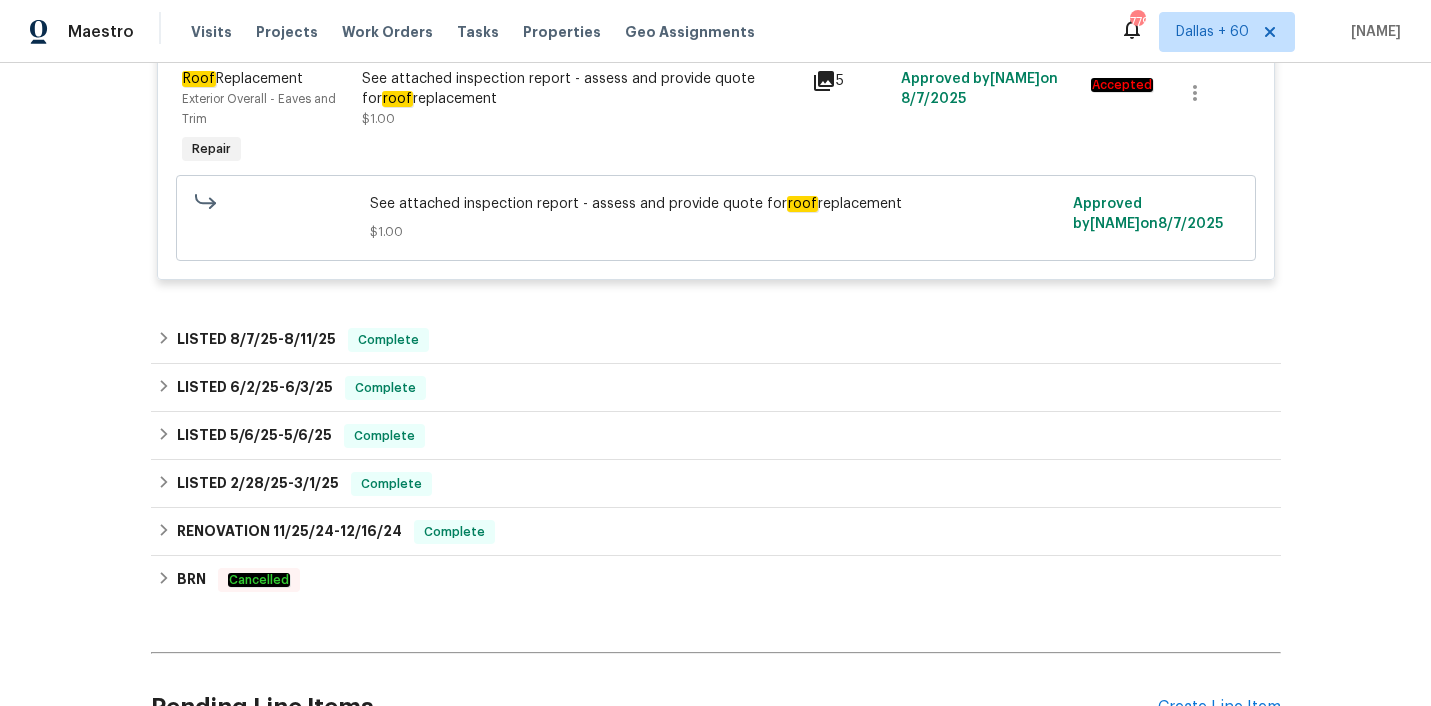 scroll, scrollTop: 1648, scrollLeft: 0, axis: vertical 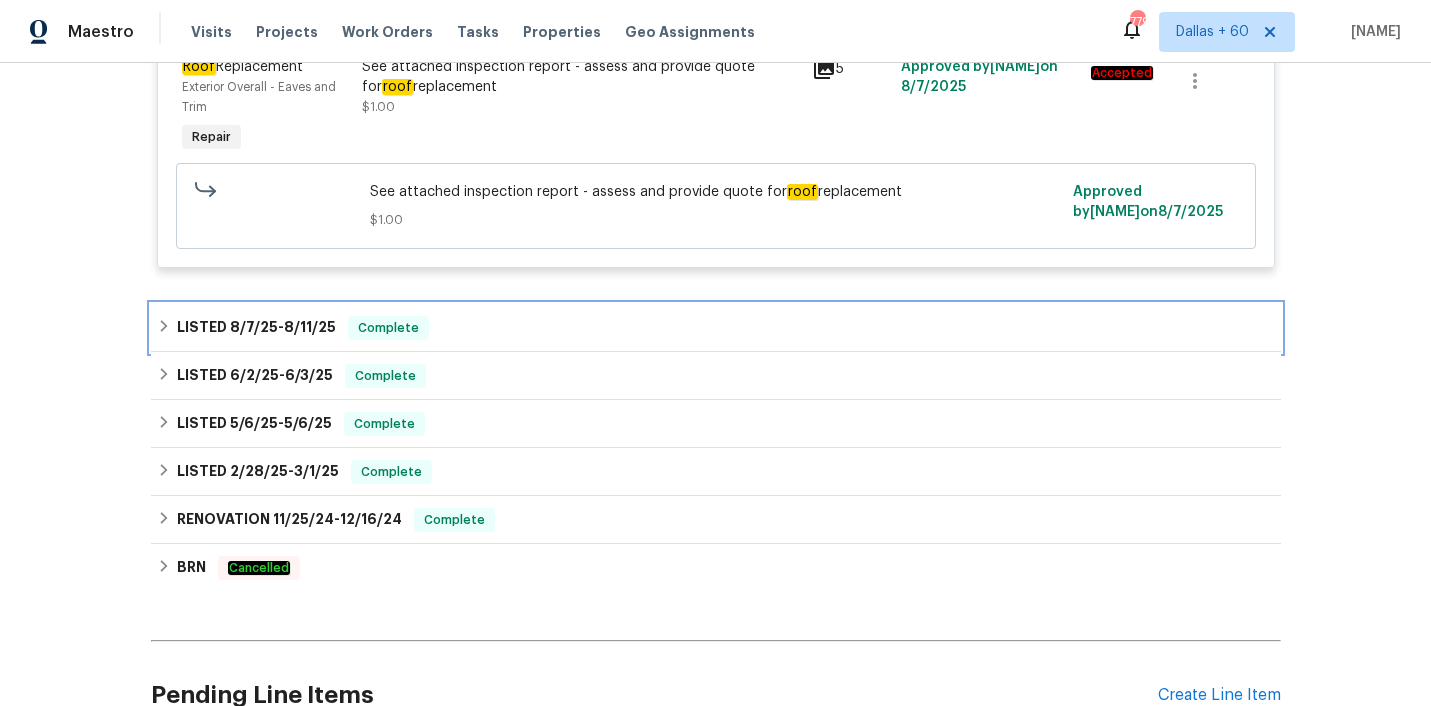 click on "LISTED   8/7/25  -  8/11/25 Complete" at bounding box center [716, 328] 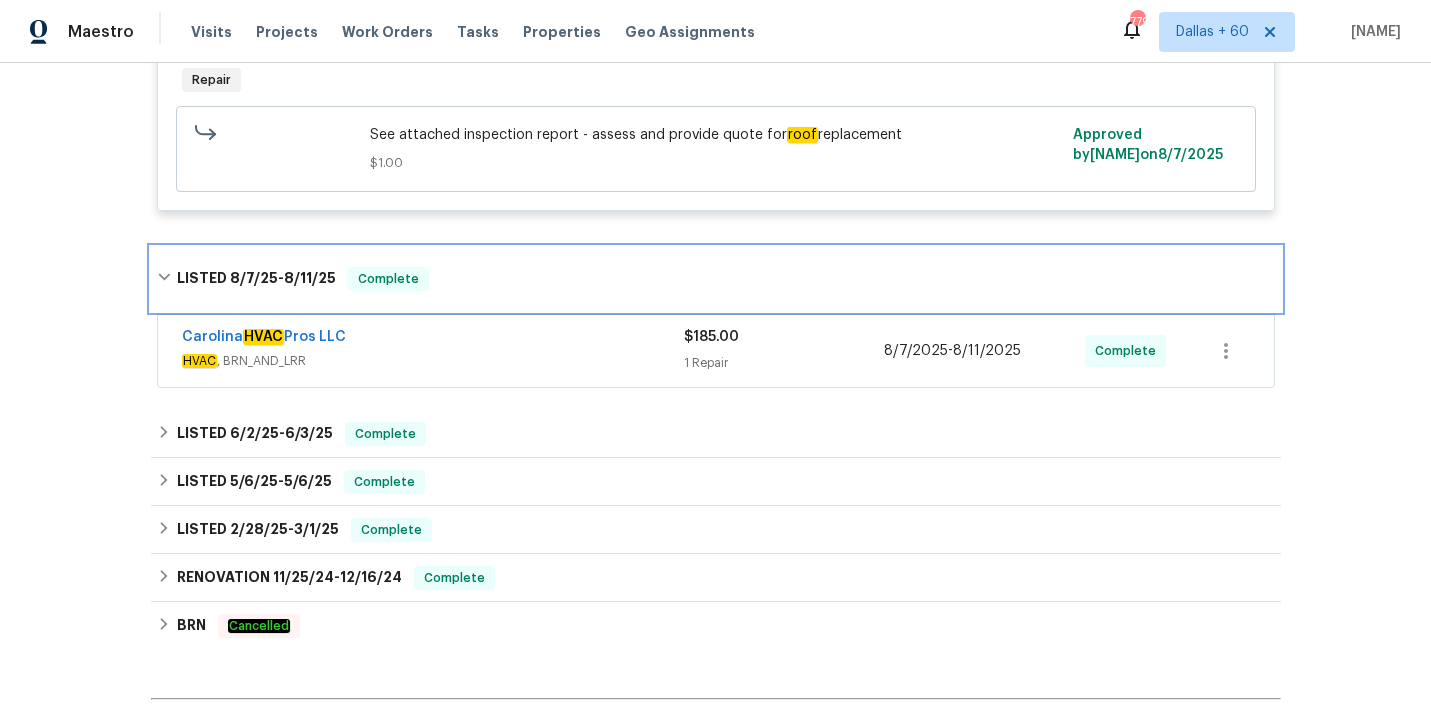 scroll, scrollTop: 1713, scrollLeft: 0, axis: vertical 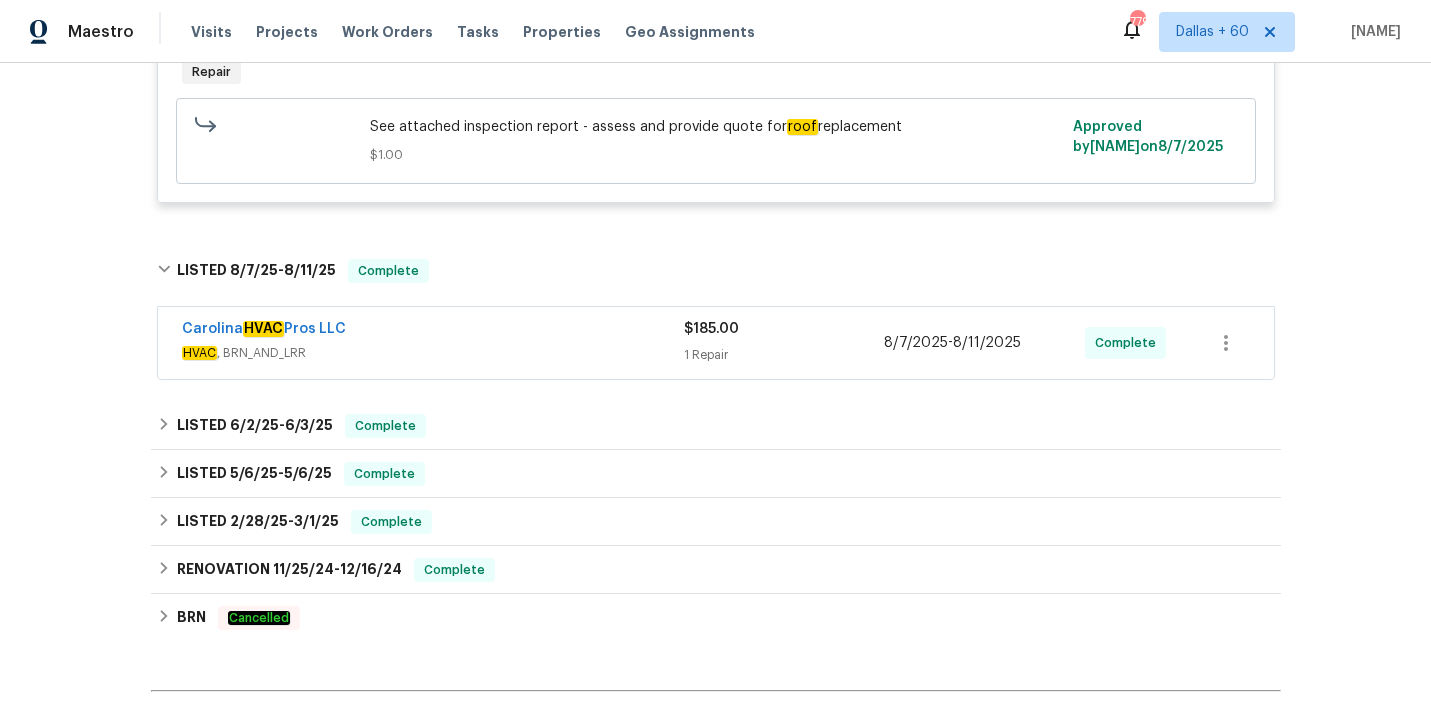 click on "[COMPANY_NAME]" at bounding box center [433, 331] 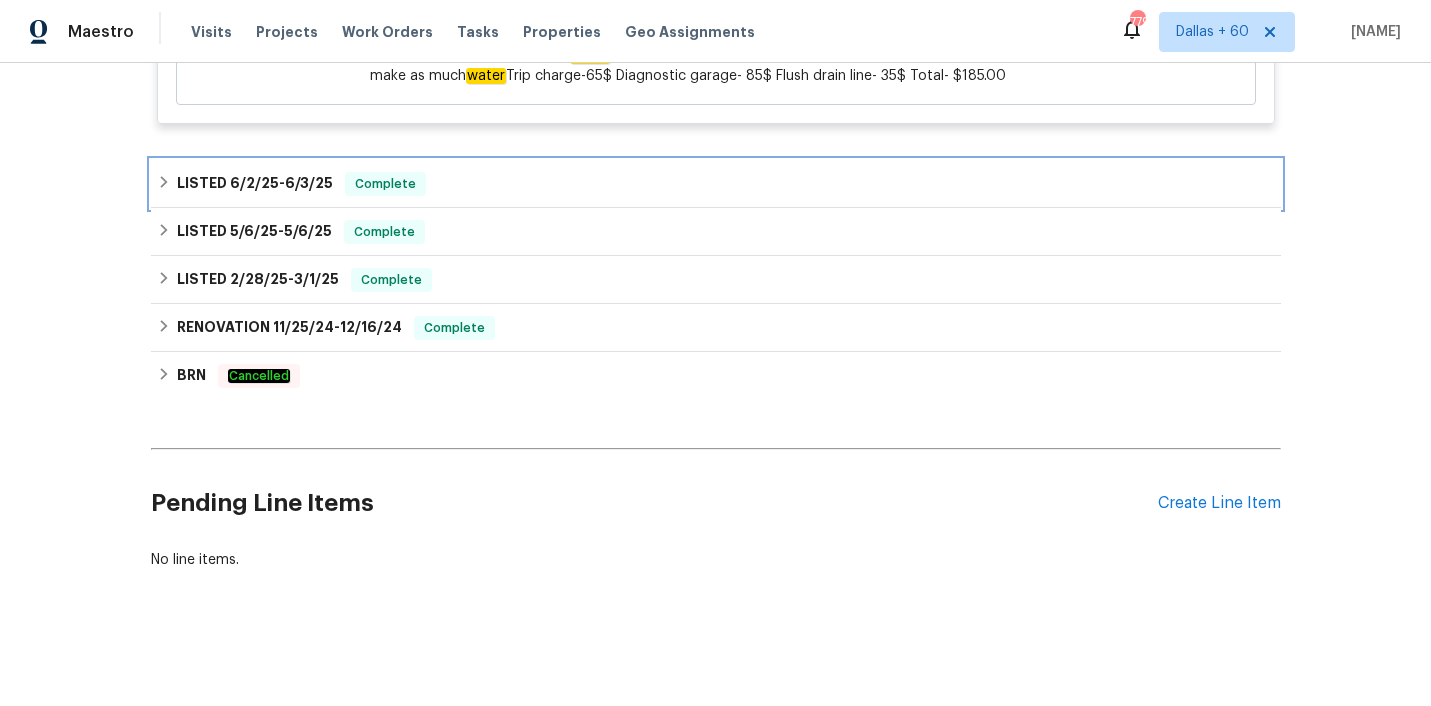 click on "LISTED   6/2/25  -  6/3/25 Complete" at bounding box center (716, 184) 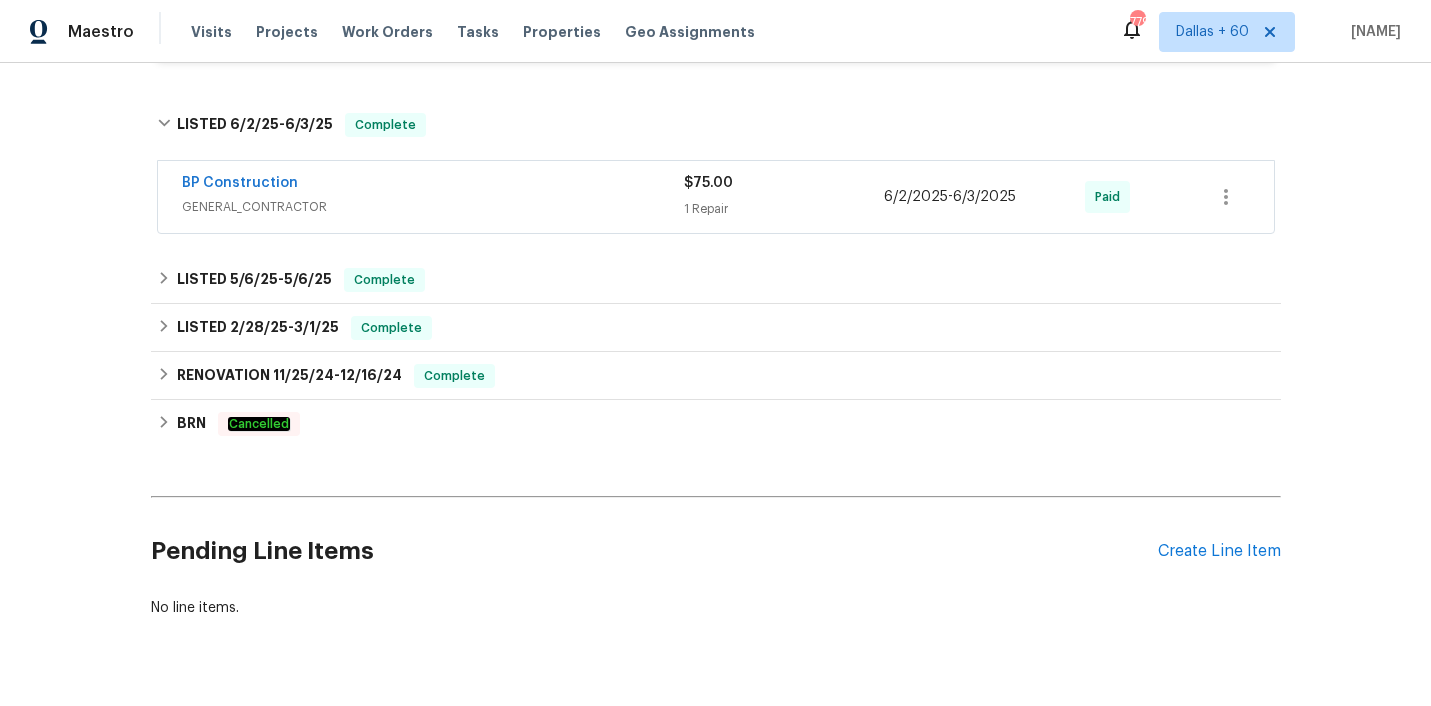 click on "BP Construction" at bounding box center [433, 185] 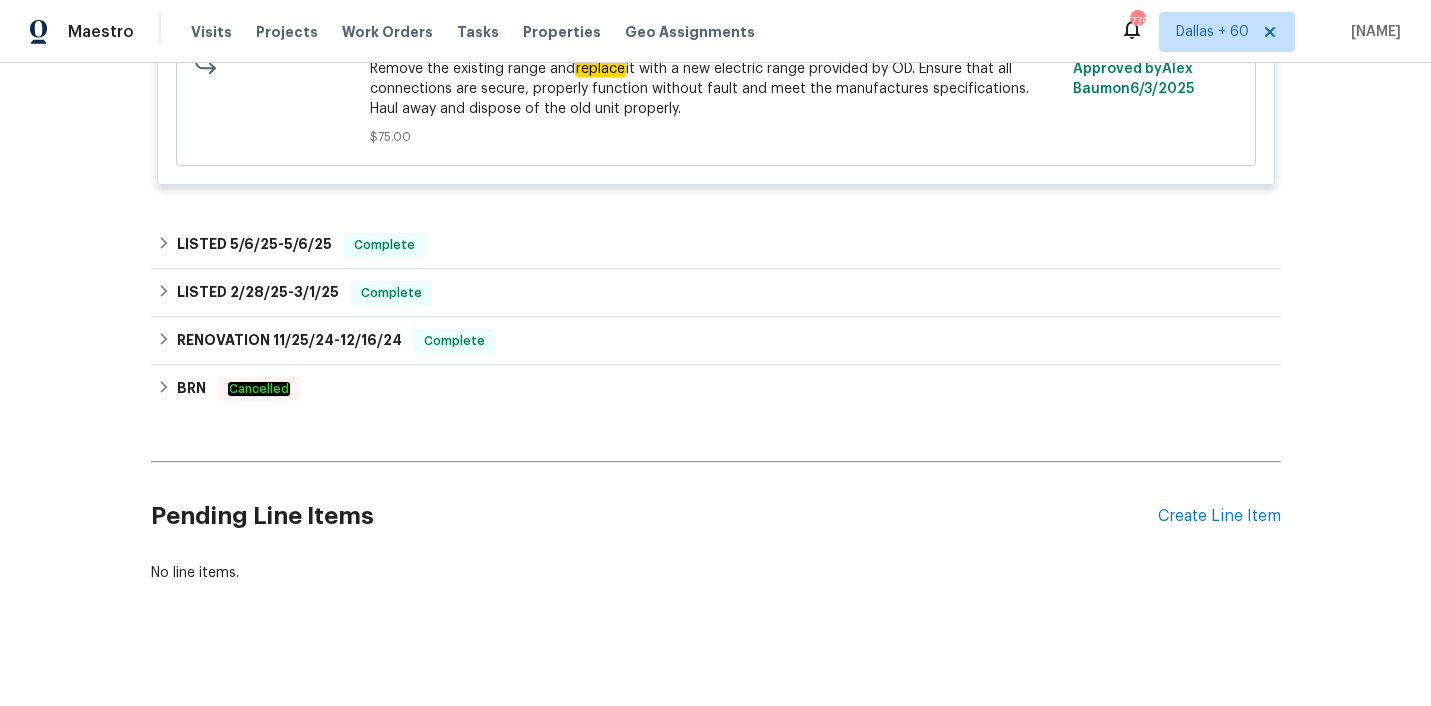 scroll, scrollTop: 2748, scrollLeft: 0, axis: vertical 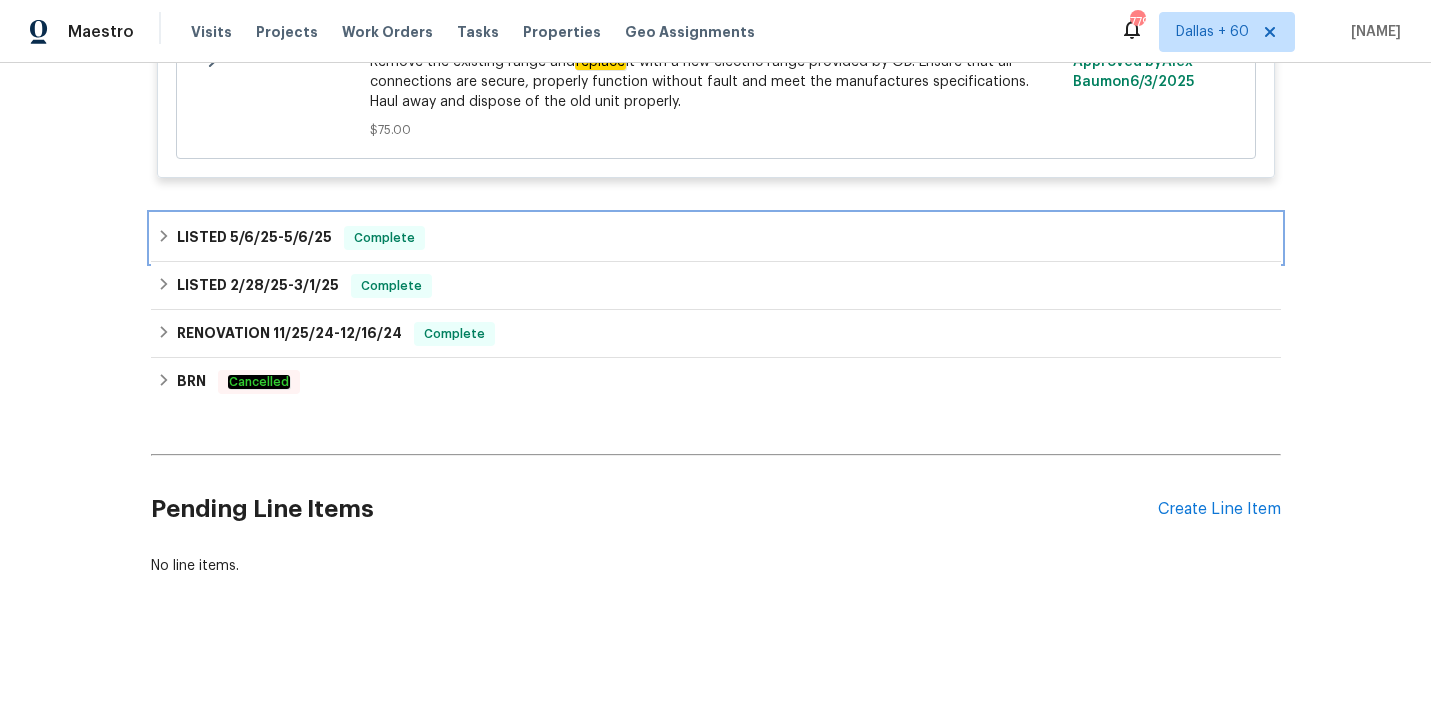 click on "LISTED   5/6/25  -  5/6/25 Complete" at bounding box center (716, 238) 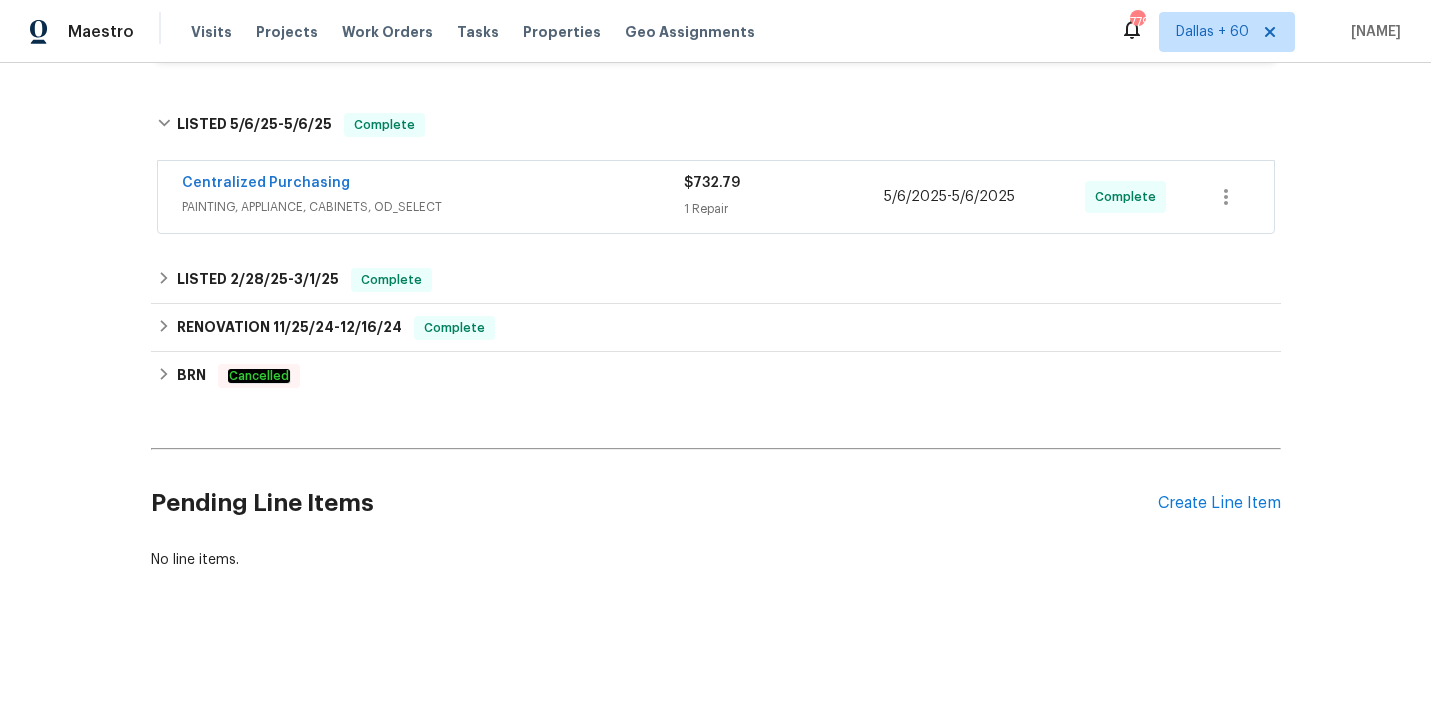 click on "PAINTING, APPLIANCE, CABINETS, OD_SELECT" at bounding box center (433, 207) 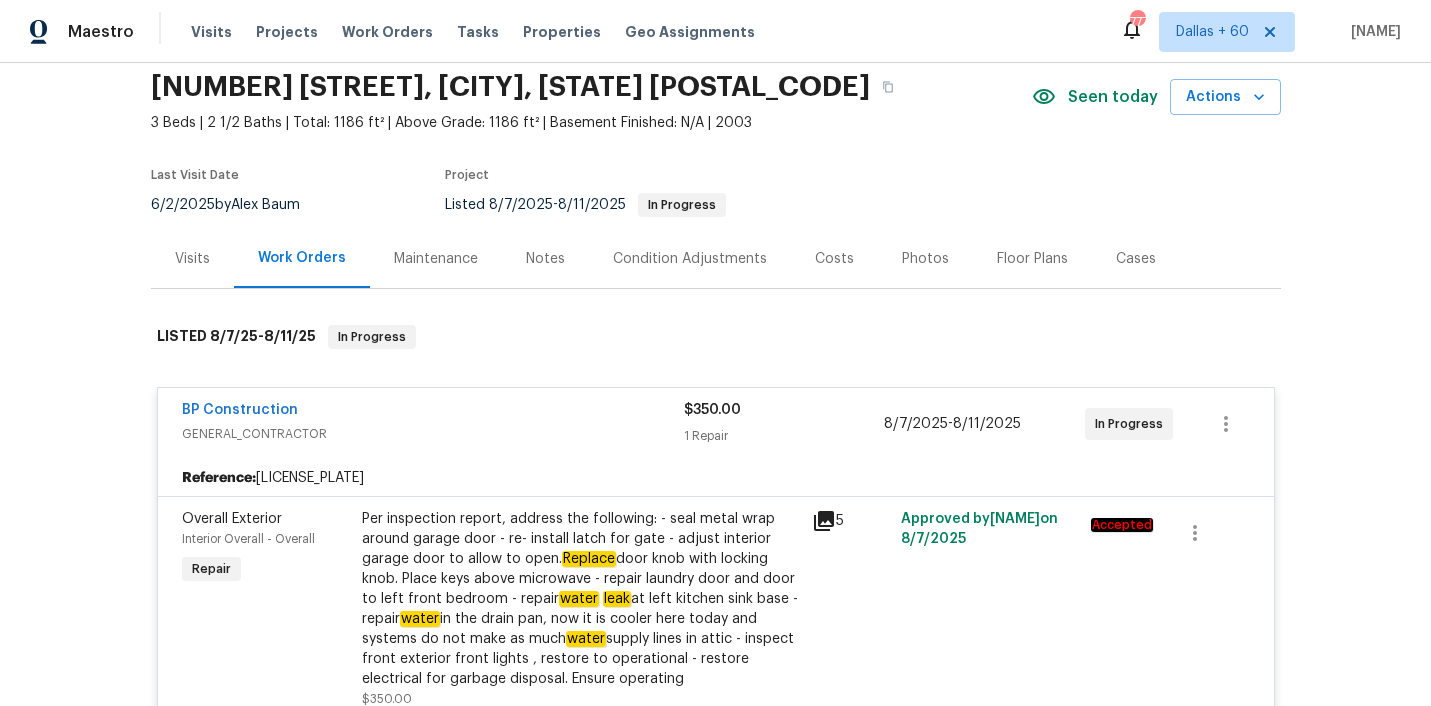 scroll, scrollTop: 0, scrollLeft: 0, axis: both 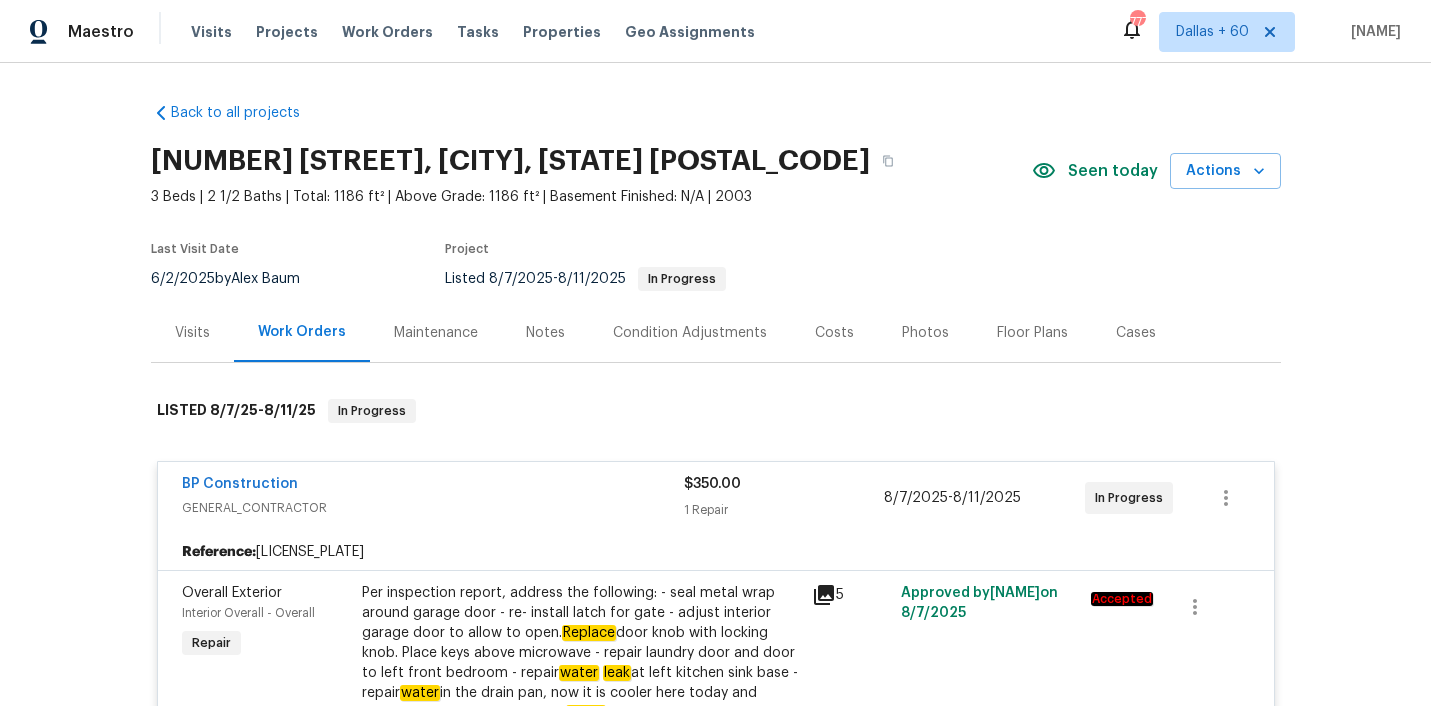 click on "Back to all projects [NUMBER] [STREET], [CITY], [STATE] [POSTAL_CODE] [BEDS] | [BATHS] | Total: [FT2] ft² | Above Grade: [FT2] ft² | Basement Finished: N/A | [YEAR] Seen today Actions Last Visit Date [DATE] by [NAME] Project Listed [DATE] - [DATE] In Progress Visits Work Orders Maintenance Notes Condition Adjustments Costs Photos Floor Plans Cases LISTED [DATE] - [DATE] In Progress BP Construction GENERAL_CONTRACTOR $[PRICE] [QUANTITY] Repair [DATE] - [DATE] In Progress Reference: [ID] Overall Exterior Interior Overall - Overall Repair Per inspection report, address the following:
- seal metal wrap around garage door
- re- install latch for gate
- adjust interior garage door to allow to open. Replace door knob with locking knob. Place keys above microwave
- repair laundry door and door to left front bedroom
- repair water leak at left kitchen sink base
- repair water leaks at both main and guest bathroom sinks
- insulate water $[PRICE] [QUANTITY] Approved by on" at bounding box center [715, 384] 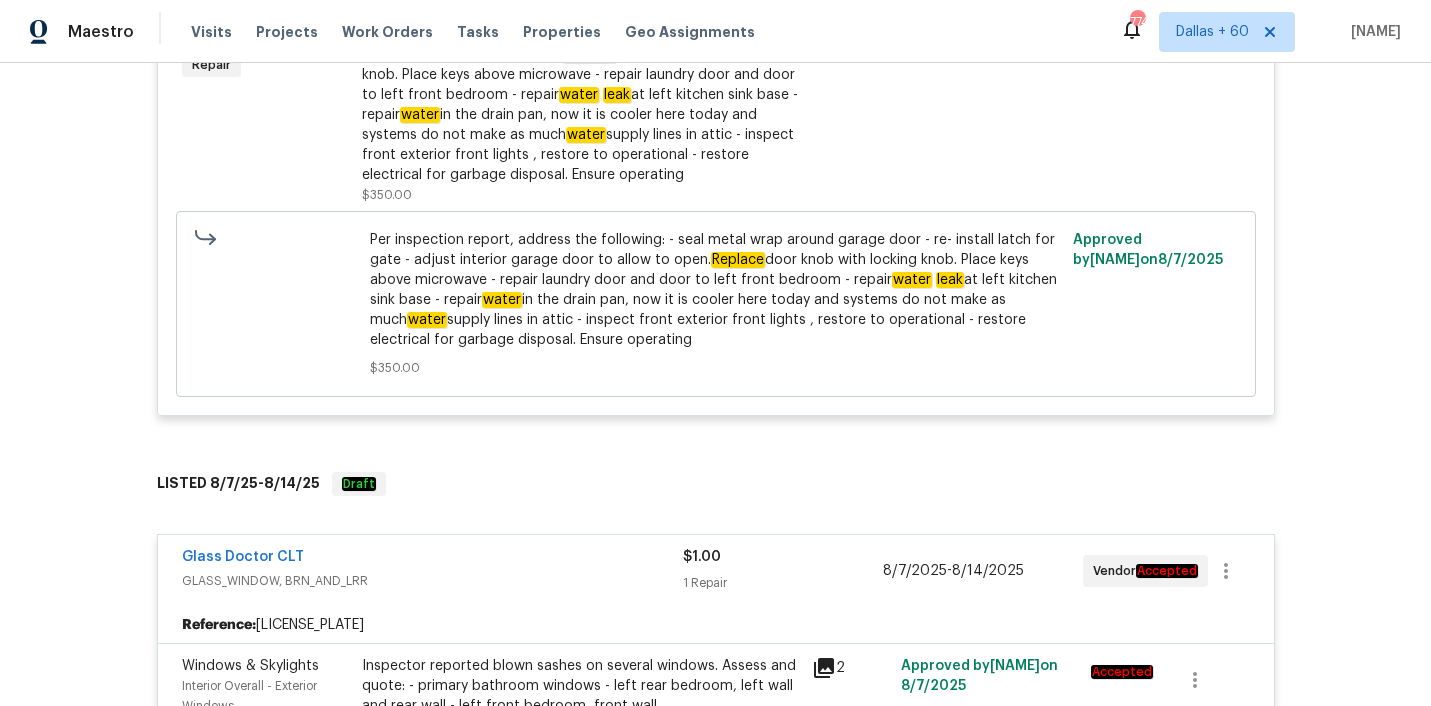 scroll, scrollTop: 0, scrollLeft: 0, axis: both 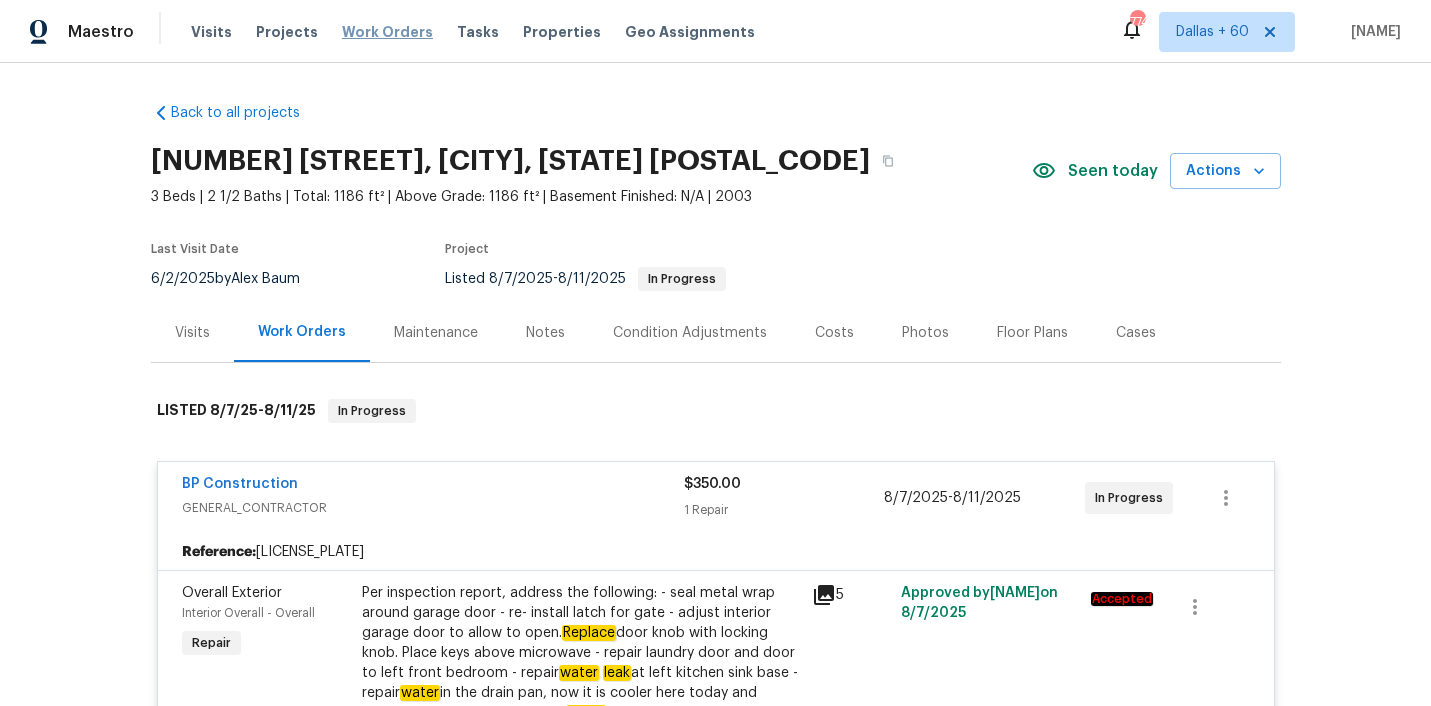 click on "Work Orders" at bounding box center [387, 32] 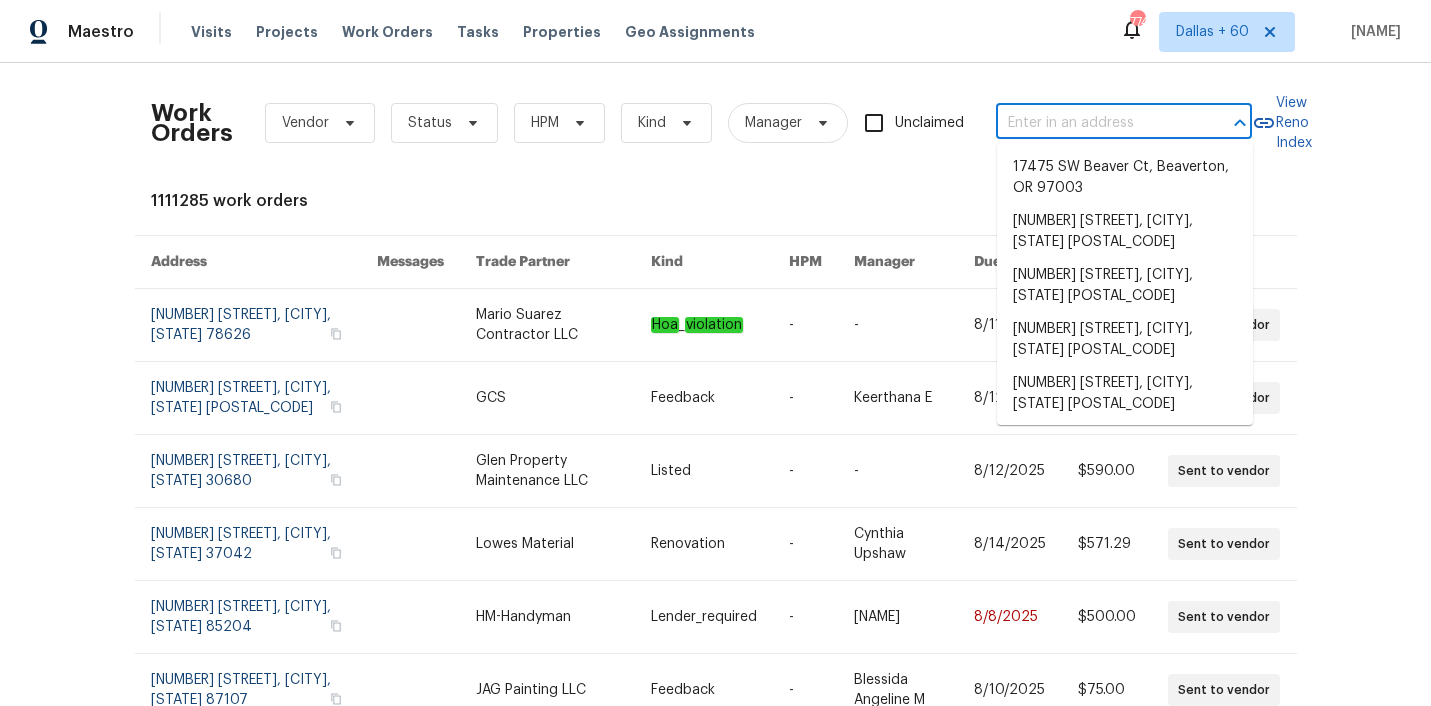click at bounding box center (1096, 123) 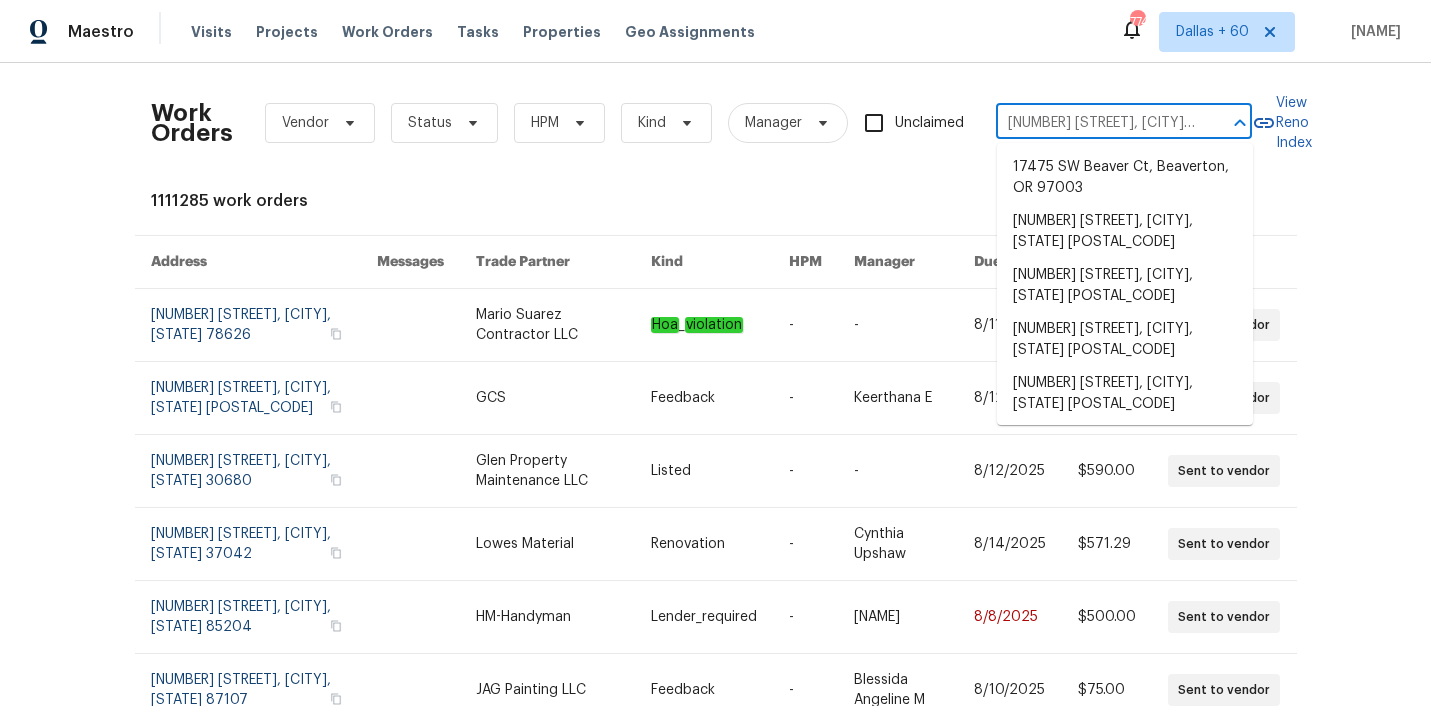 scroll, scrollTop: 0, scrollLeft: 109, axis: horizontal 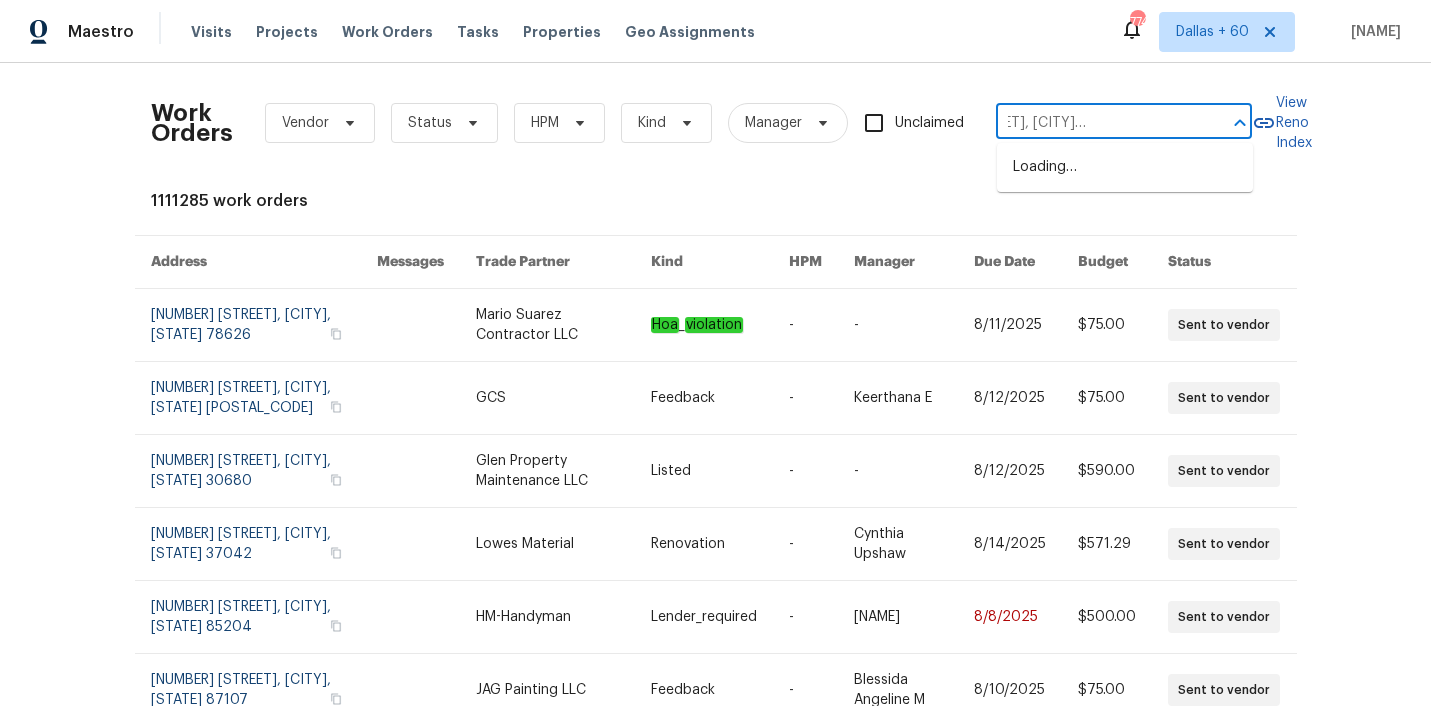 type on "[NUMBER] [STREET], [CITY], [STATE] [POSTAL_CODE]" 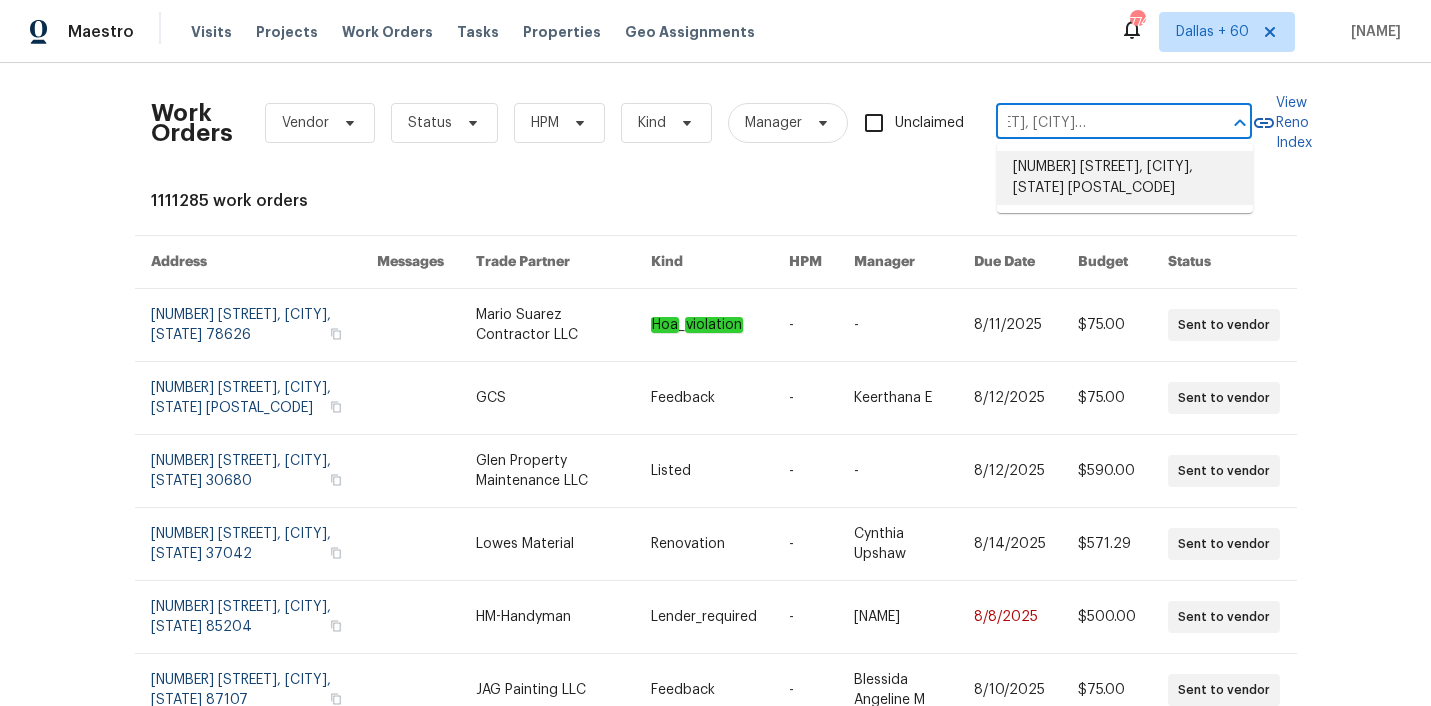 click on "[NUMBER] [STREET], [CITY], [STATE] [POSTAL_CODE]" at bounding box center [1125, 178] 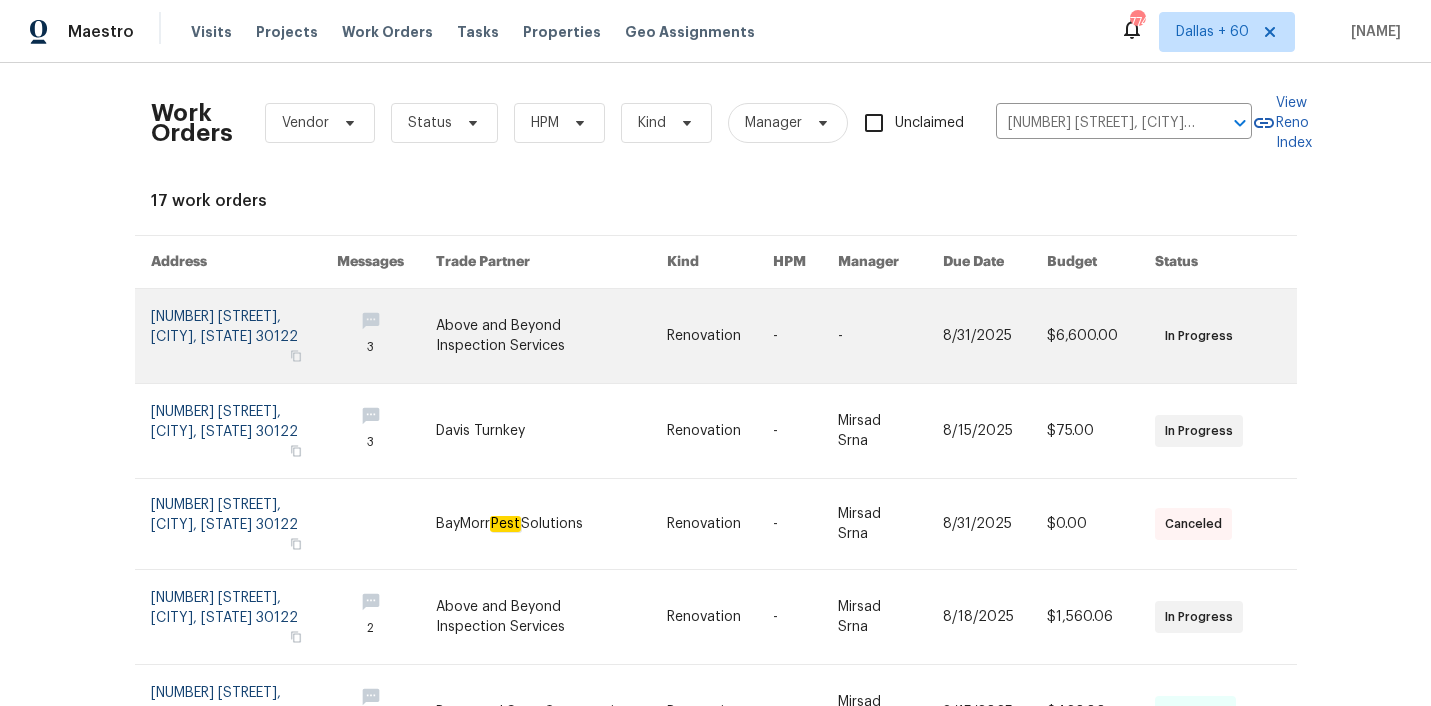click at bounding box center (551, 336) 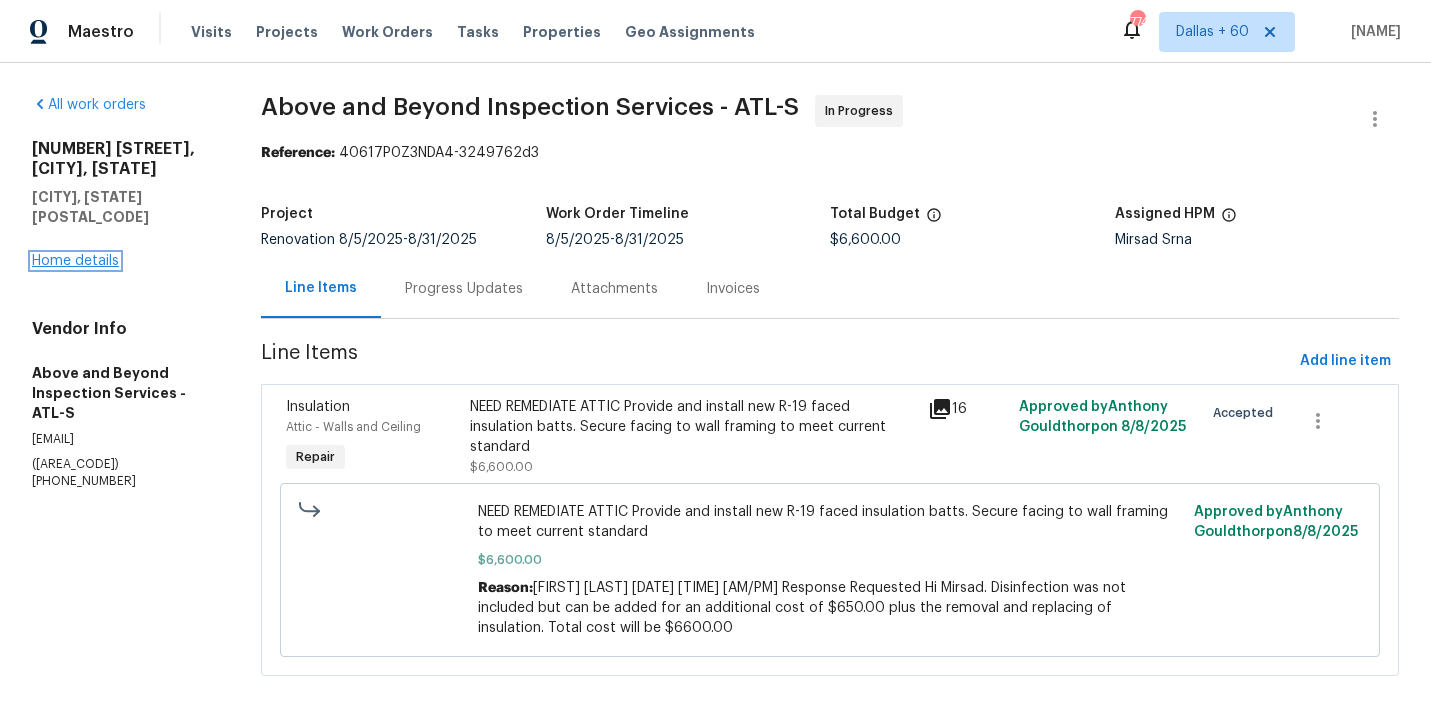 click on "Home details" at bounding box center (75, 261) 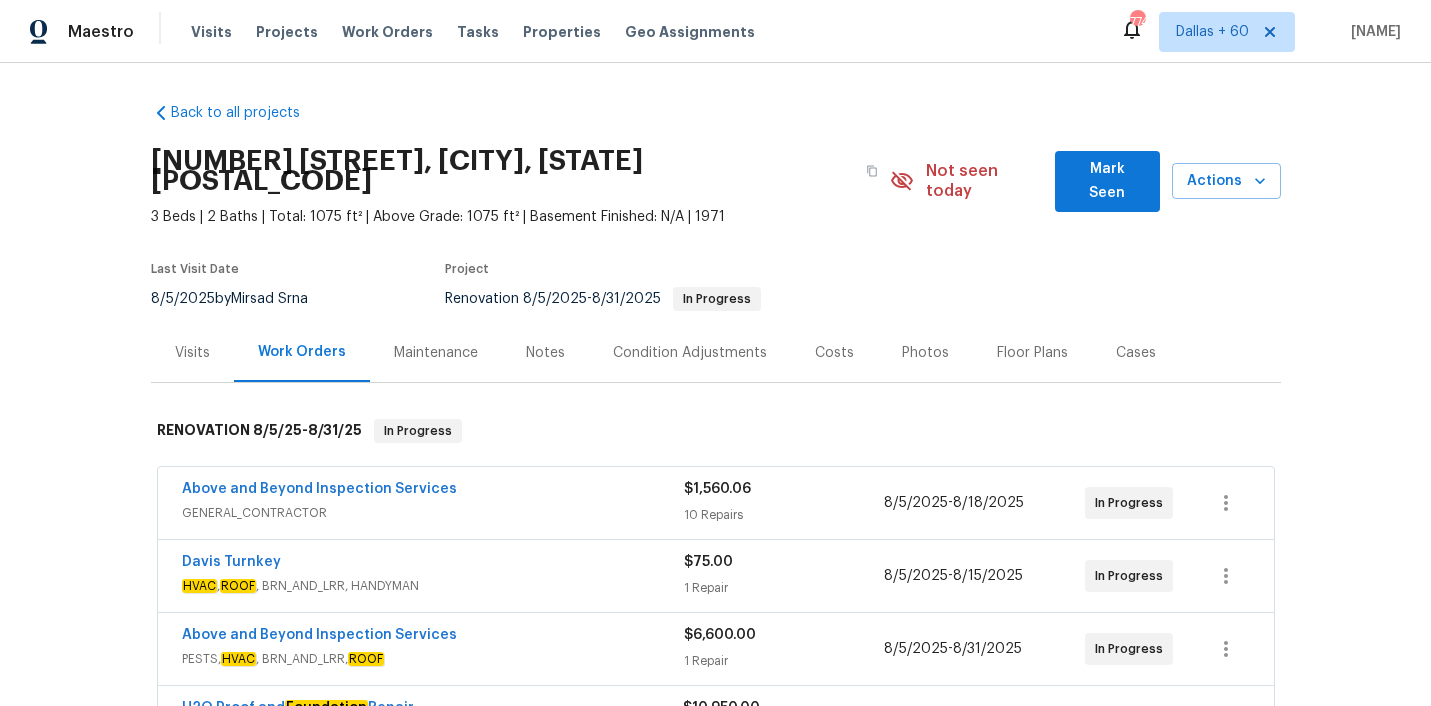 click on "Above and Beyond Inspection Services" at bounding box center (433, 491) 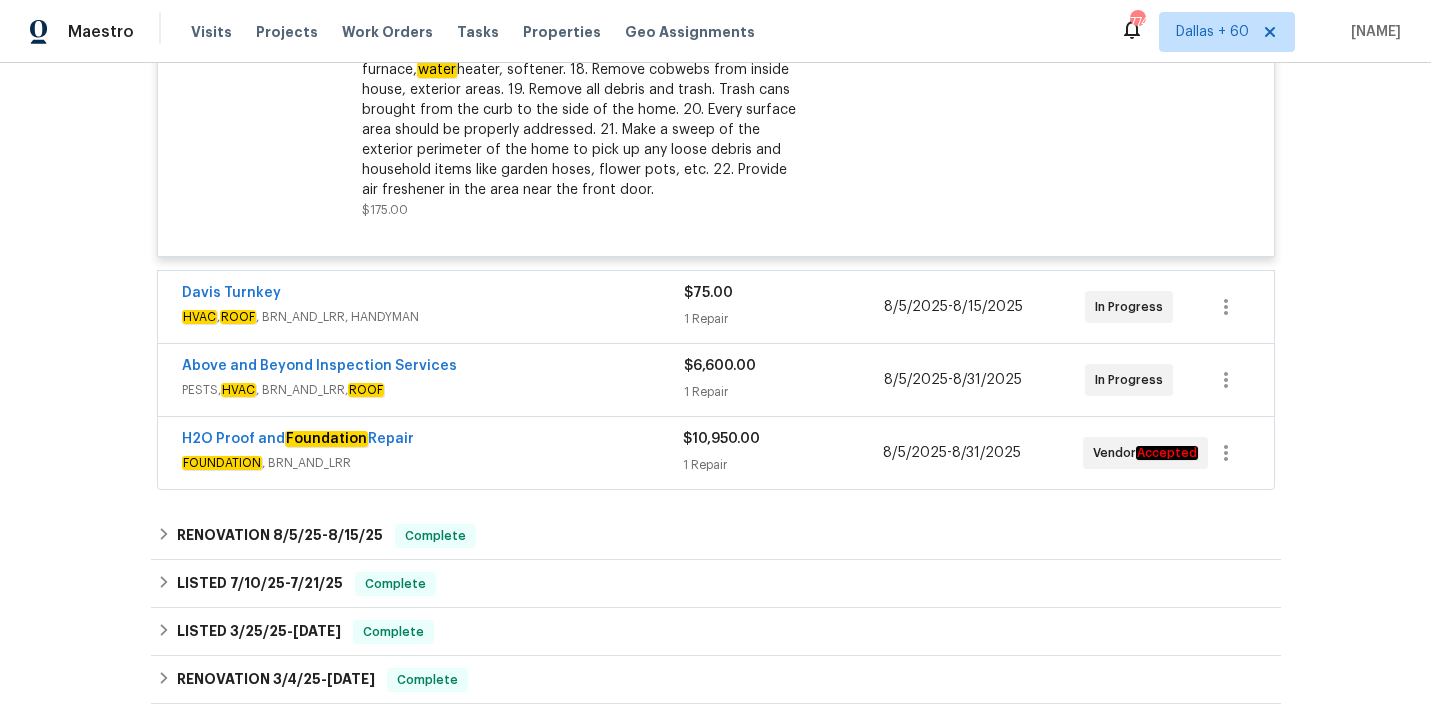 scroll, scrollTop: 2276, scrollLeft: 0, axis: vertical 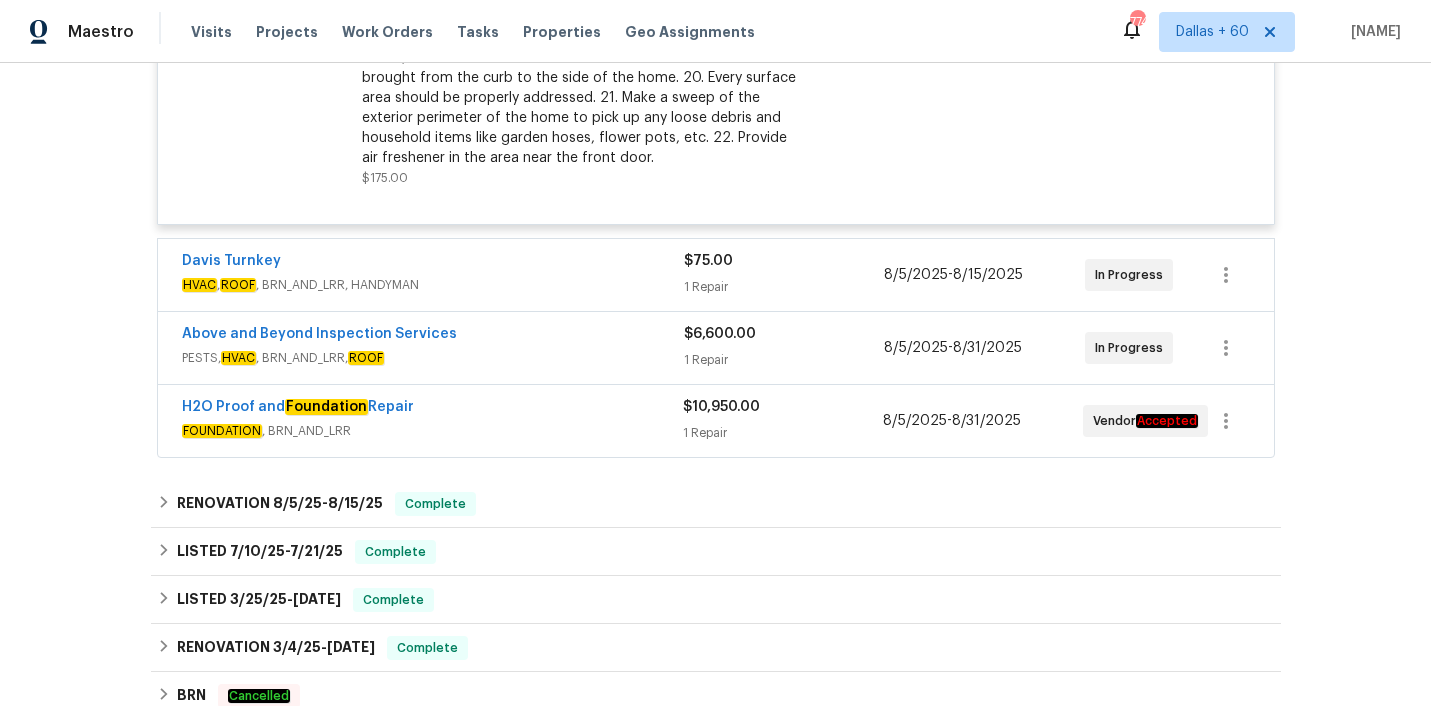 click on "Davis Turnkey" at bounding box center [433, 263] 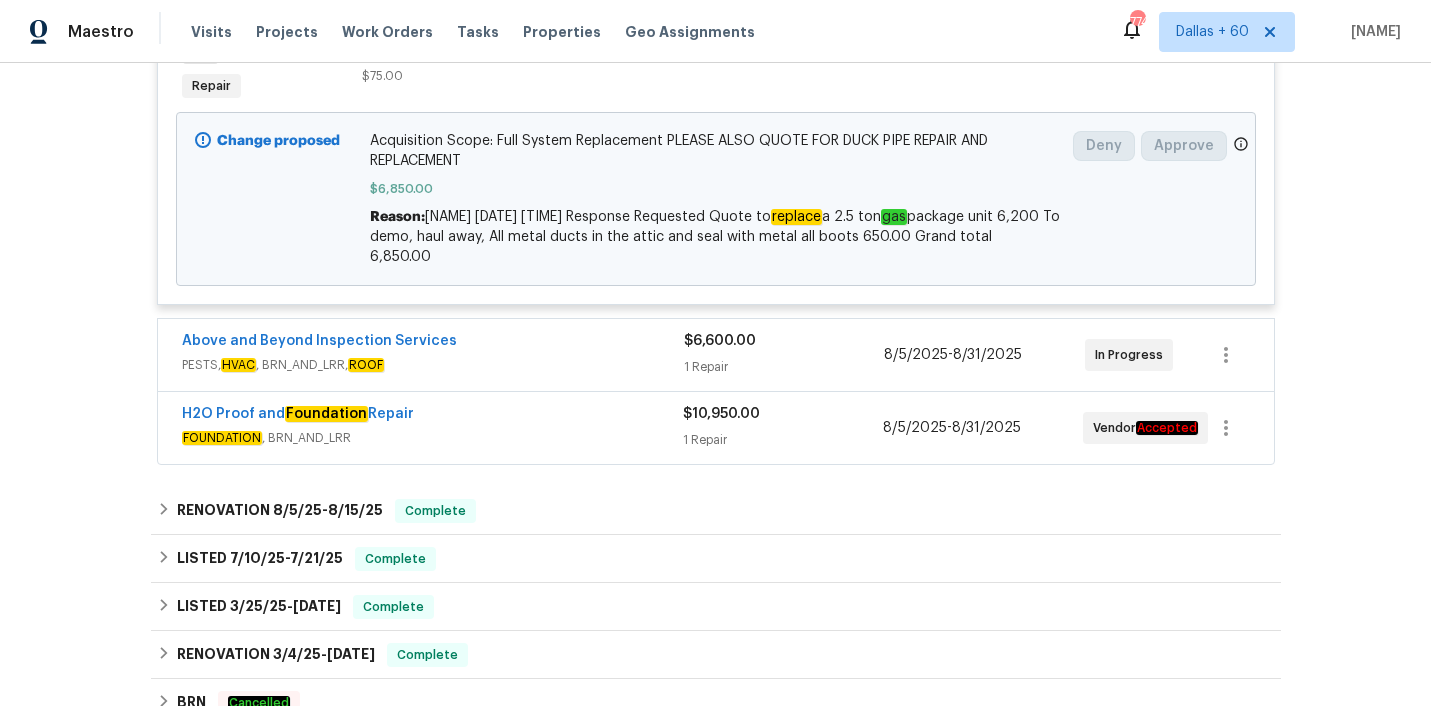 scroll, scrollTop: 2674, scrollLeft: 0, axis: vertical 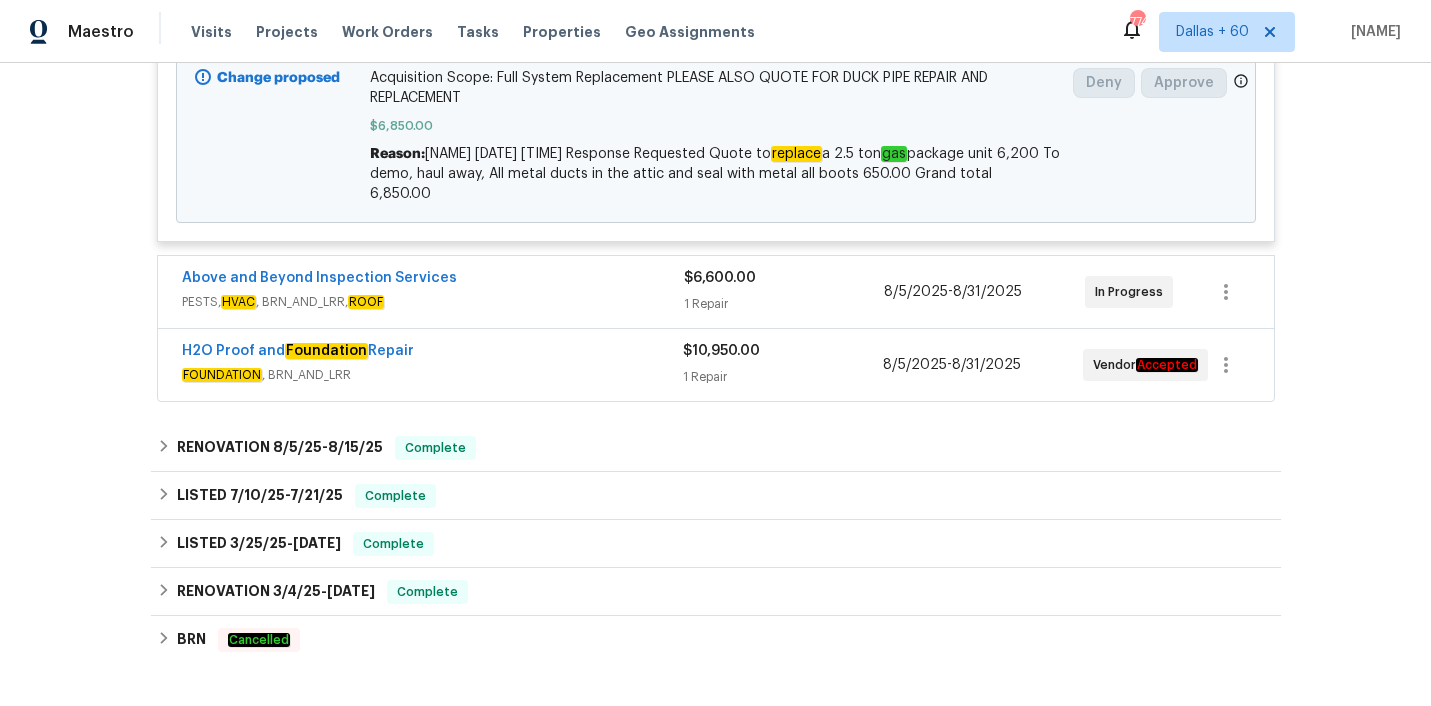 click on "PESTS,  HVAC , BRN_AND_LRR,  ROOF" at bounding box center [433, 302] 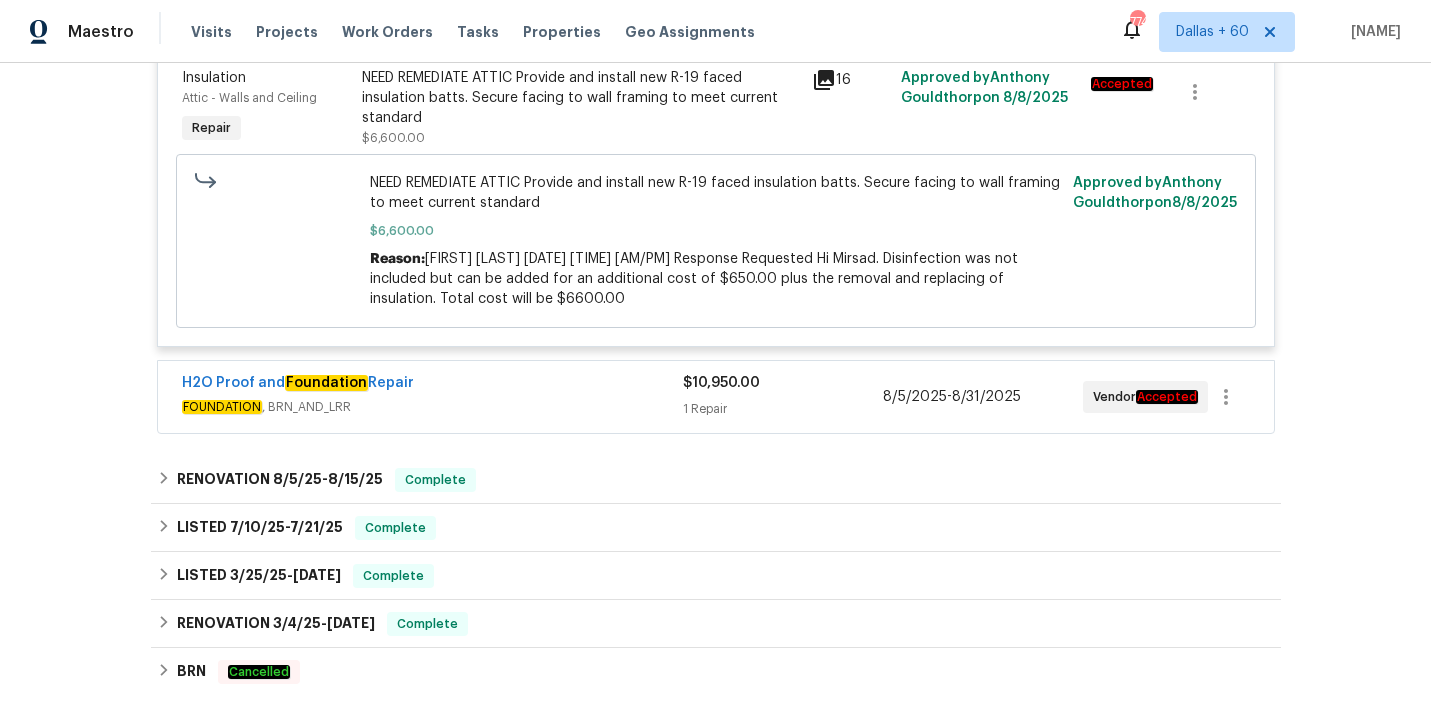 scroll, scrollTop: 3024, scrollLeft: 0, axis: vertical 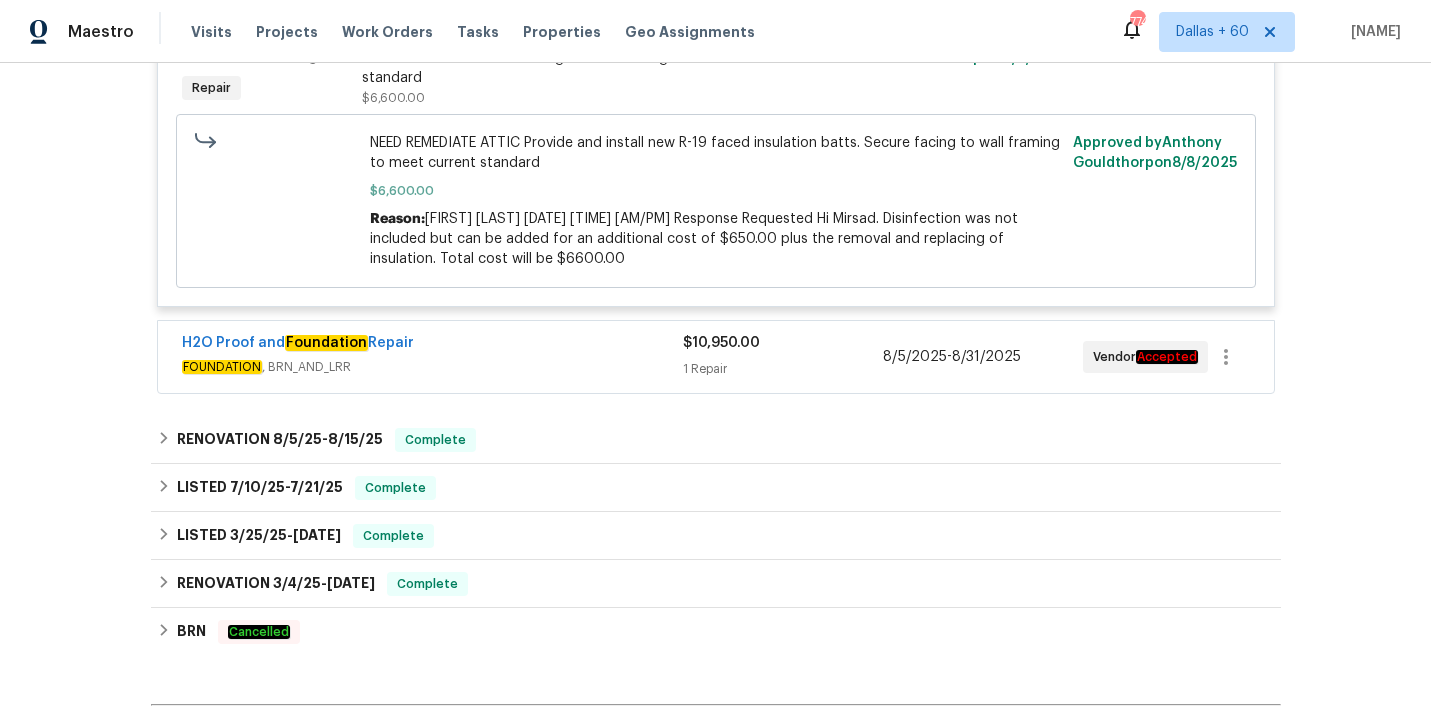 click on "H2O Proof and Foundation Repair" at bounding box center (432, 345) 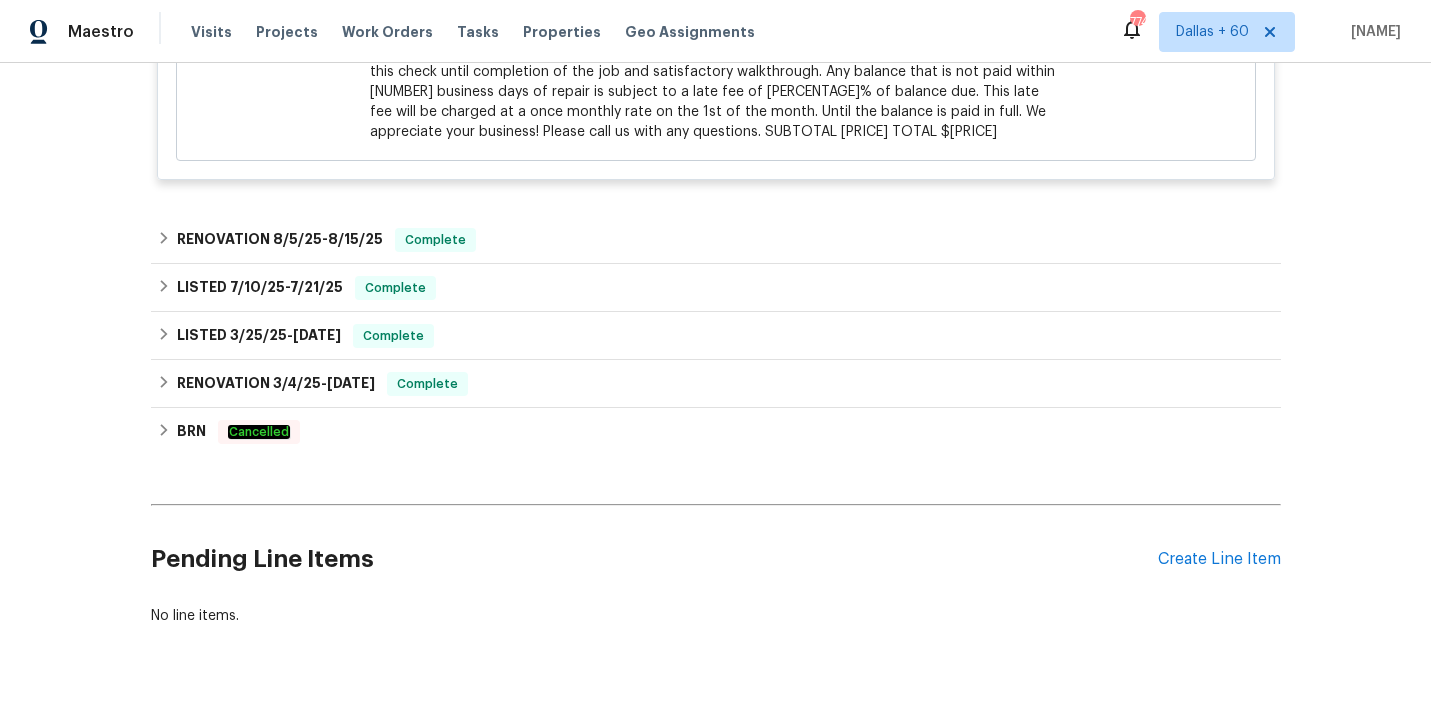 scroll, scrollTop: 4031, scrollLeft: 0, axis: vertical 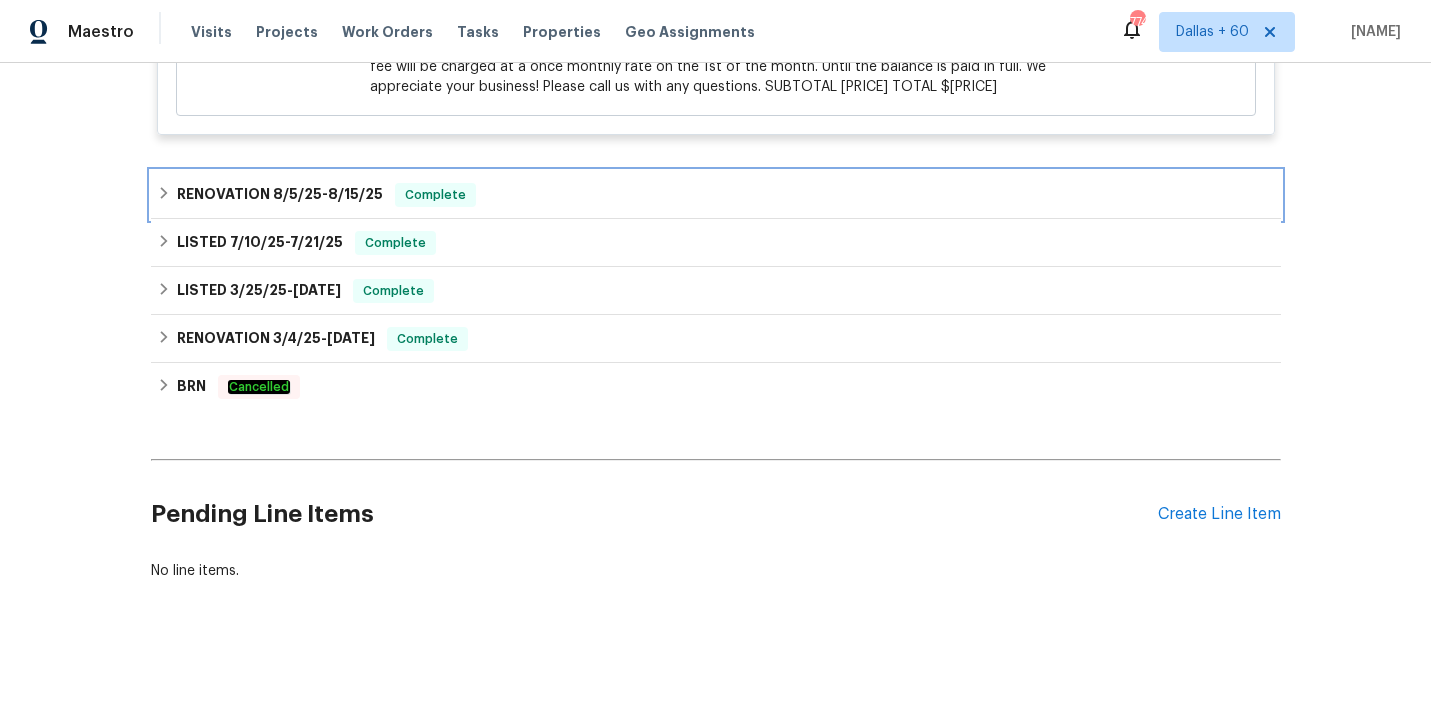 click on "RENOVATION   8/5/25  -  8/15/25 Complete" at bounding box center [716, 195] 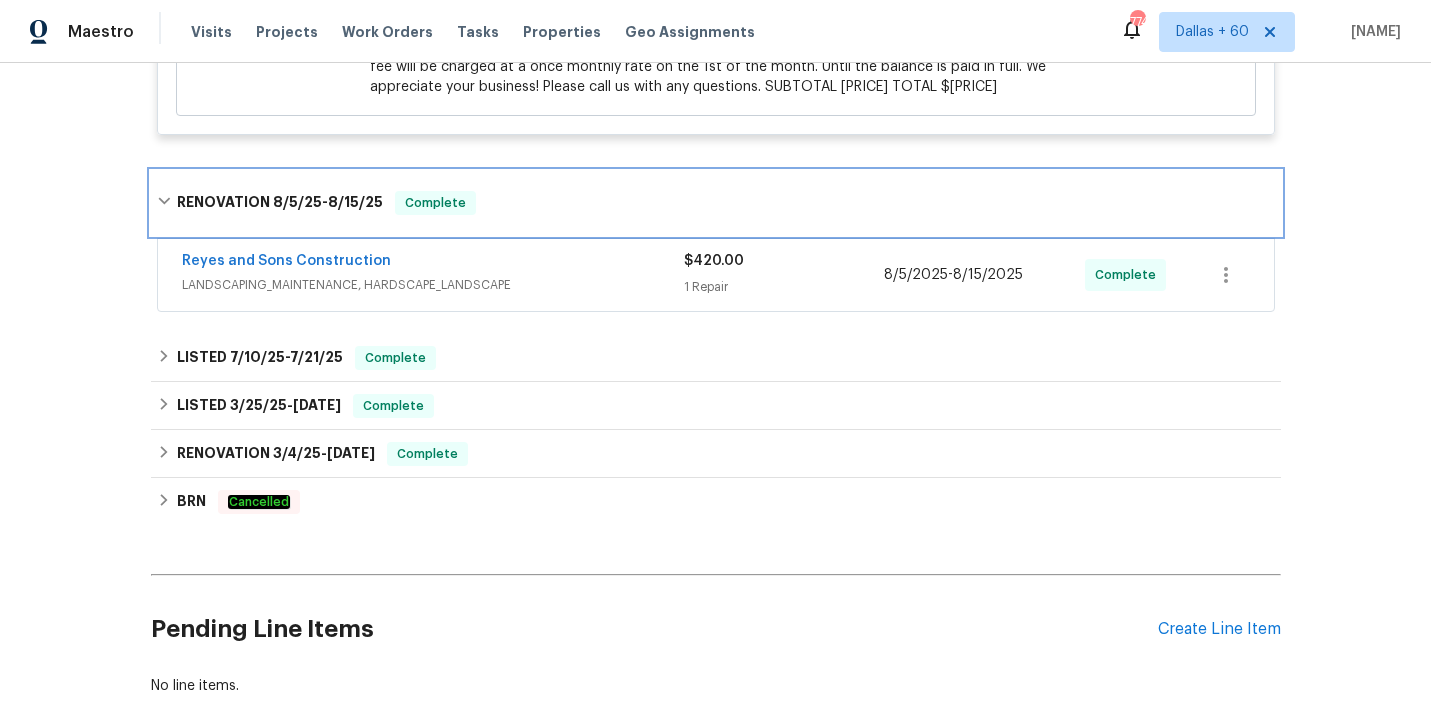 scroll, scrollTop: 4089, scrollLeft: 0, axis: vertical 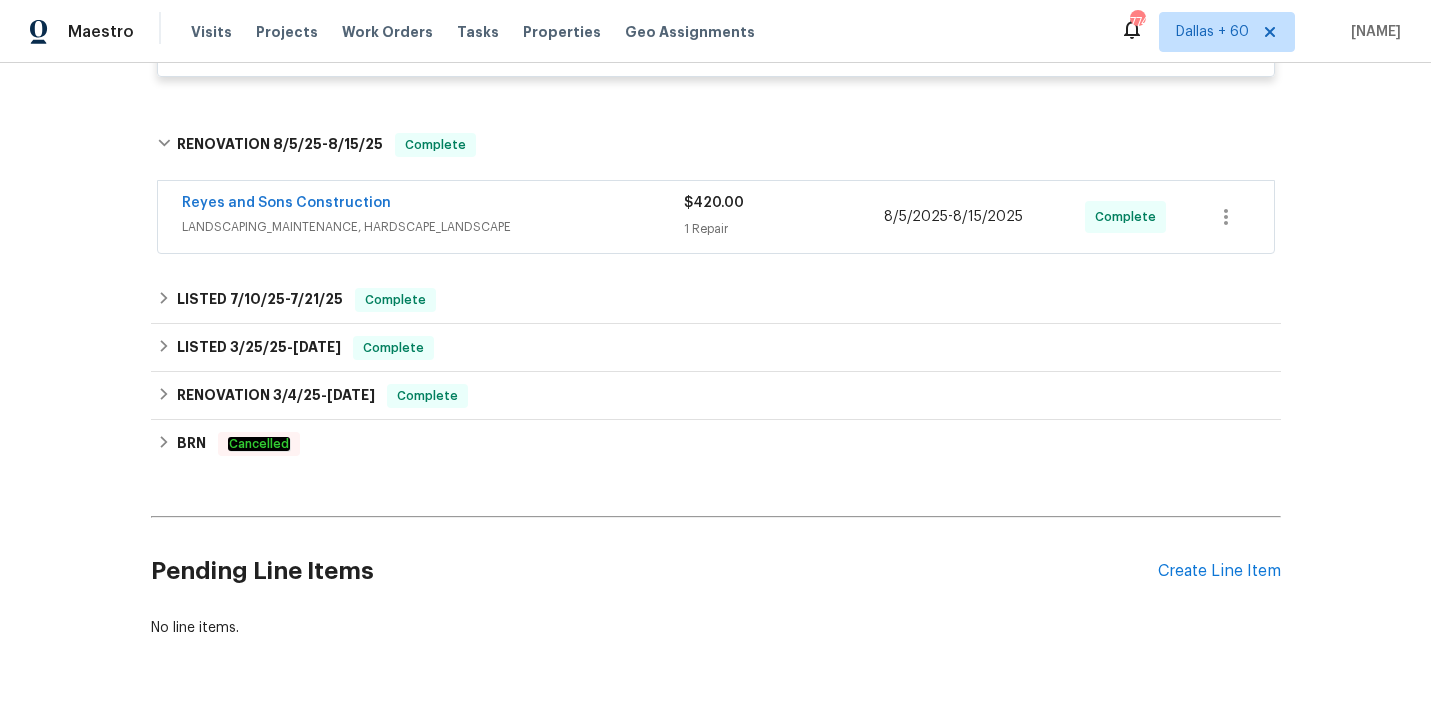 click on "Reyes and Sons Construction" at bounding box center [433, 205] 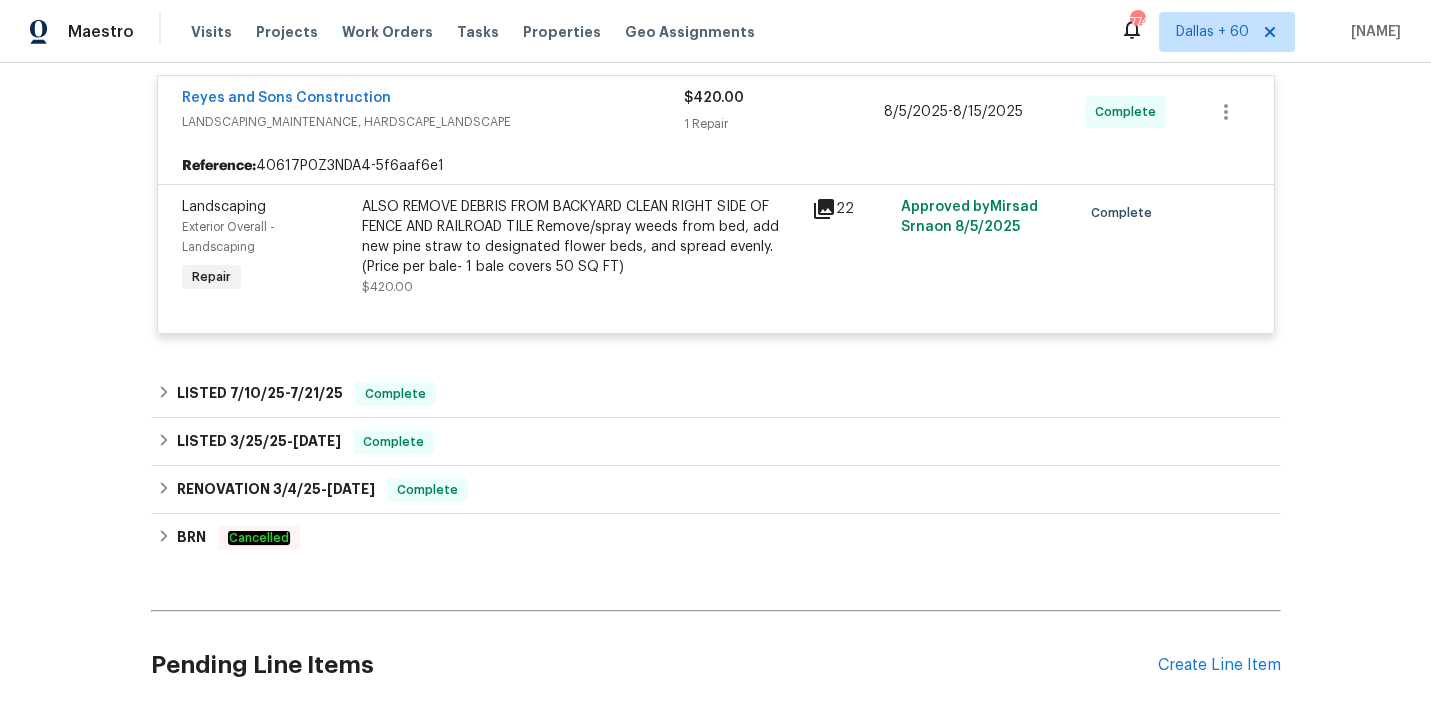 scroll, scrollTop: 4224, scrollLeft: 0, axis: vertical 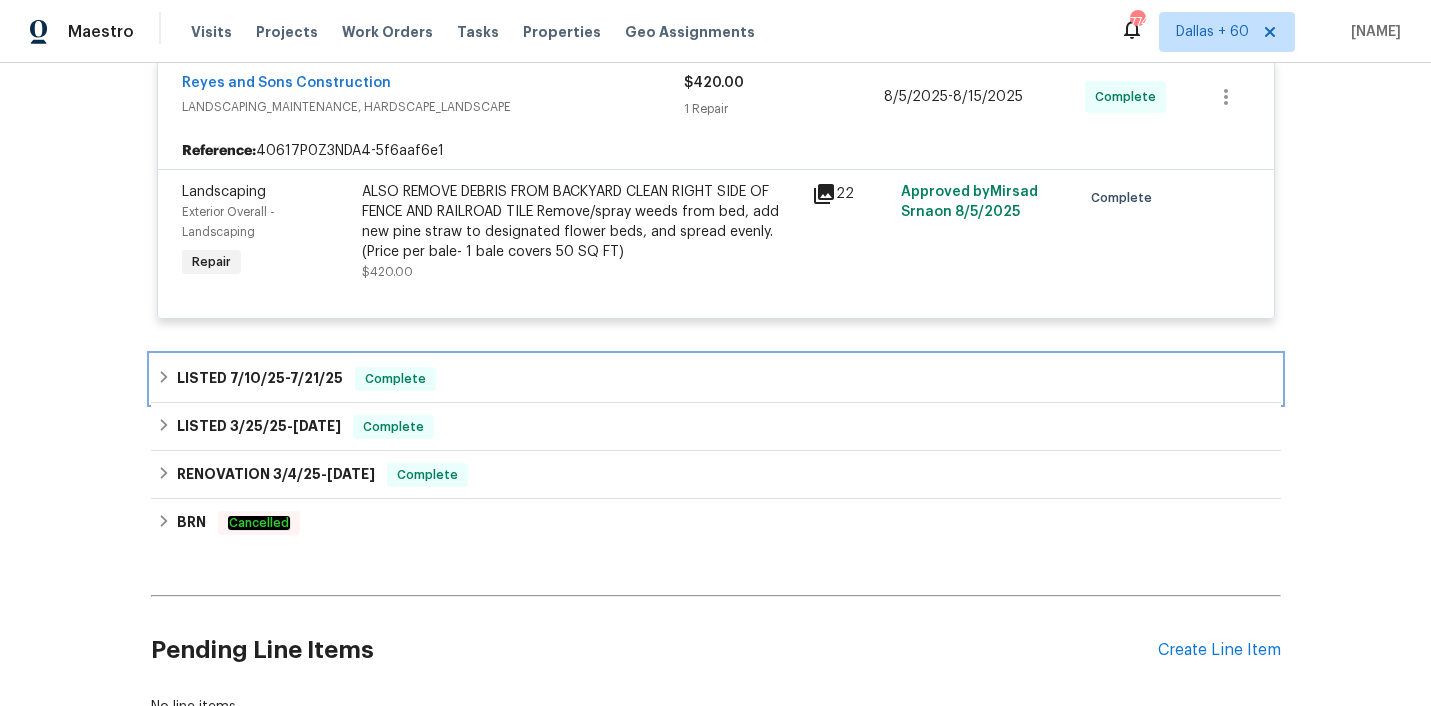 click on "LISTED   7/10/25  -  7/21/25 Complete" at bounding box center [716, 379] 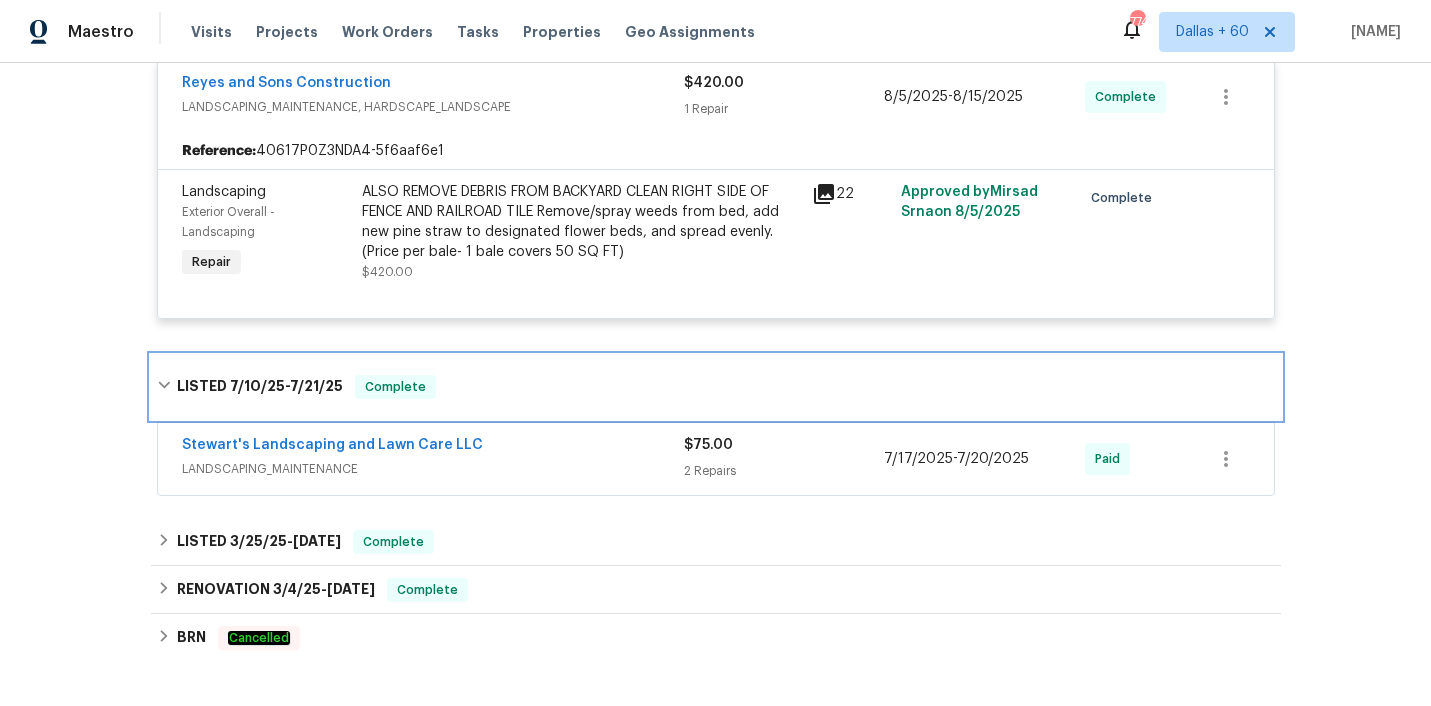 scroll, scrollTop: 4257, scrollLeft: 0, axis: vertical 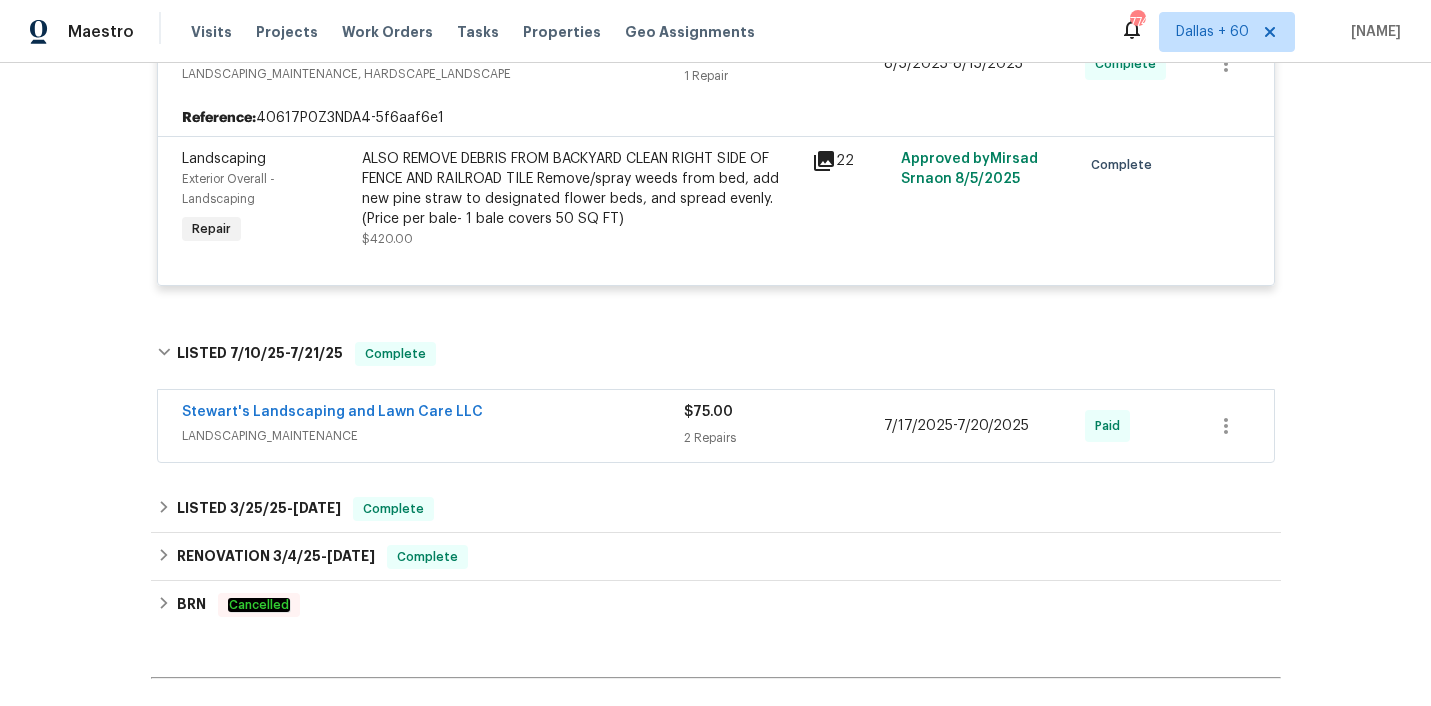 click on "Stewart's Landscaping and Lawn Care LLC" at bounding box center (433, 414) 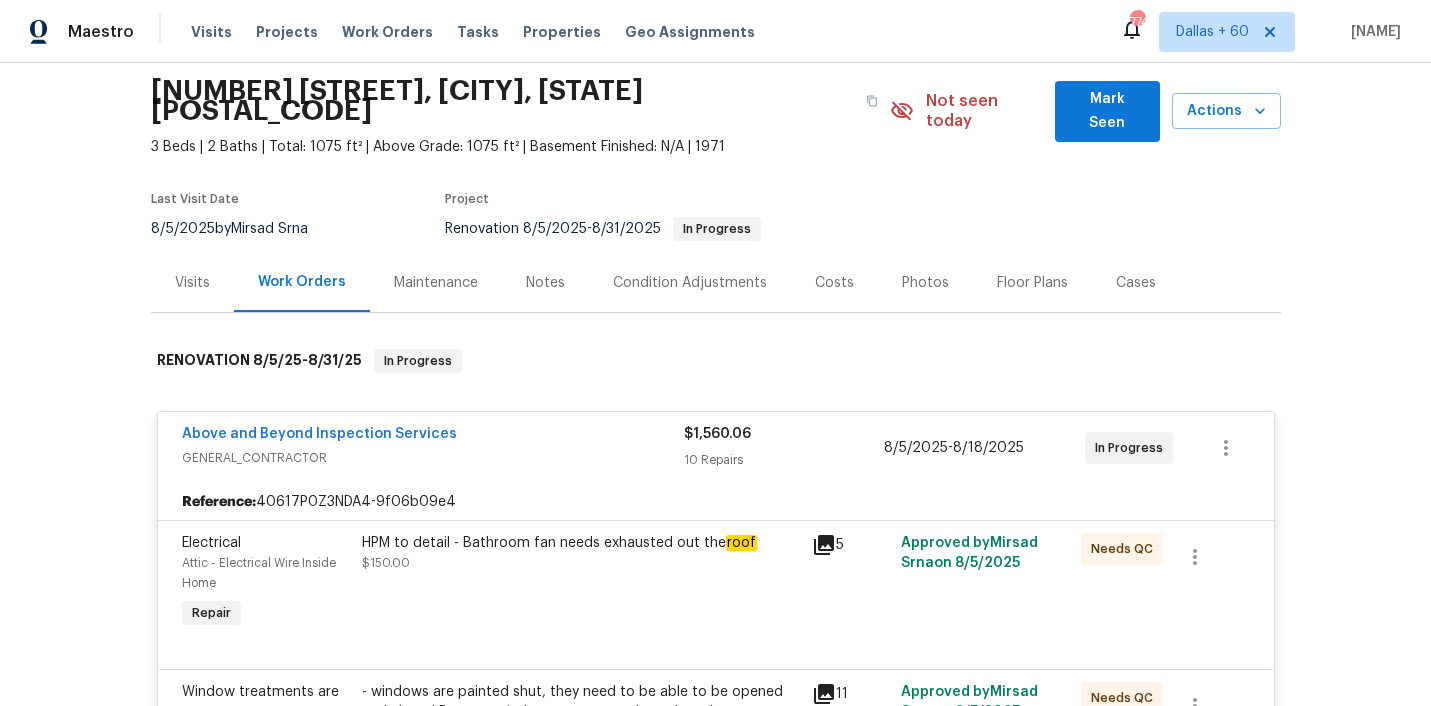 scroll, scrollTop: 0, scrollLeft: 0, axis: both 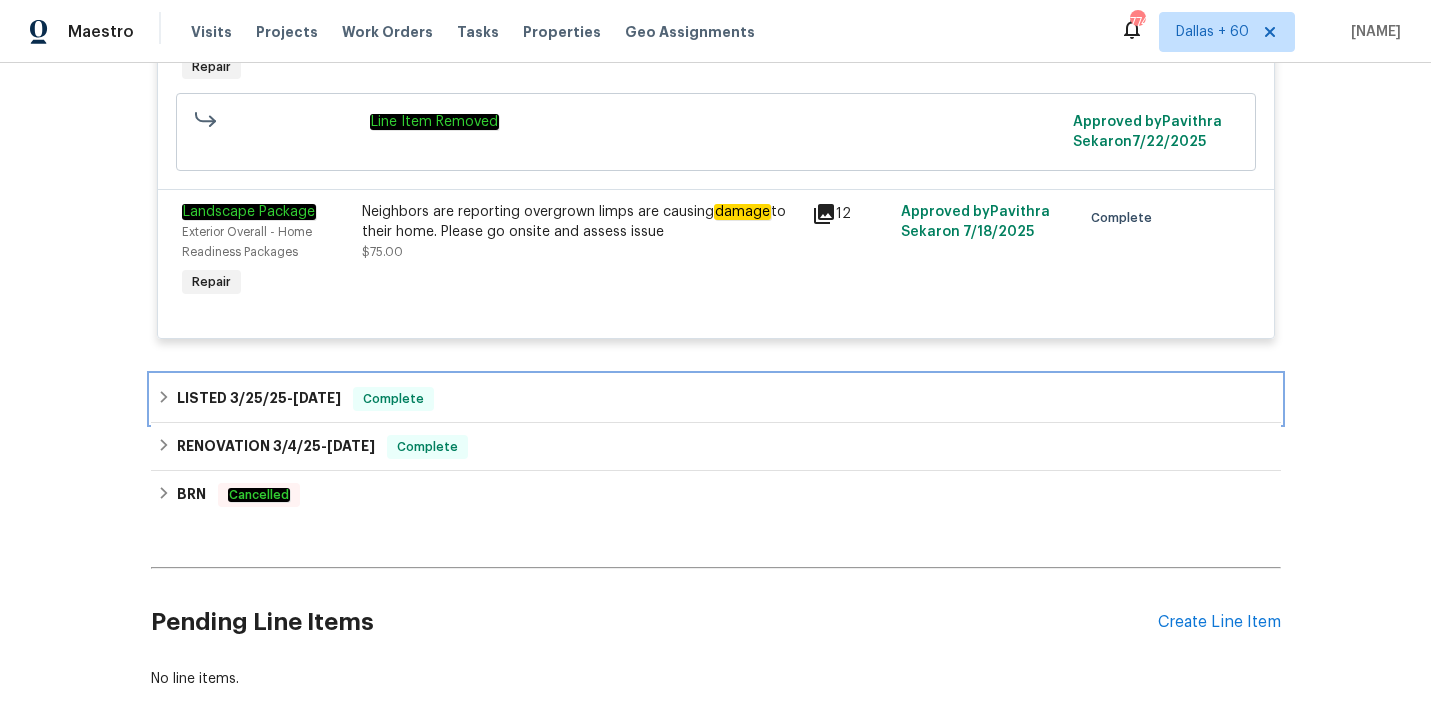click on "LISTED   3/25/25  -  3/26/25 Complete" at bounding box center [716, 399] 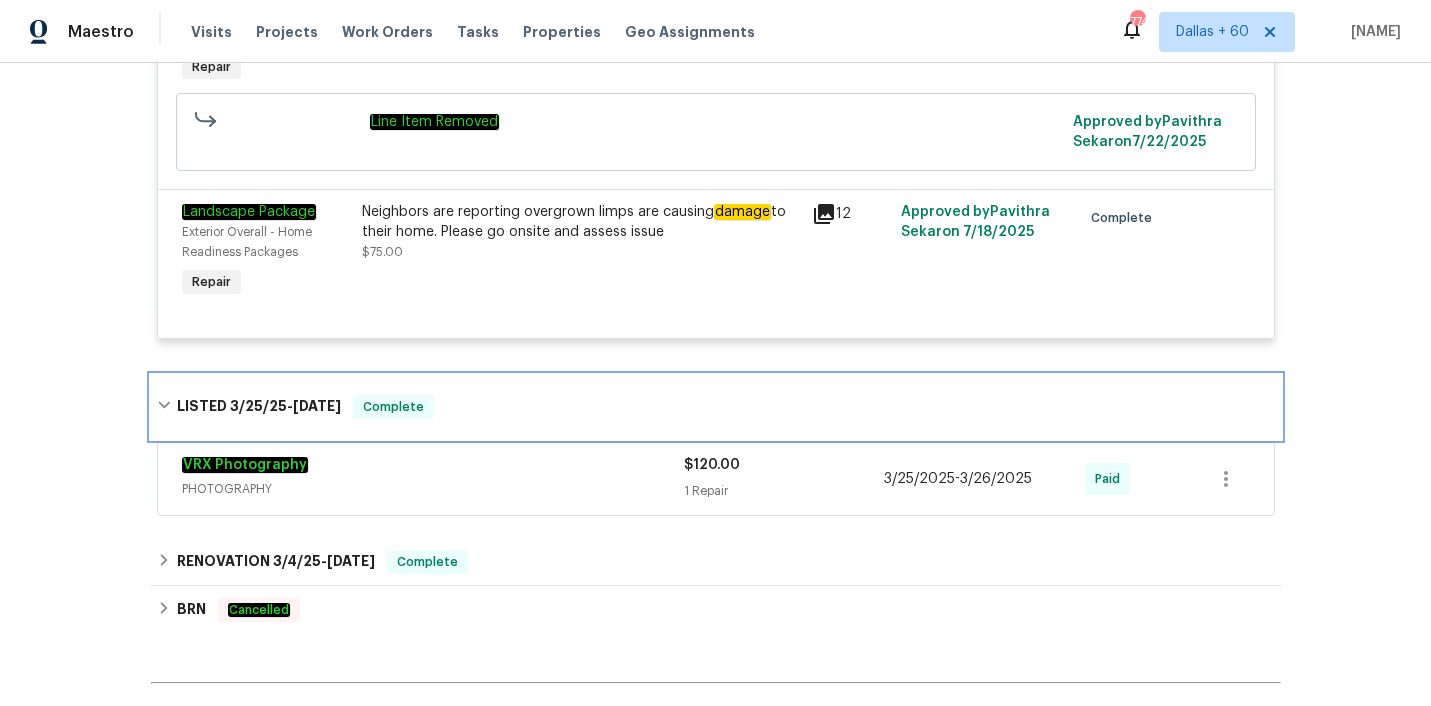 scroll, scrollTop: 4866, scrollLeft: 0, axis: vertical 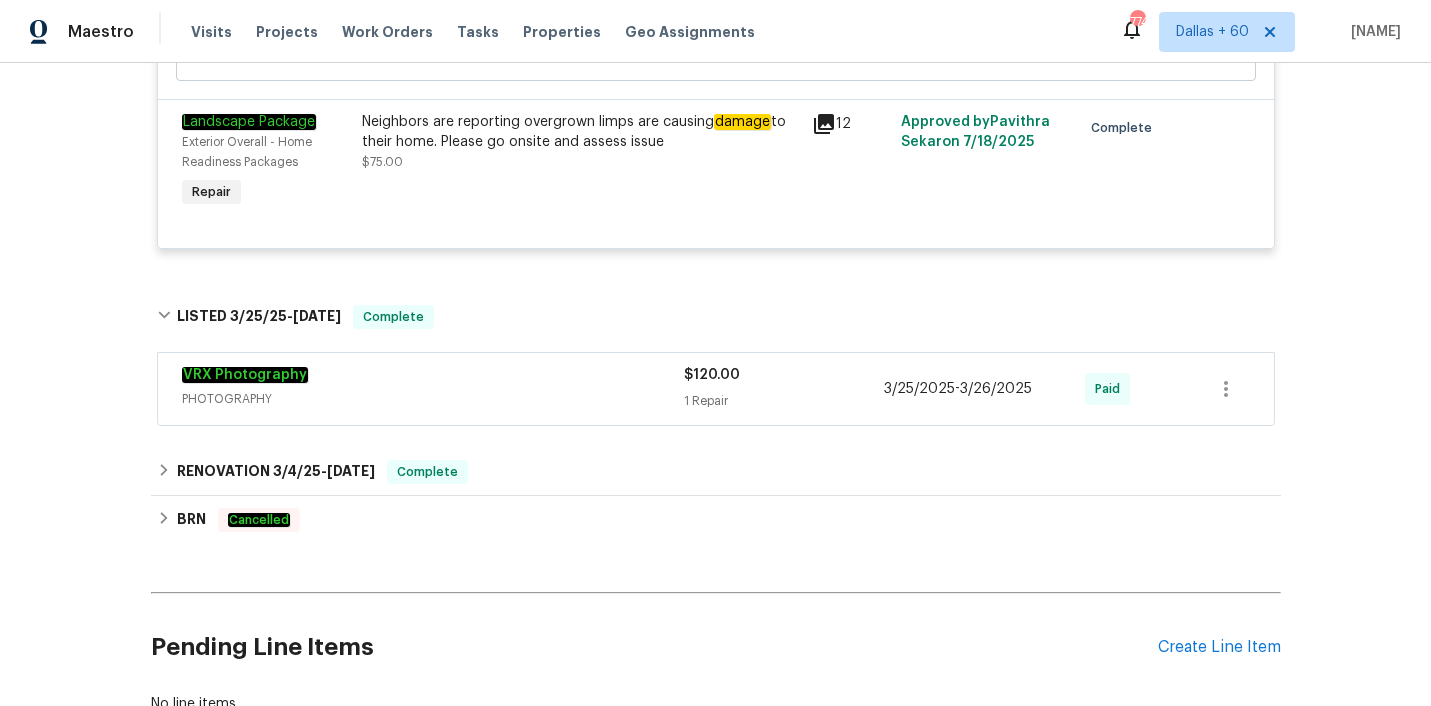 click on "PHOTOGRAPHY" at bounding box center (433, 399) 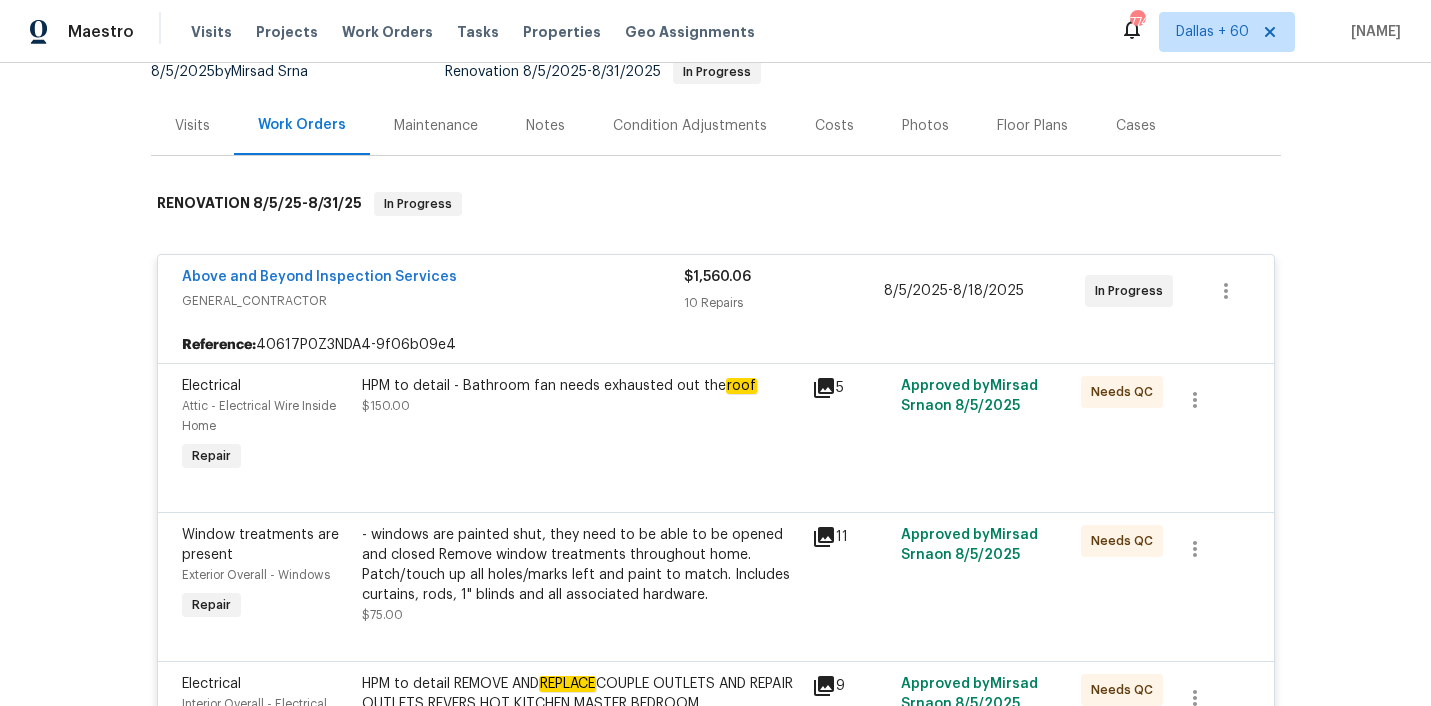 scroll, scrollTop: 0, scrollLeft: 0, axis: both 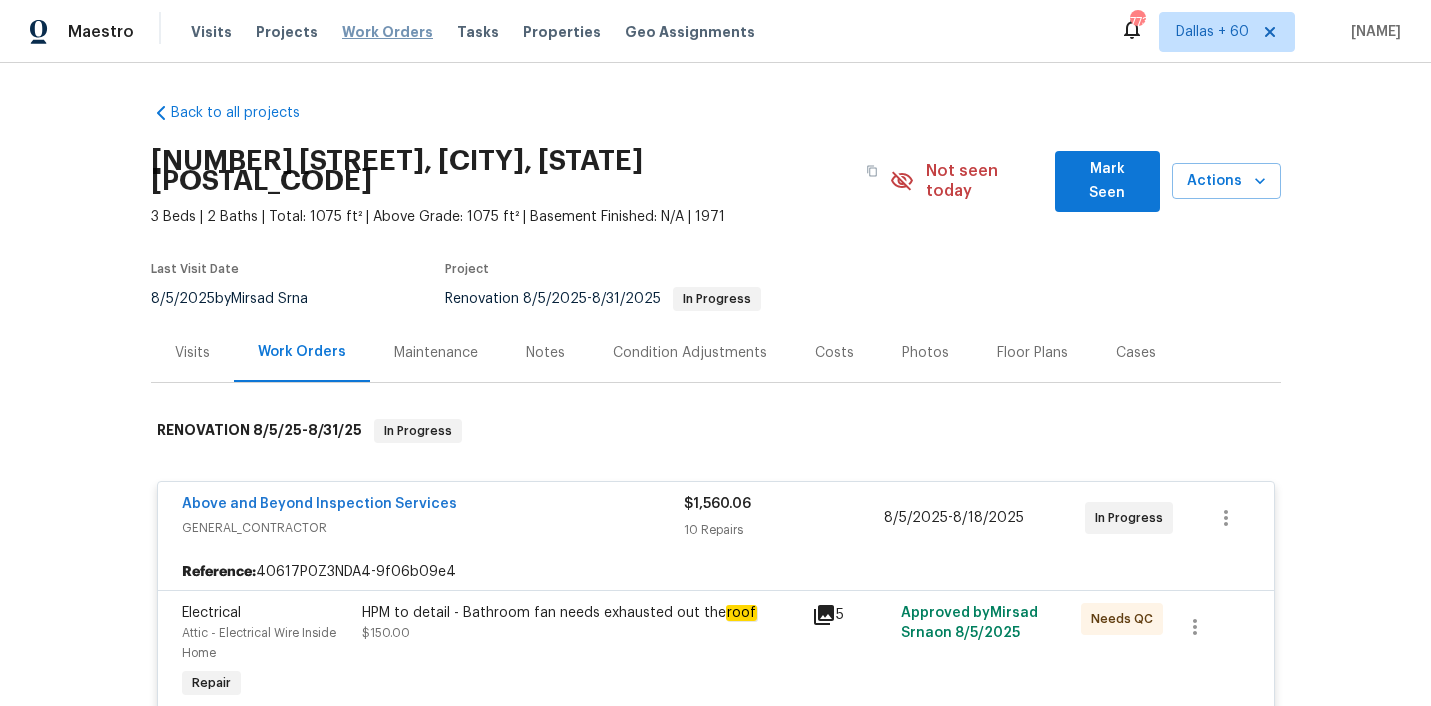 click on "Work Orders" at bounding box center (387, 32) 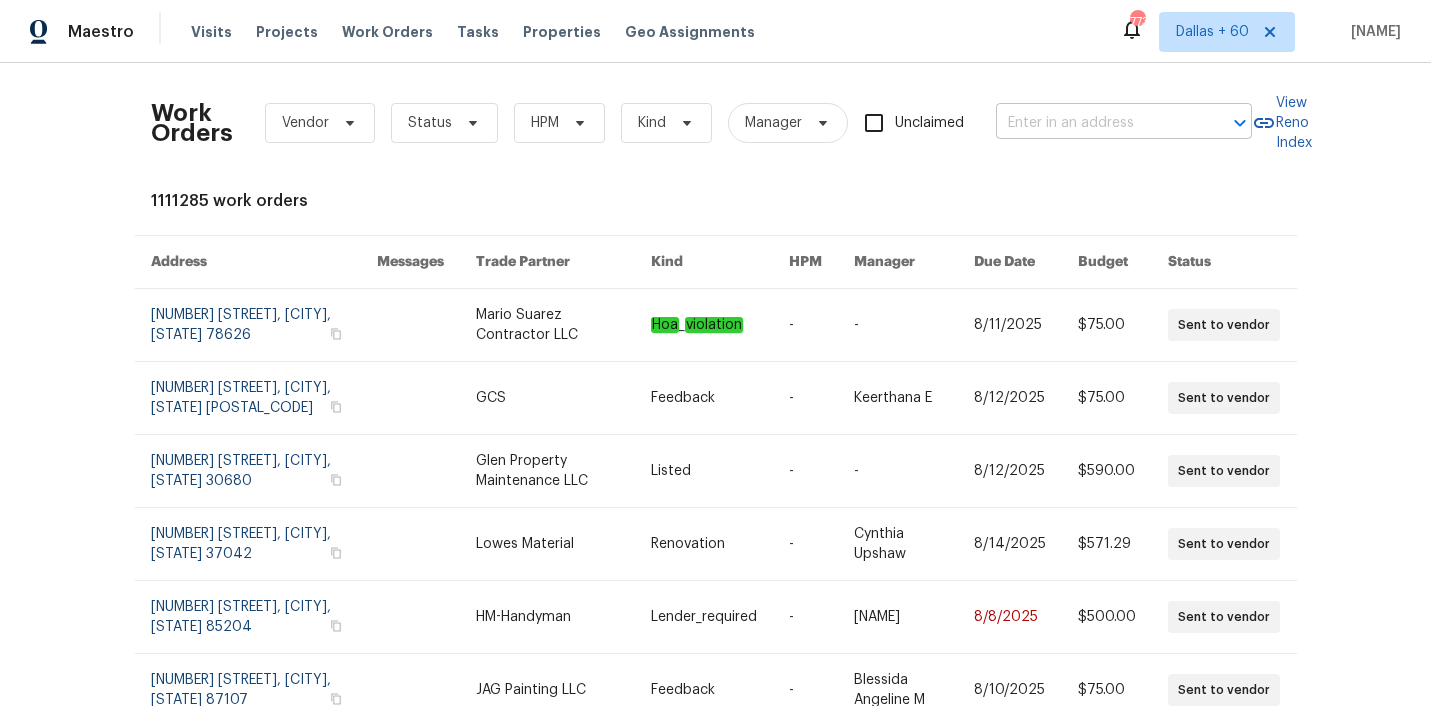 click at bounding box center [1096, 123] 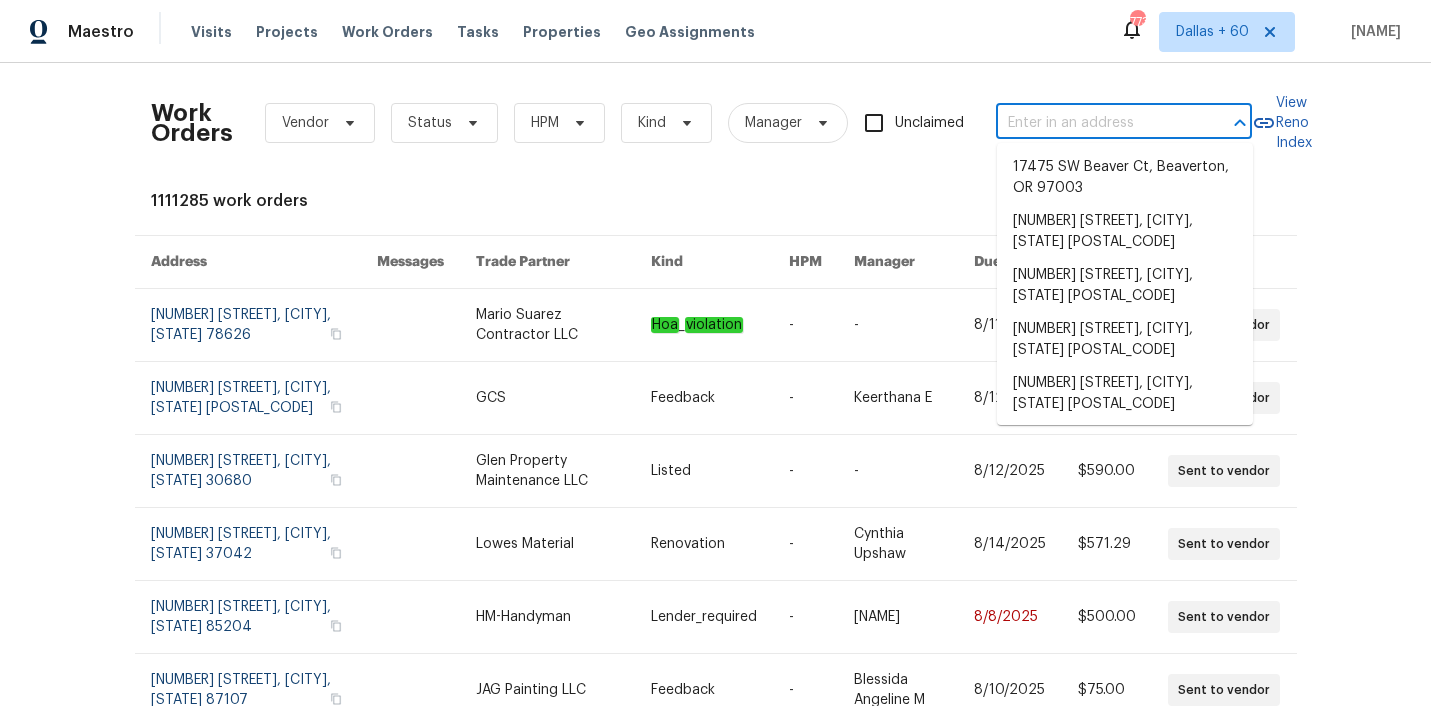 paste on "[NUMBER] [STREET], [CITY], [STATE] [POSTAL_CODE]" 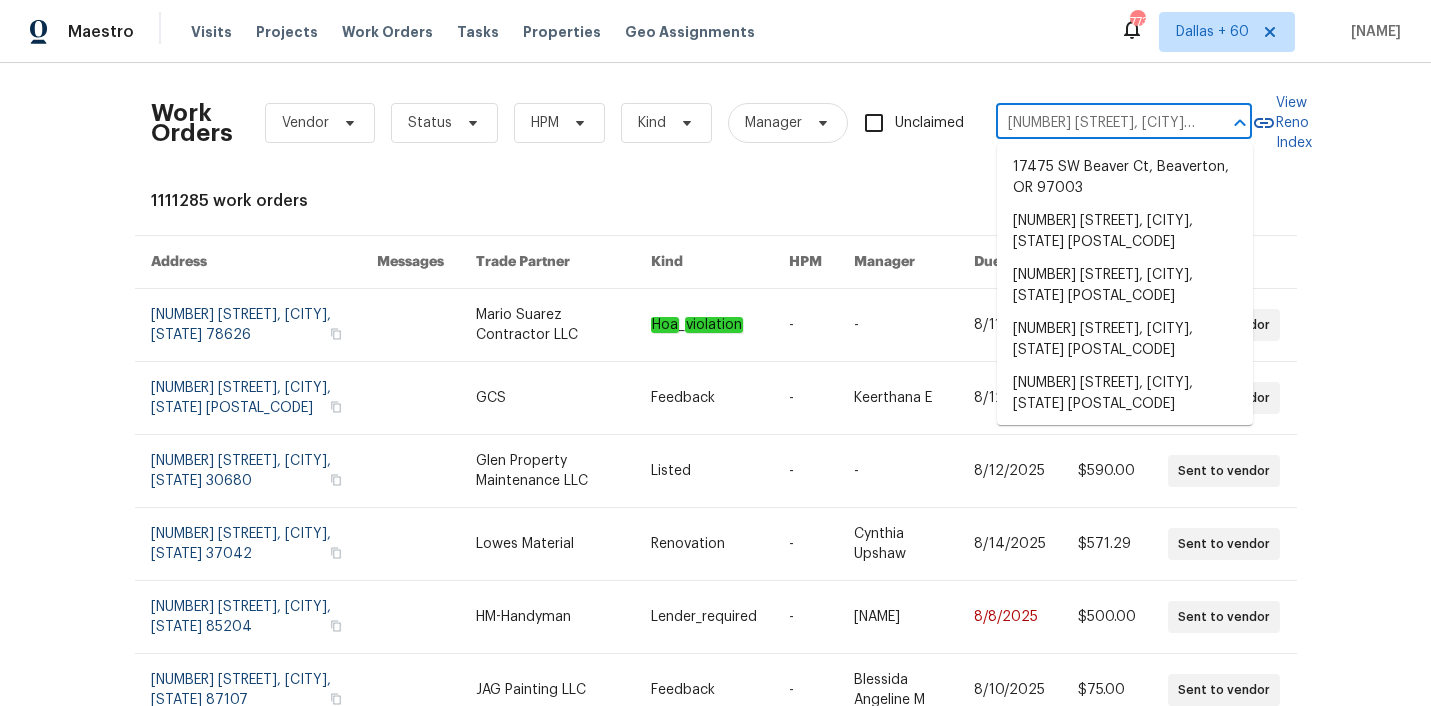 scroll, scrollTop: 0, scrollLeft: 94, axis: horizontal 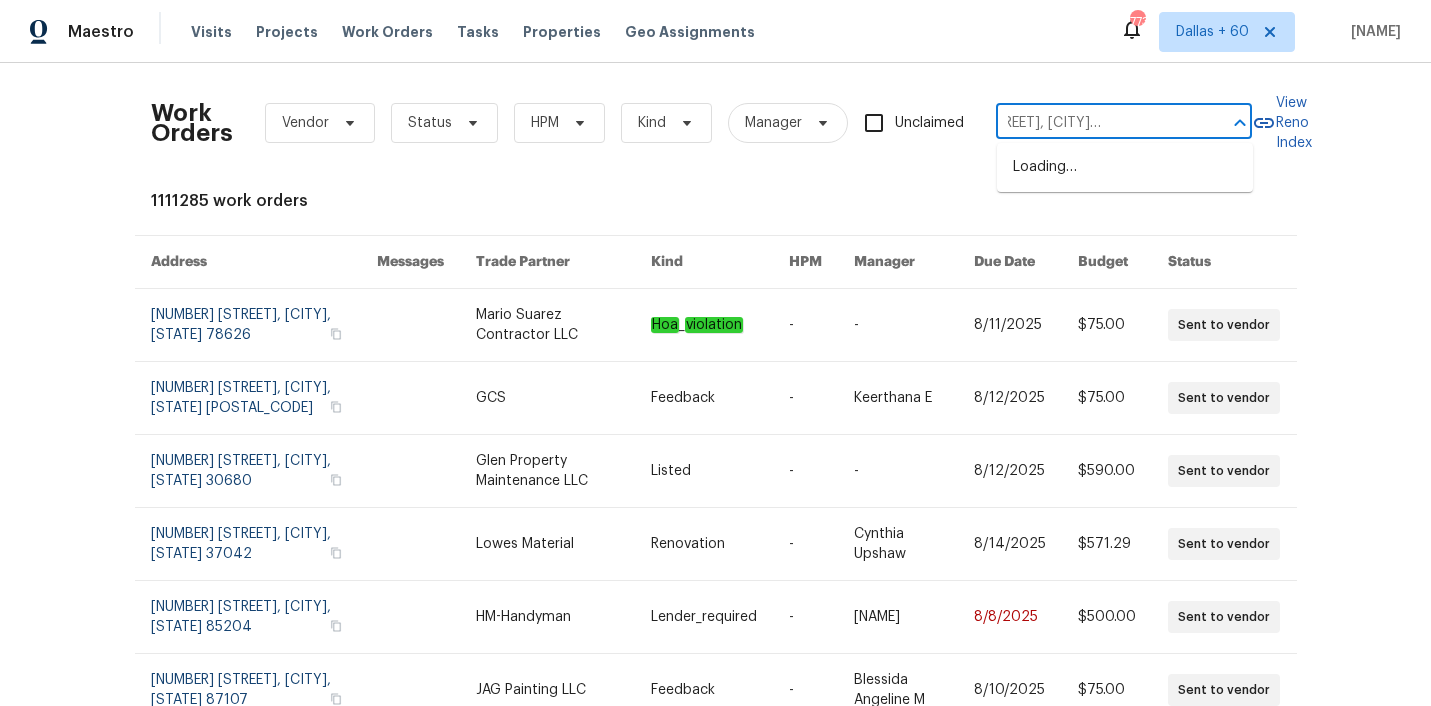 type on "[NUMBER] [STREET], [CITY], [STATE] [POSTAL_CODE]" 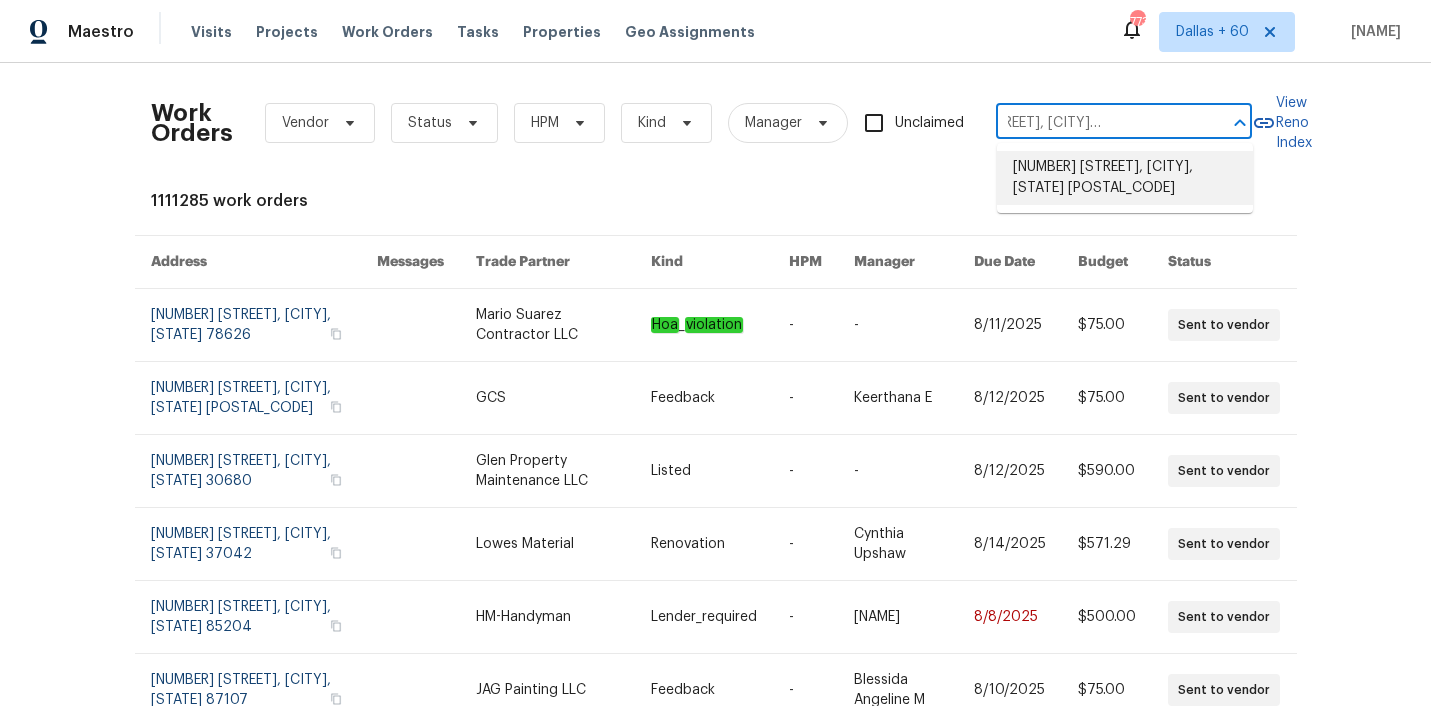 click on "[NUMBER] [STREET], [CITY], [STATE] [POSTAL_CODE]" at bounding box center (1125, 178) 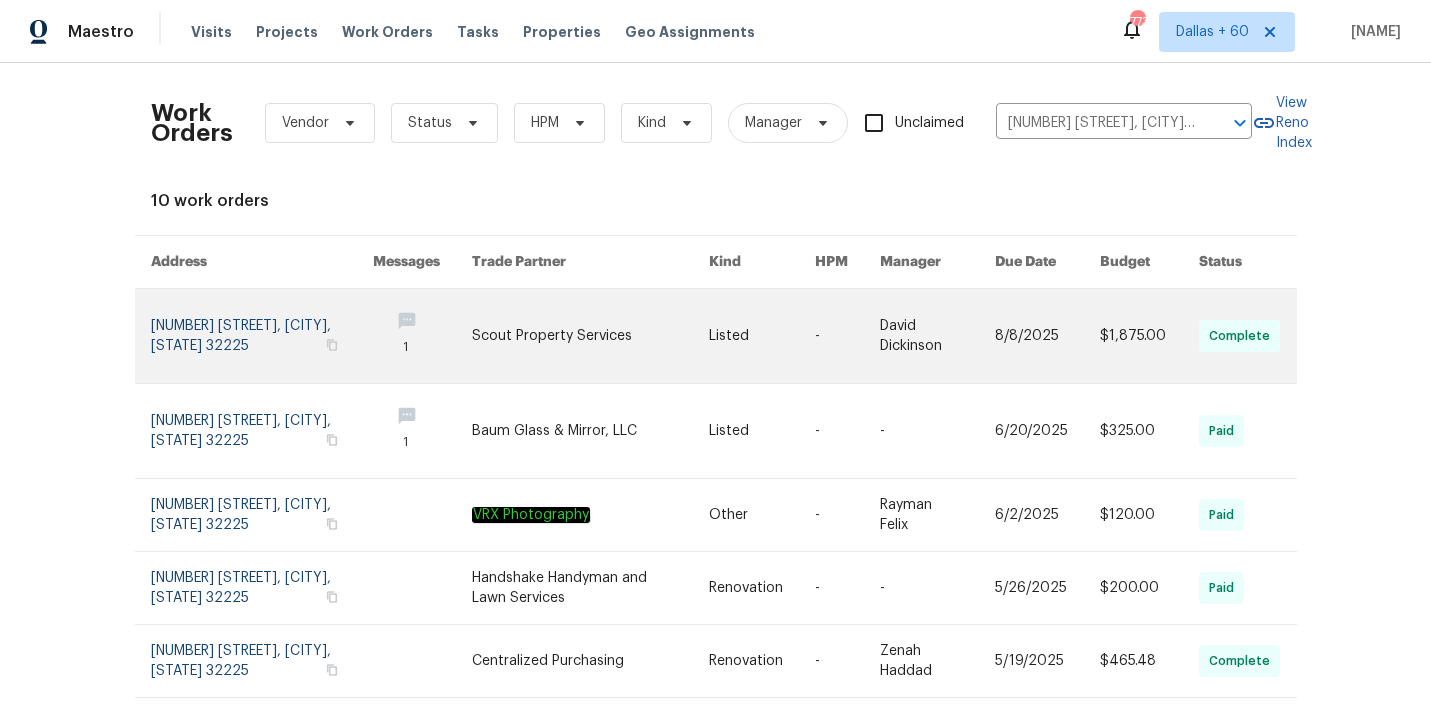 click at bounding box center [762, 336] 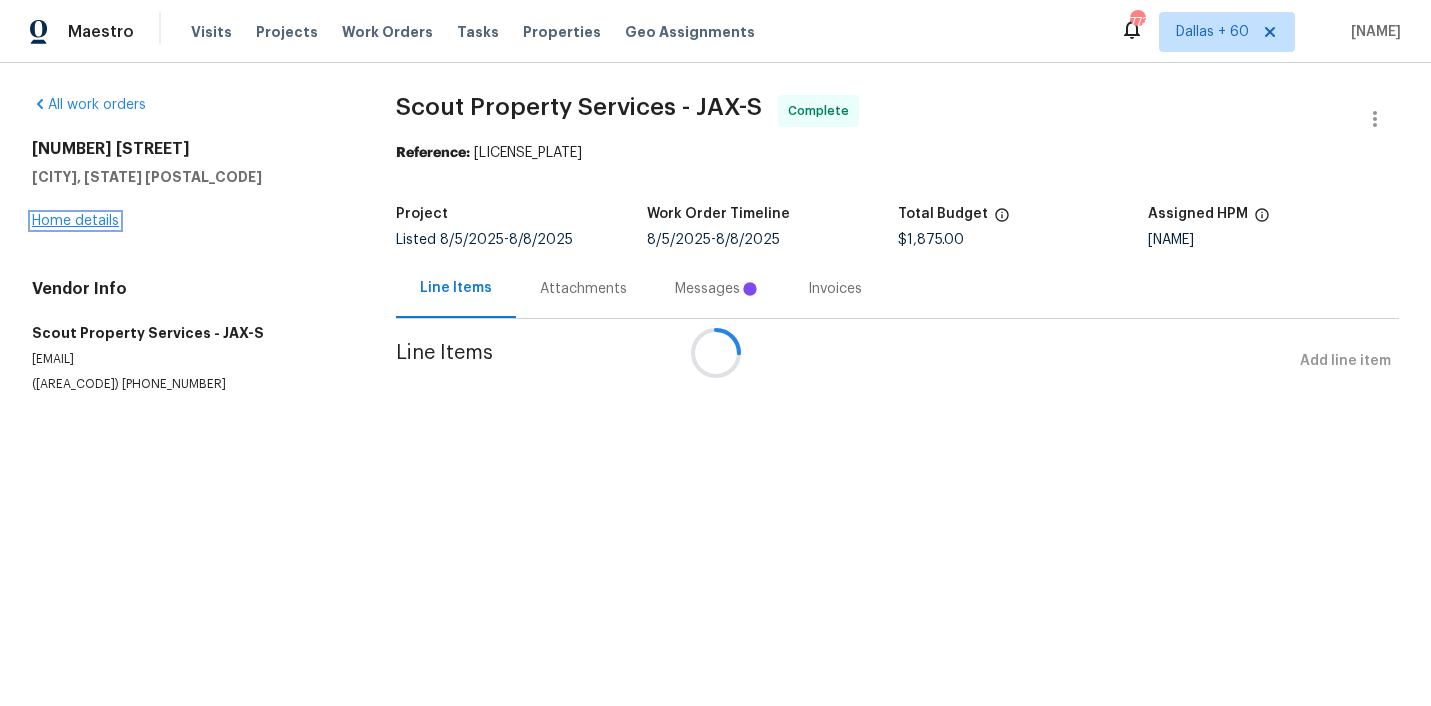 click on "Home details" at bounding box center [75, 221] 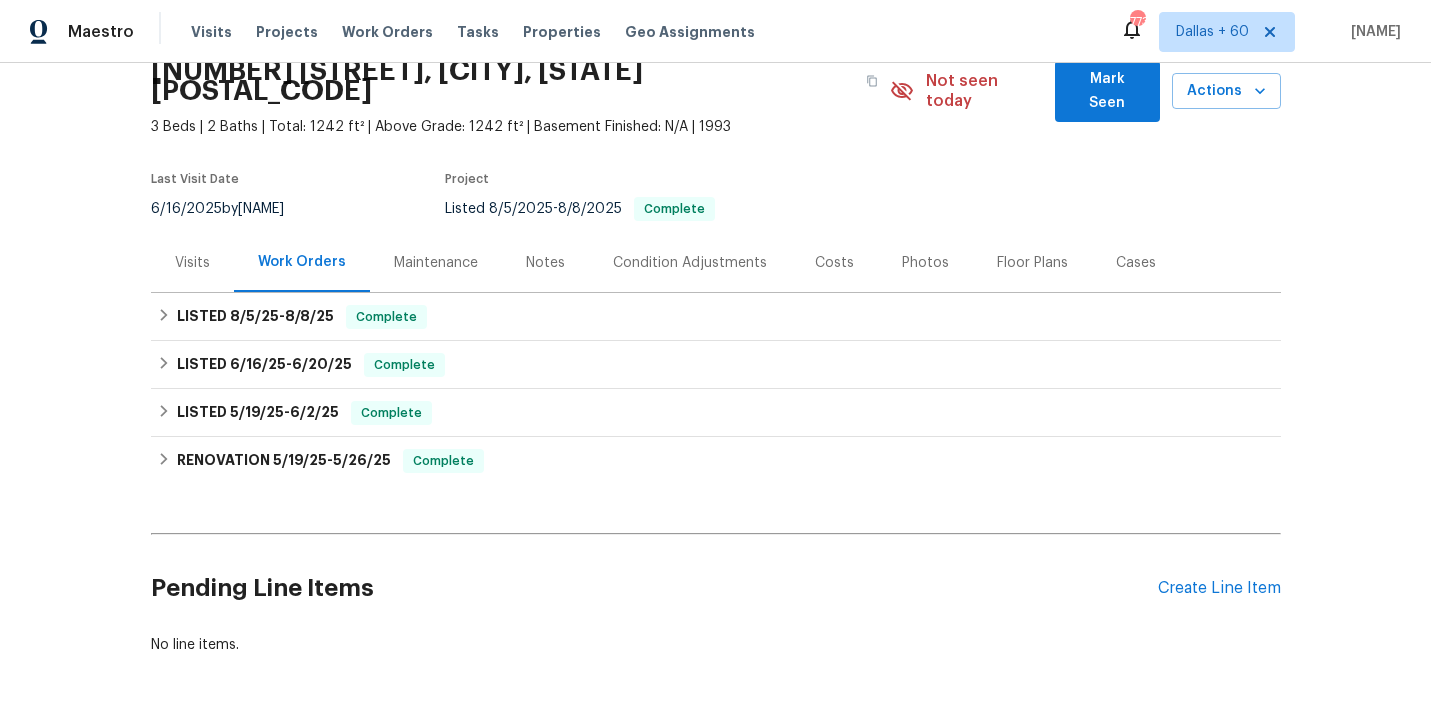 scroll, scrollTop: 155, scrollLeft: 0, axis: vertical 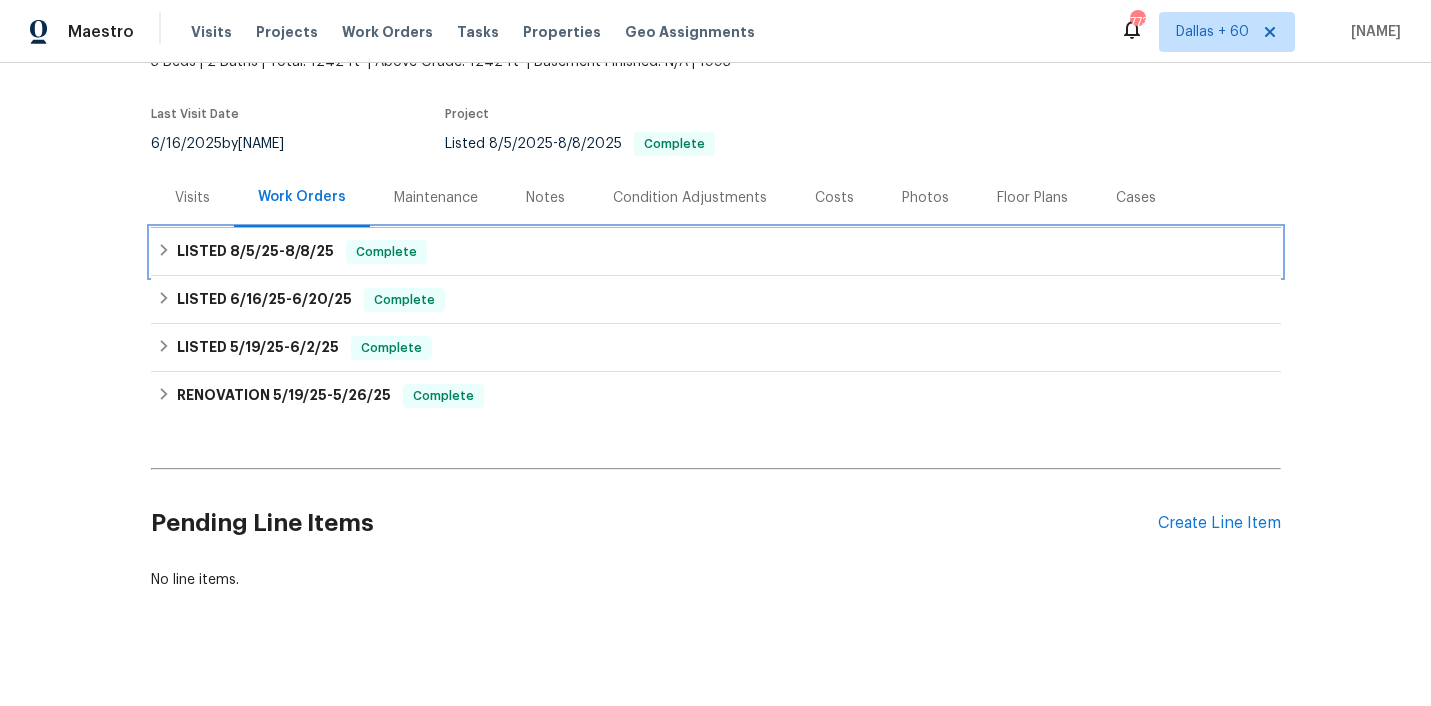 click on "LISTED   8/5/25  -  8/8/25 Complete" at bounding box center [716, 252] 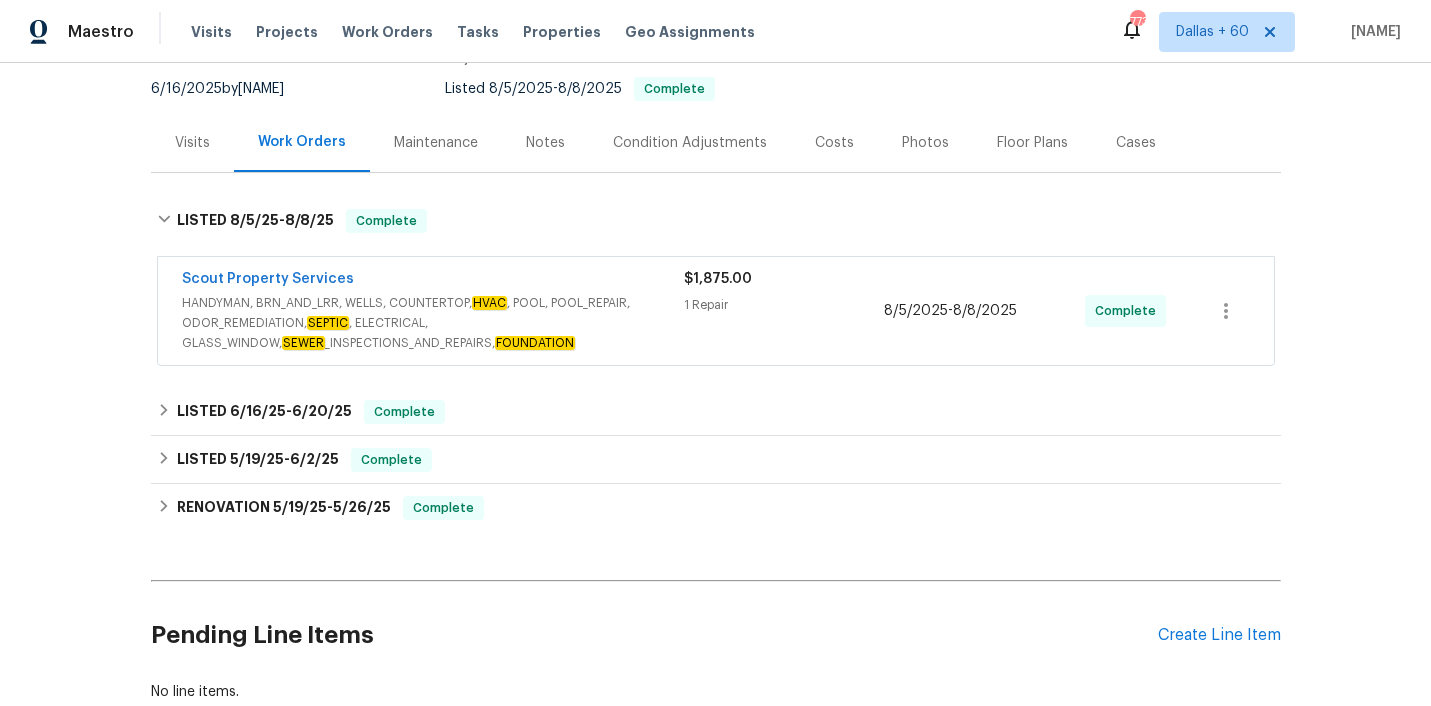 click on "HANDYMAN, BRN_AND_LRR, WELLS, COUNTERTOP,  HVAC , POOL, POOL_REPAIR, ODOR_REMEDIATION,  SEPTIC , ELECTRICAL, GLASS_WINDOW,  SEWER _INSPECTIONS_AND_REPAIRS,  FOUNDATION" at bounding box center [433, 323] 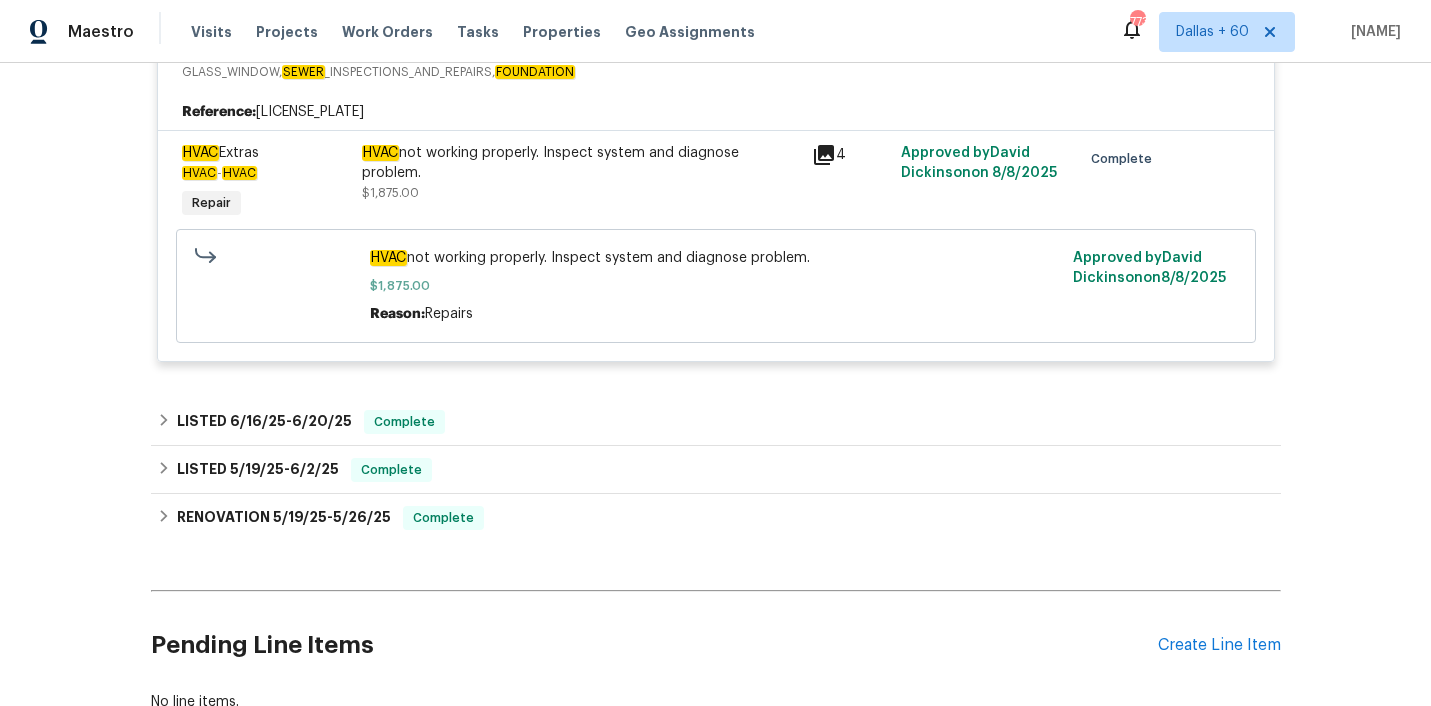 scroll, scrollTop: 500, scrollLeft: 0, axis: vertical 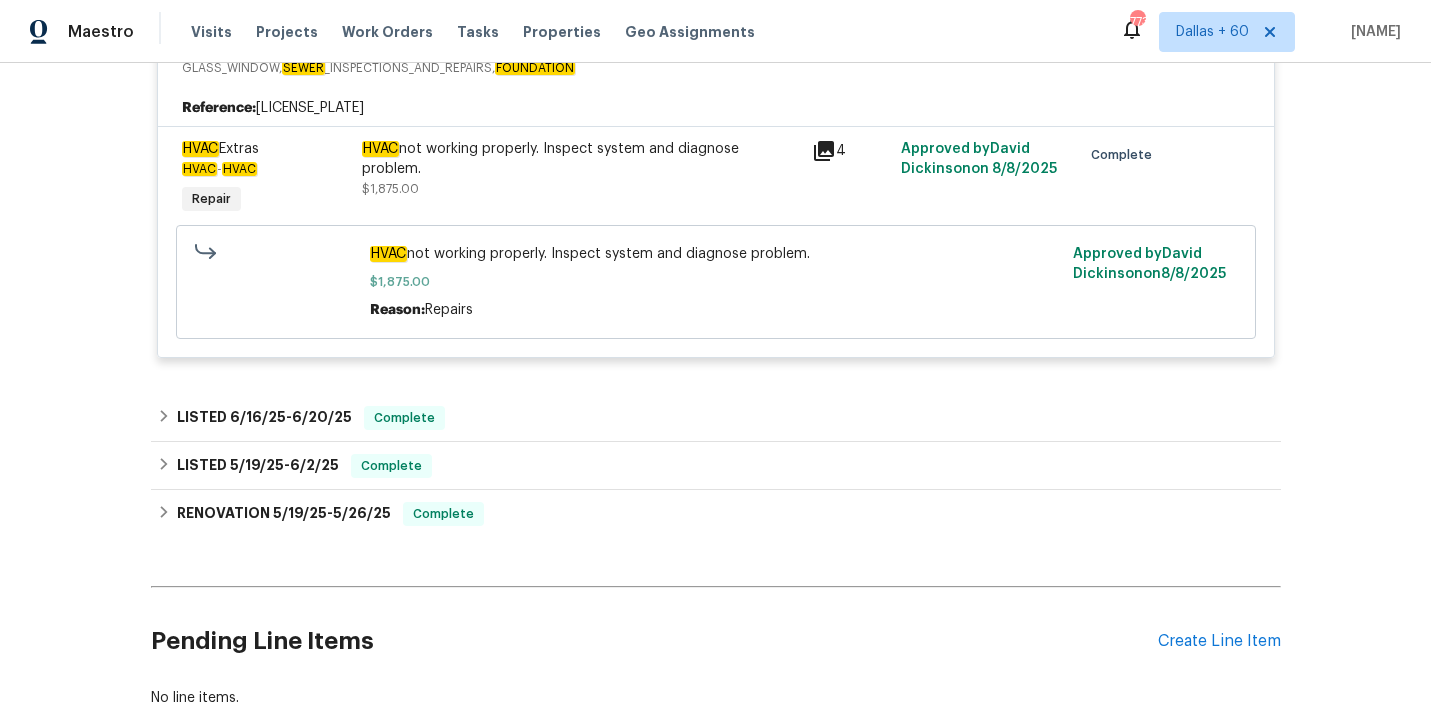 click on "Scout Property Services HANDYMAN, BRN_AND_LRR, WELLS, COUNTERTOP, HVAC , POOL, POOL_REPAIR, ODOR_REMEDIATION, SEPTIC , ELECTRICAL, GLASS_WINDOW, SEWER _INSPECTIONS_AND_REPAIRS, FOUNDATION $[PRICE] [QUANTITY] Repair [DATE] - [DATE] Complete Reference: [ID] HVAC Extras HVAC - HVAC Repair HVAC not working properly. Inspect system and diagnose problem. $[PRICE] [QUANTITY] Approved by [NAME] on [DATE] Complete HVAC not working properly. Inspect system and diagnose problem. $[PRICE] [QUANTITY] Reason: Repairs Approved by [NAME] on [DATE]" at bounding box center (716, 169) 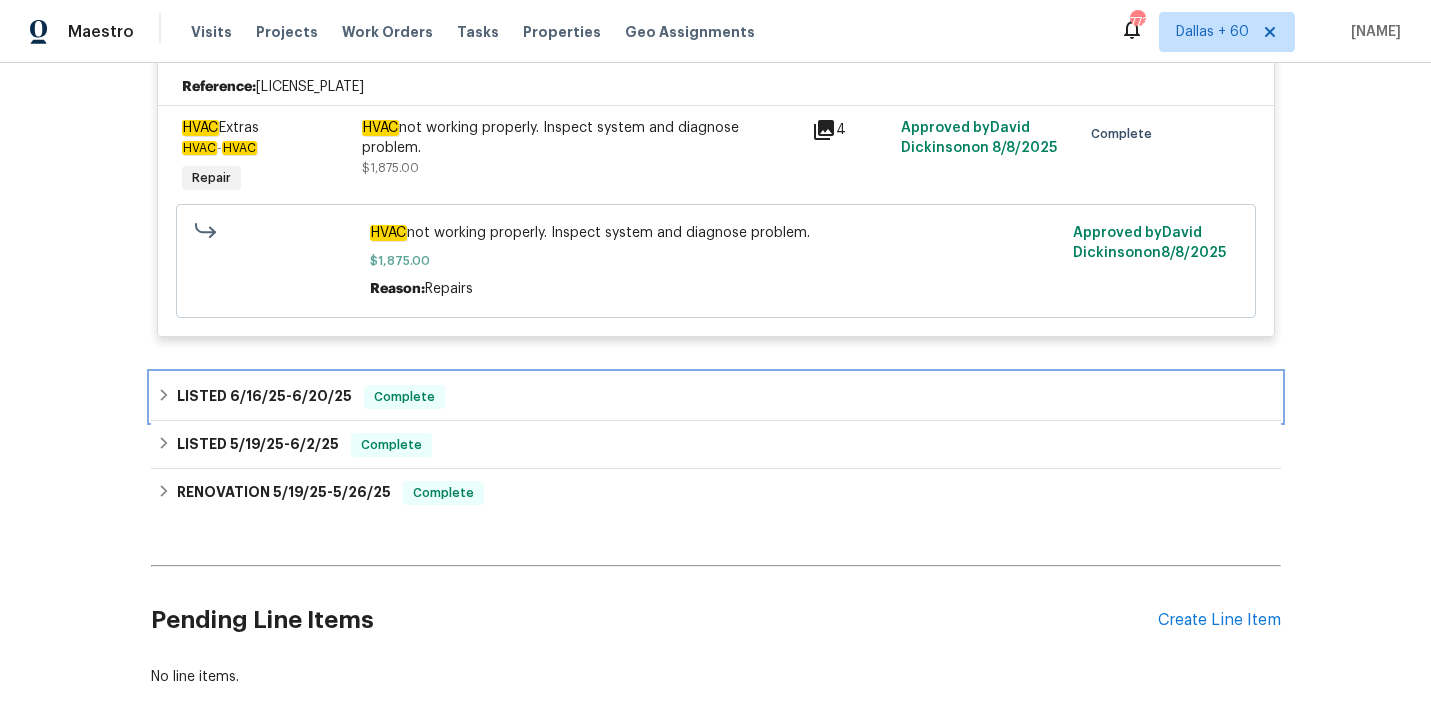 click on "LISTED   6/16/25  -  6/20/25 Complete" at bounding box center (716, 397) 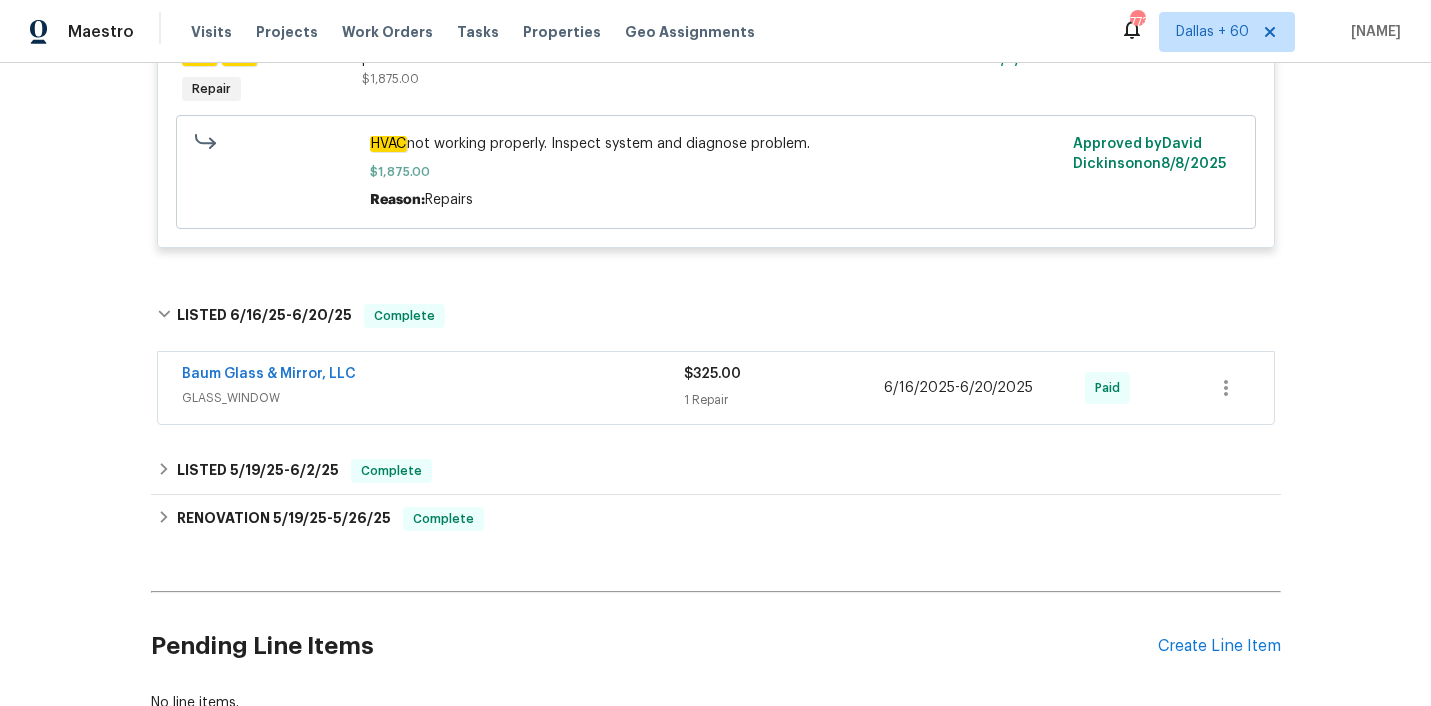 click on "GLASS_WINDOW" at bounding box center (433, 398) 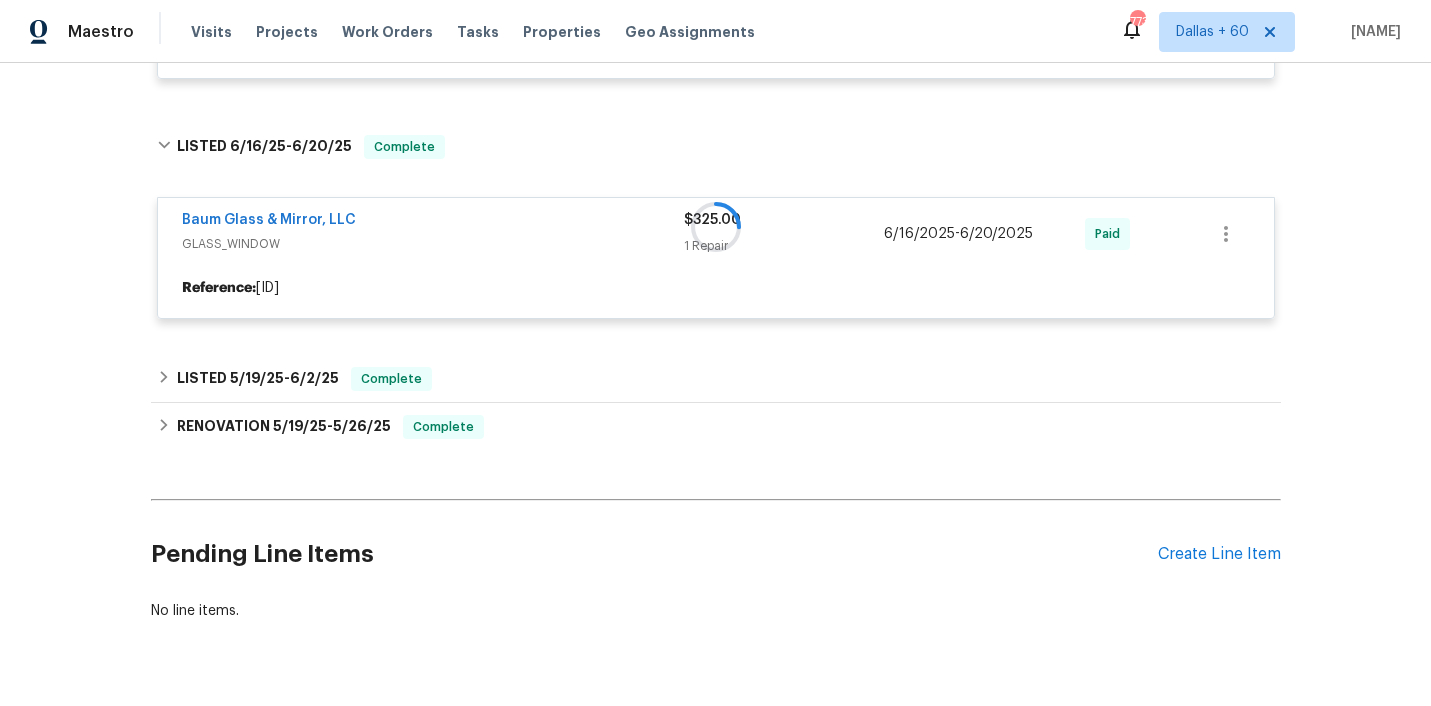 scroll, scrollTop: 777, scrollLeft: 0, axis: vertical 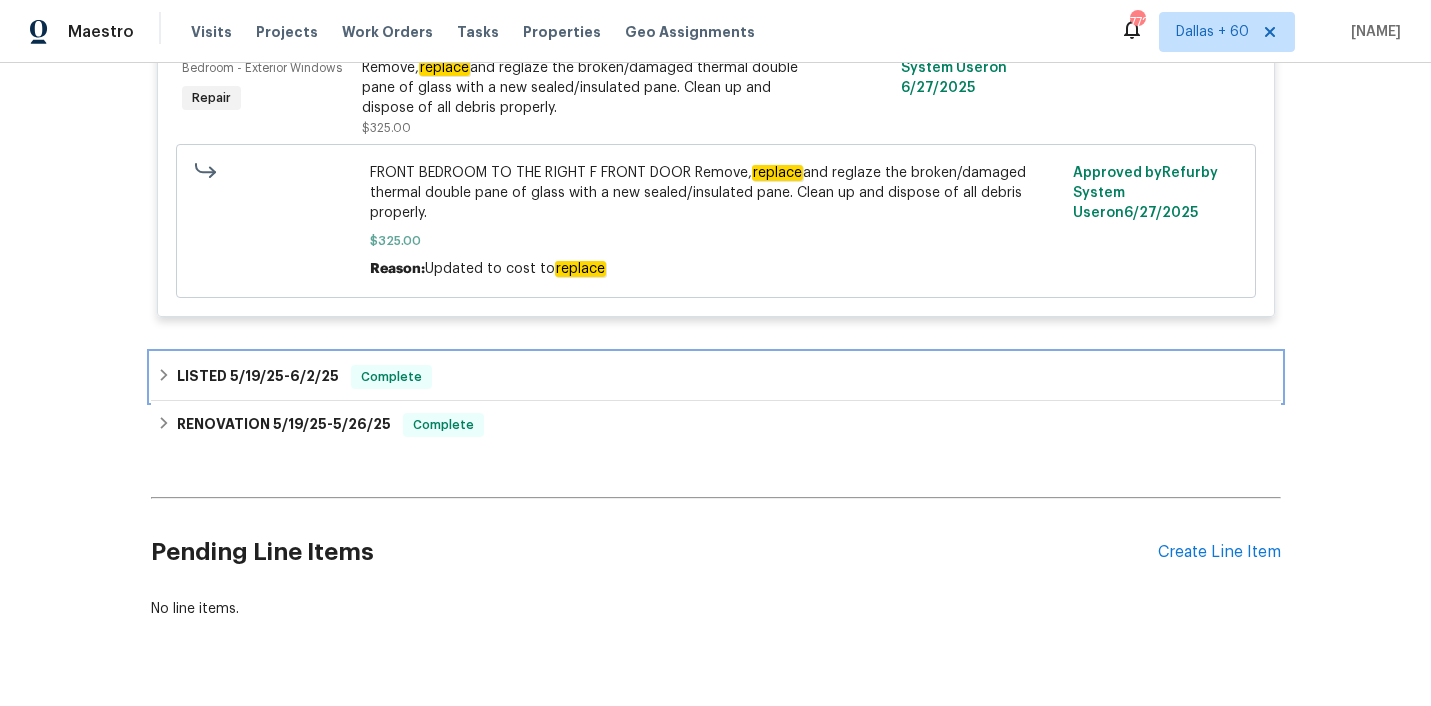 click on "LISTED   5/19/25  -  6/2/25 Complete" at bounding box center (716, 377) 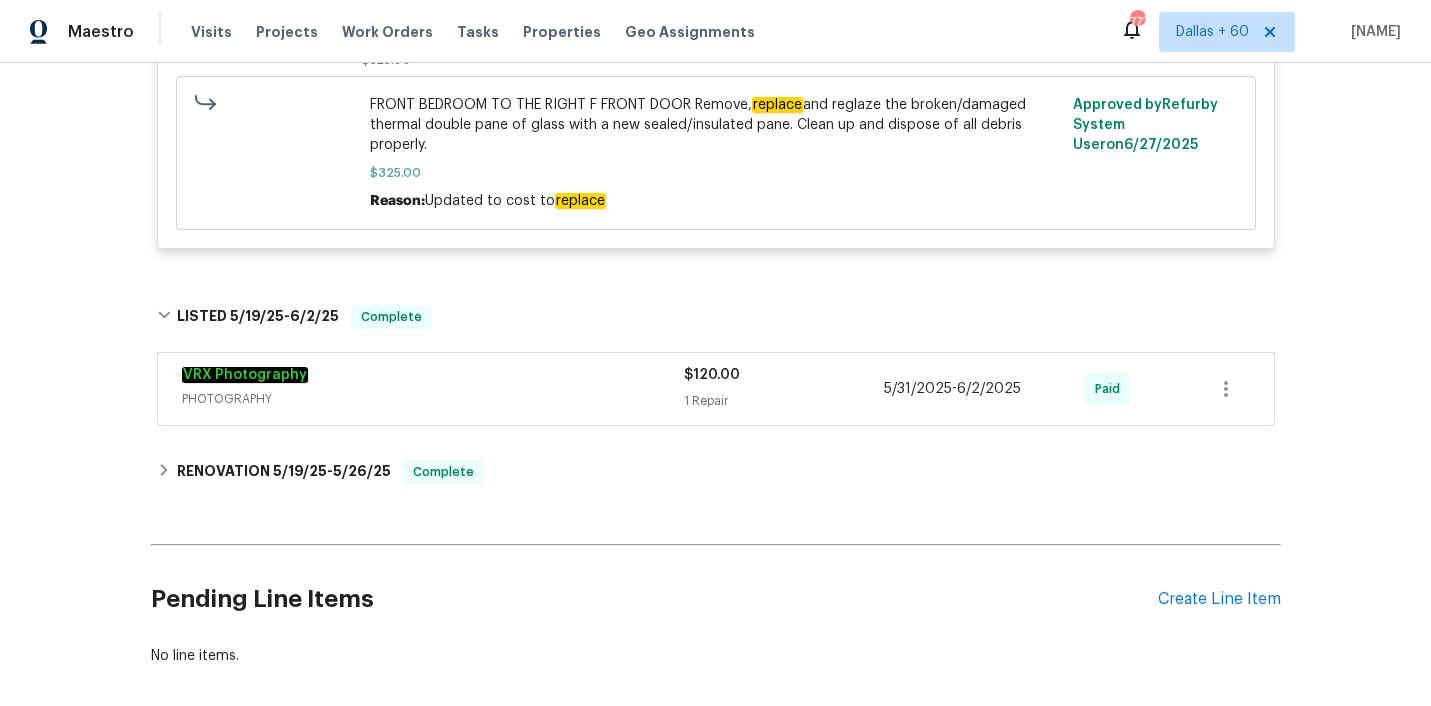 click on "VRX Photography" at bounding box center [433, 377] 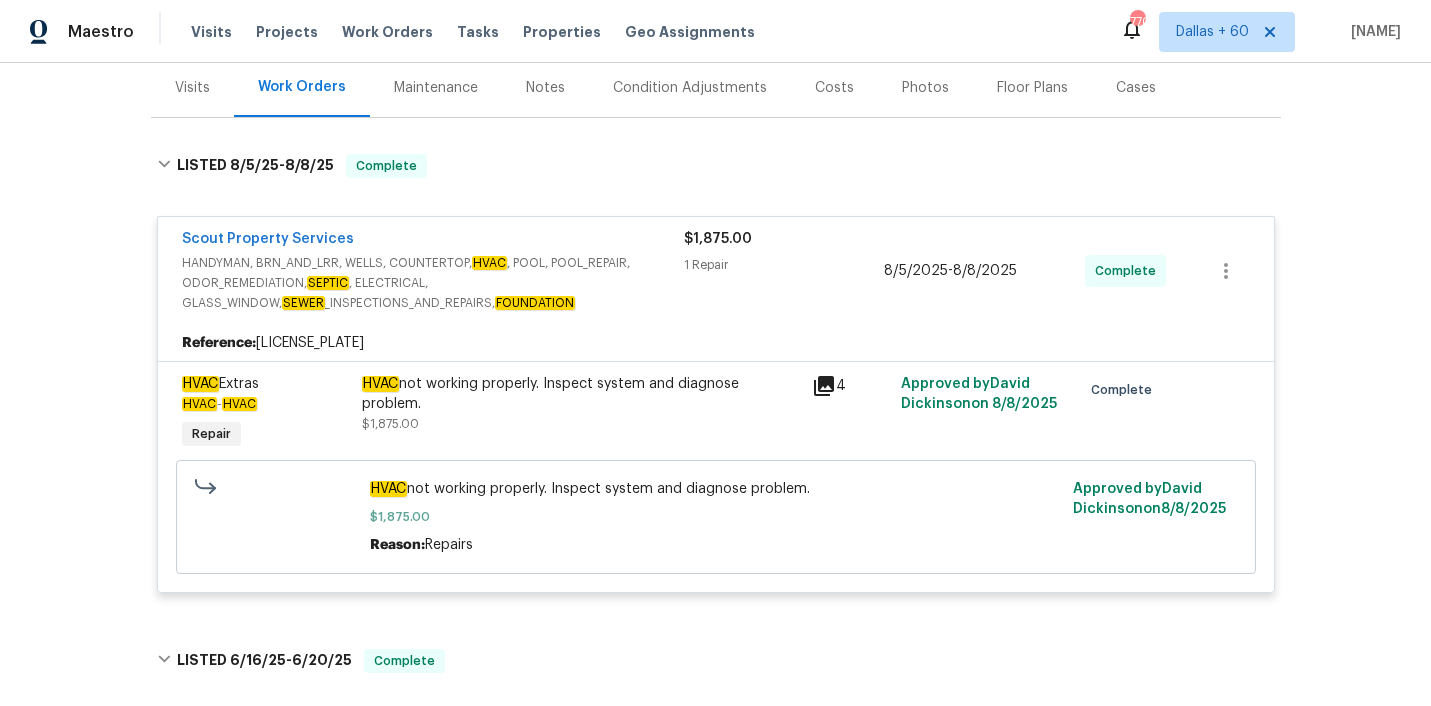 scroll, scrollTop: 260, scrollLeft: 0, axis: vertical 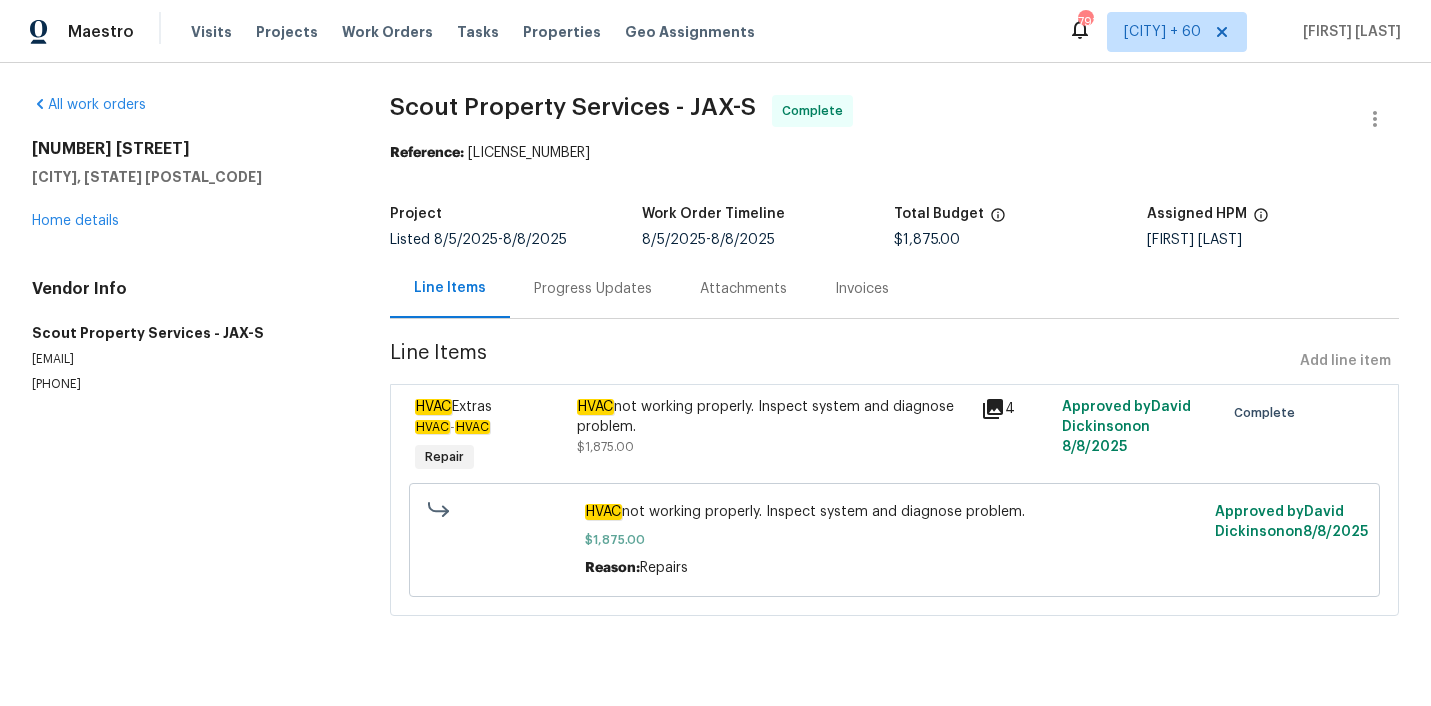 click on "Progress Updates" at bounding box center (593, 288) 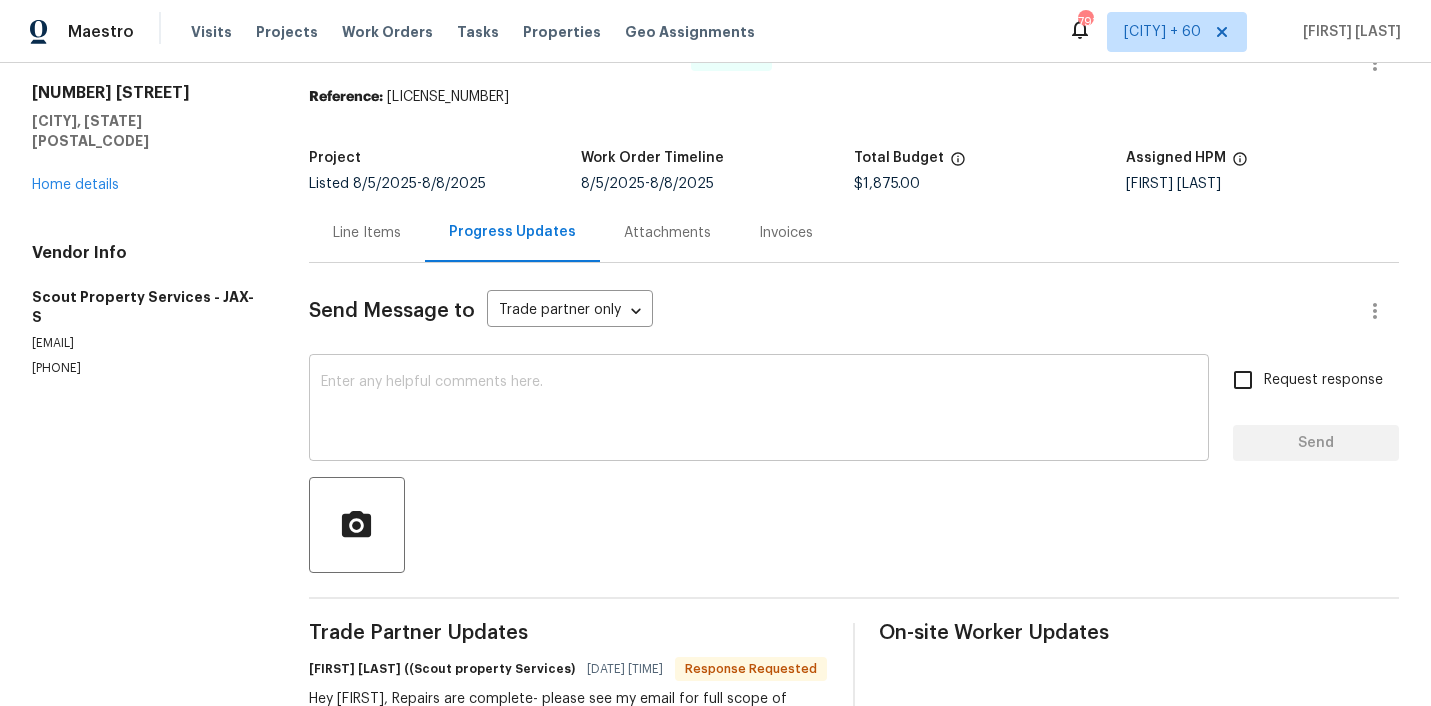 scroll, scrollTop: 0, scrollLeft: 0, axis: both 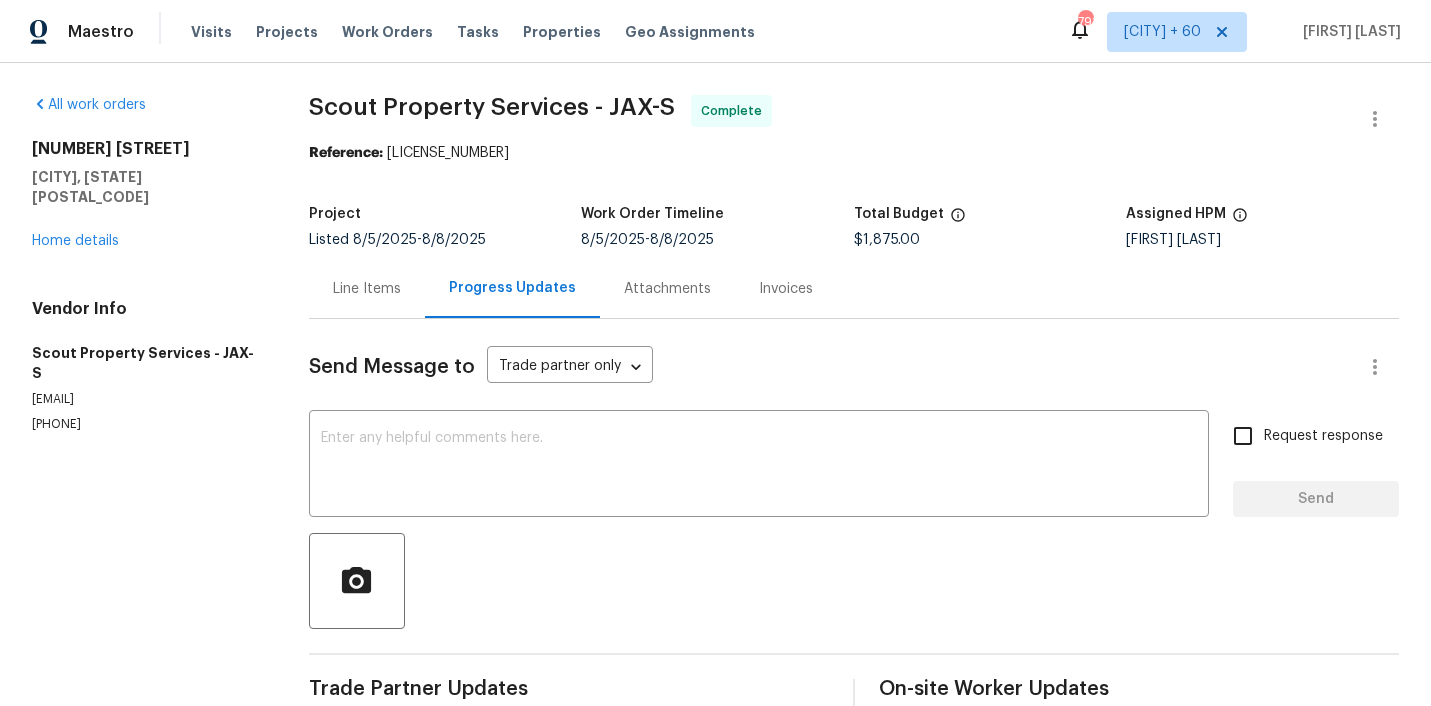 click on "Invoices" at bounding box center (786, 289) 